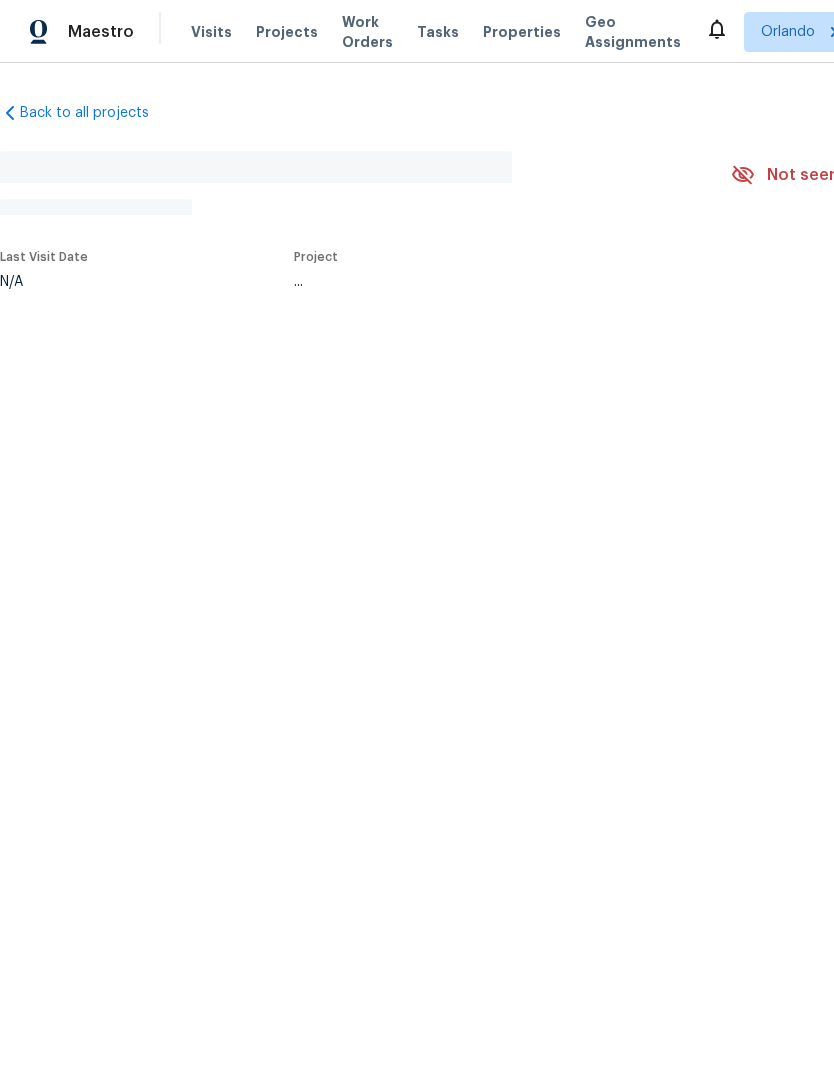scroll, scrollTop: 0, scrollLeft: 0, axis: both 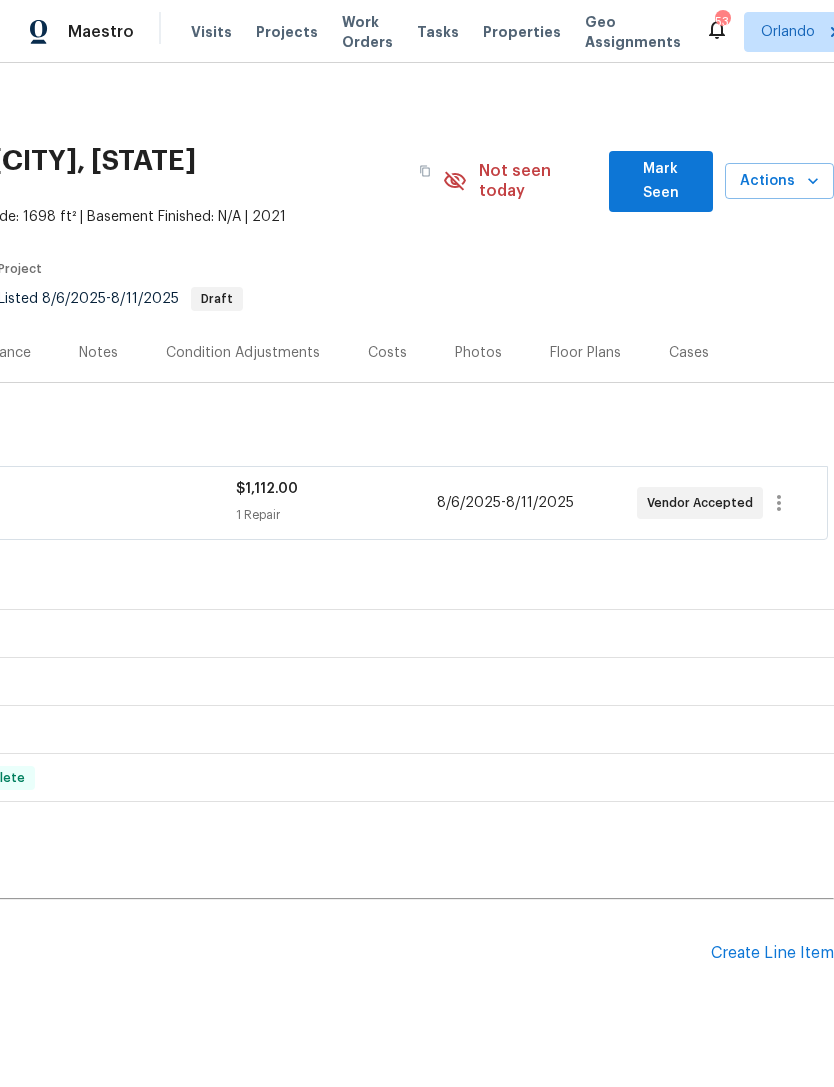 click on "Create Line Item" at bounding box center (772, 953) 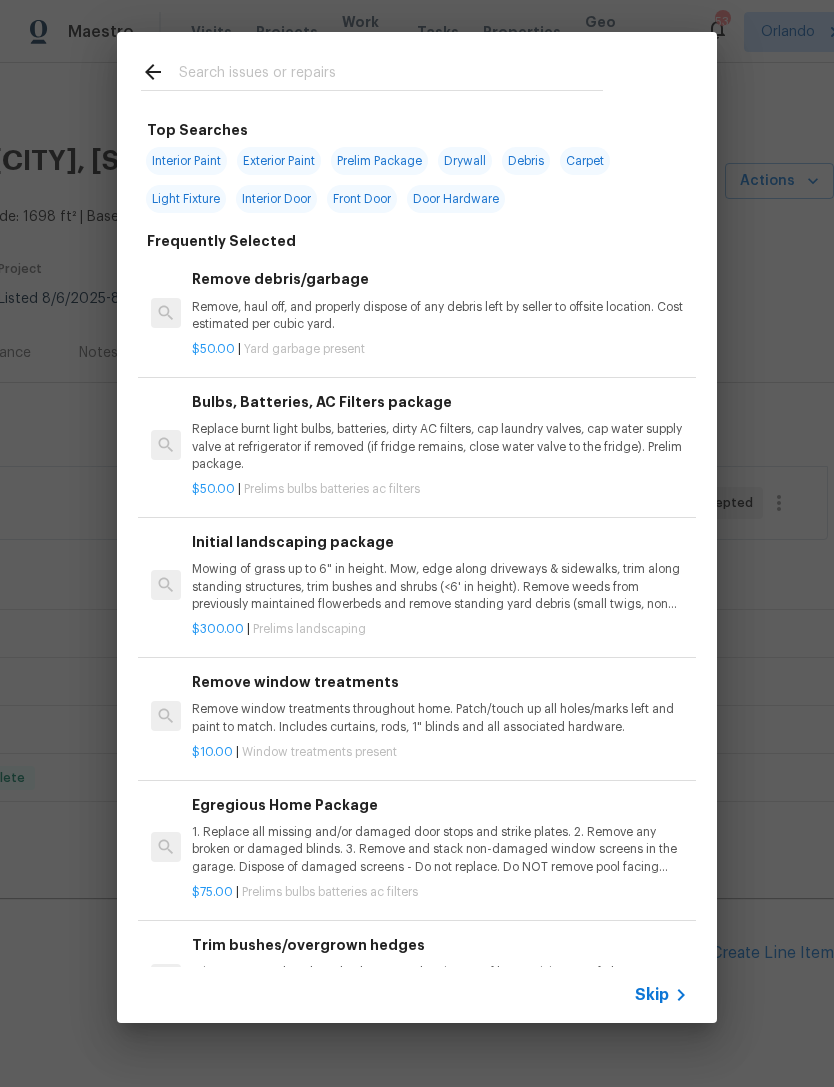 click at bounding box center [391, 75] 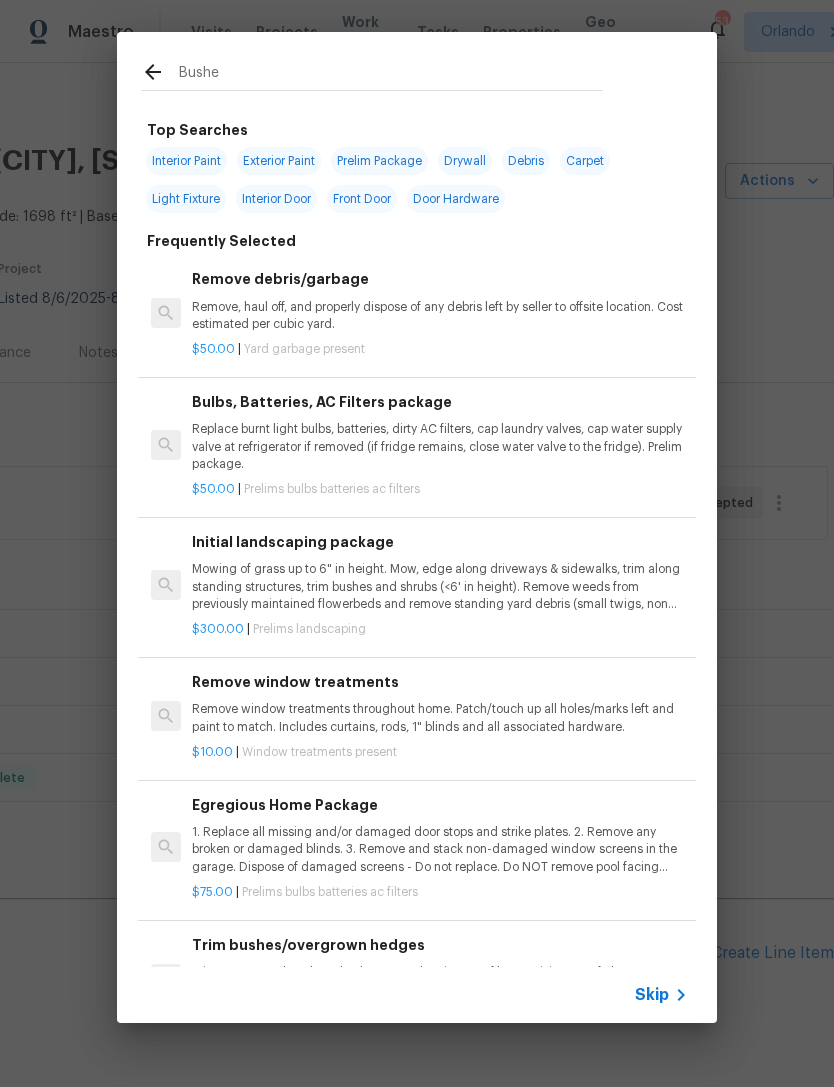 type on "Bushes" 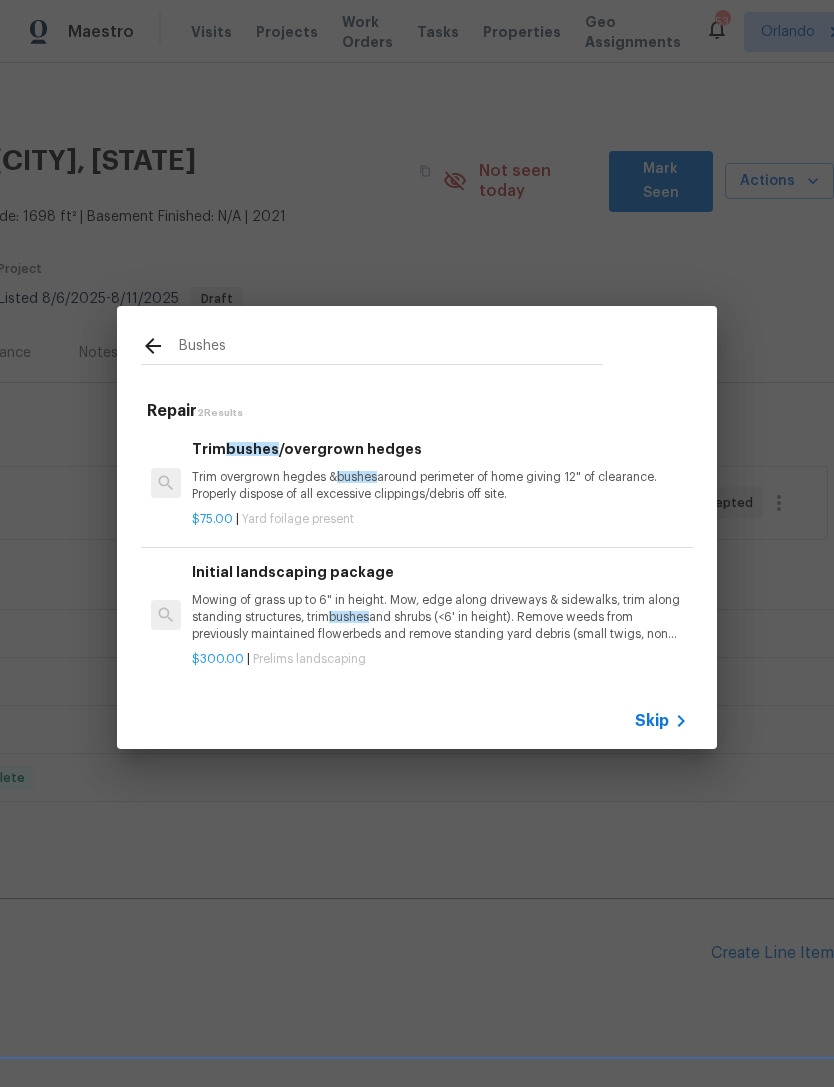 click on "Trim overgrown hegdes &  bushes  around perimeter of home giving 12" of clearance. Properly dispose of all excessive clippings/debris off site." at bounding box center (440, 486) 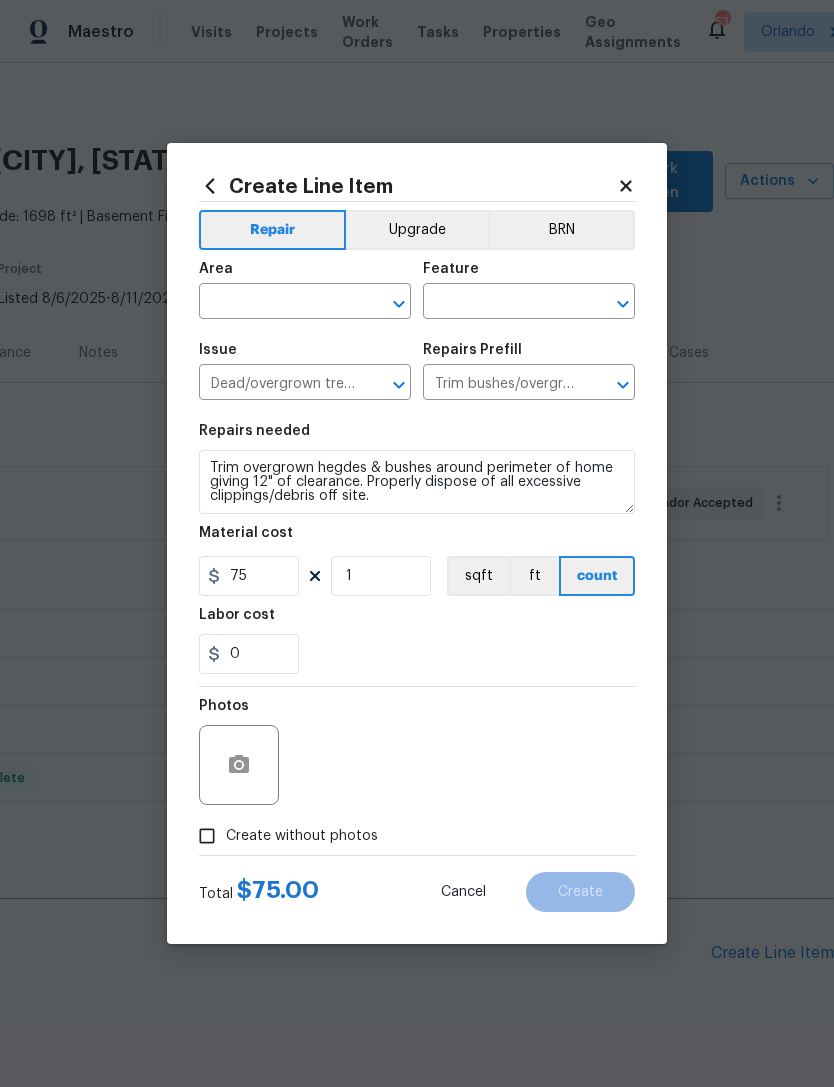 click on "Create Line Item Repair Upgrade BRN Area Feature Issue Dead/overgrown tree or foliage Repairs Prefill Trim bushes/overgrown hedges $75.00 Repairs needed Trim overgrown hegdes & bushes around perimeter of home giving 12" of clearance. Properly dispose of all excessive clippings/debris off site. Material cost 75 1 sqft ft count Labor cost 0 Photos Create without photos Total $ 75.00 Cancel Create" at bounding box center [417, 543] 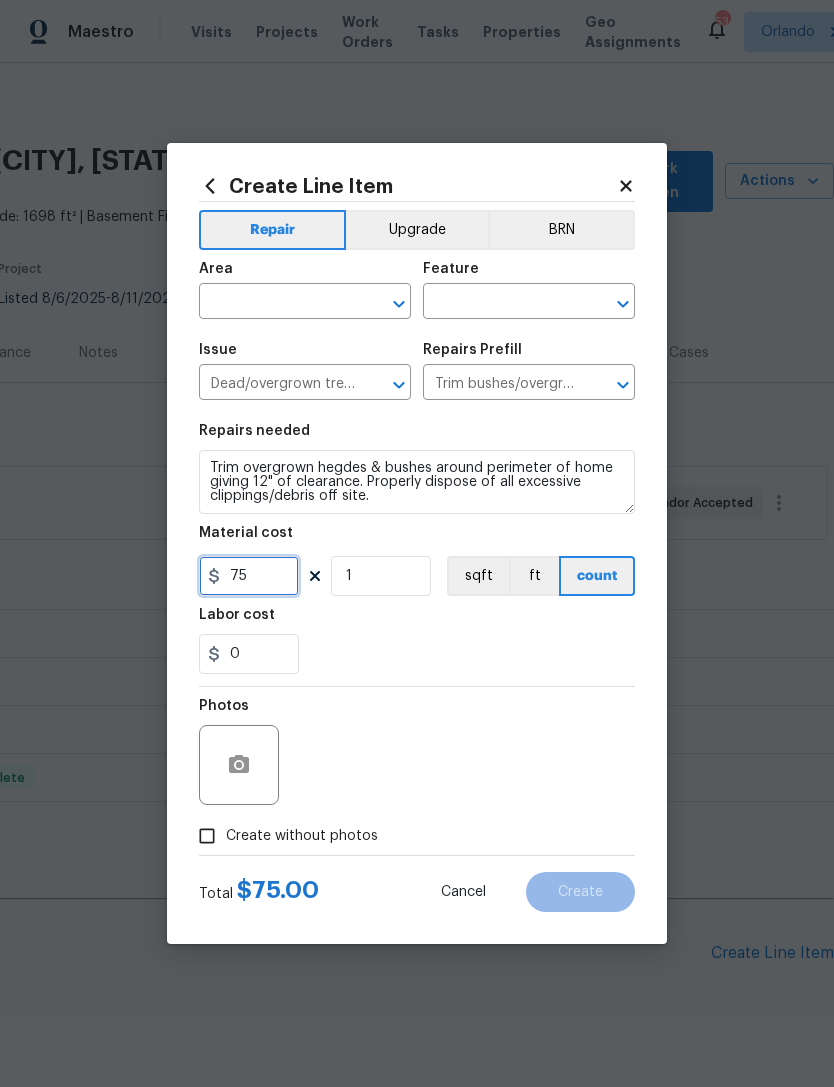 click on "75" at bounding box center (249, 576) 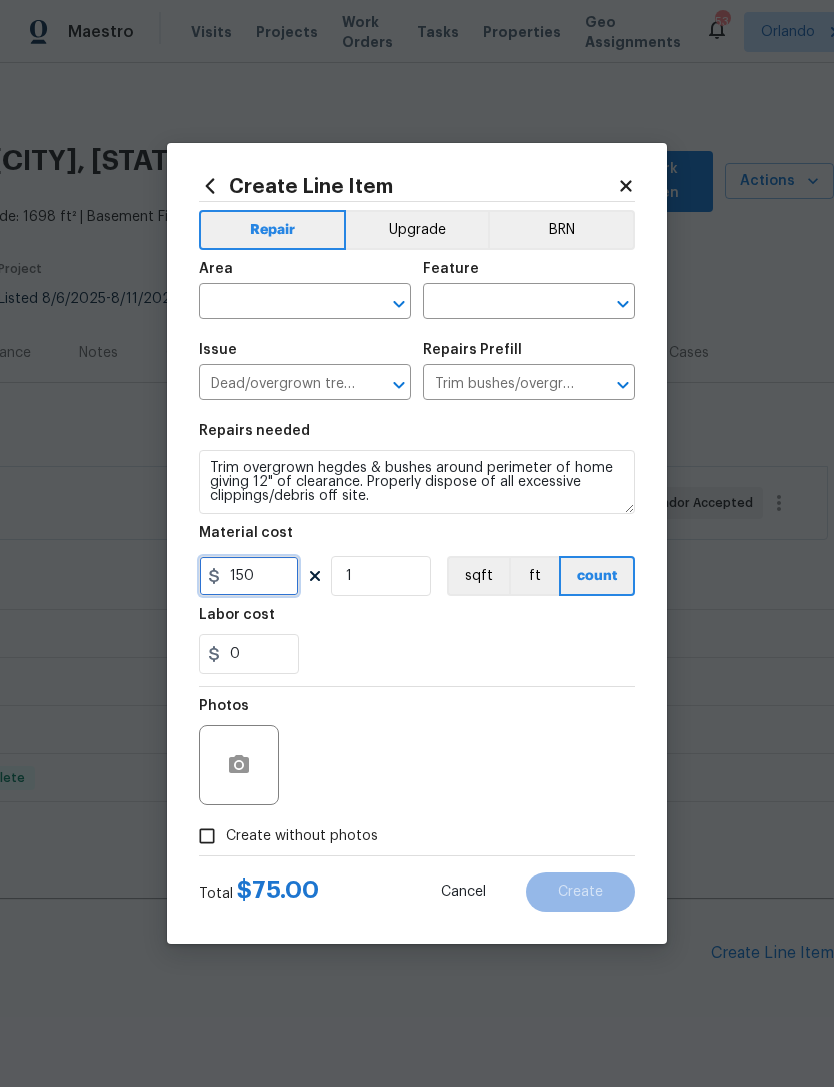 type on "150" 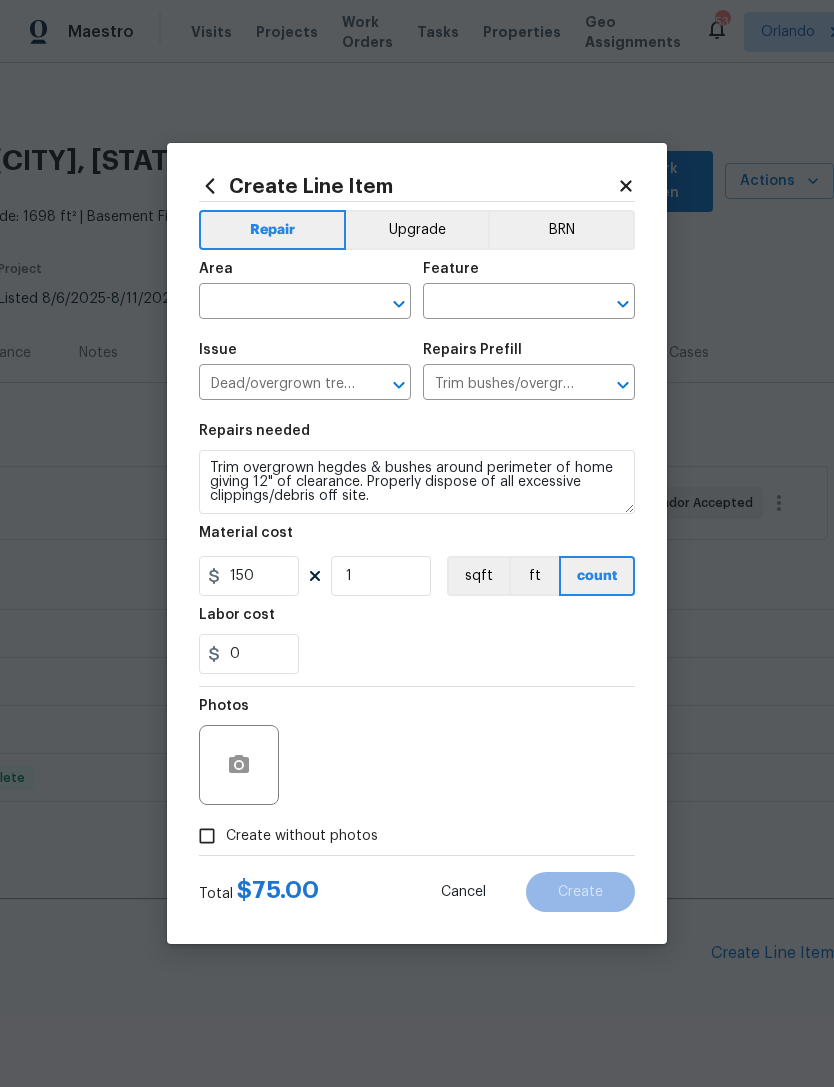 click on "Trim overgrown hegdes & bushes around perimeter of home giving 12" of clearance. Properly dispose of all excessive clippings/debris off site." at bounding box center (417, 482) 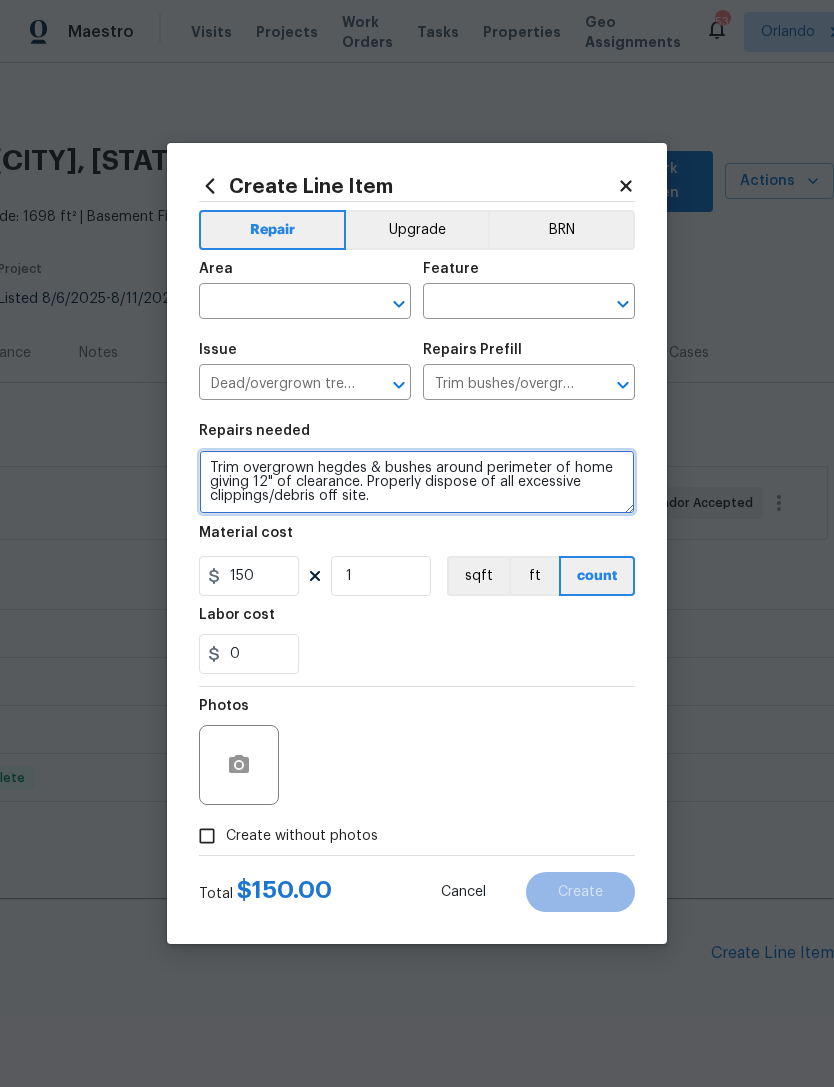scroll, scrollTop: 4, scrollLeft: 0, axis: vertical 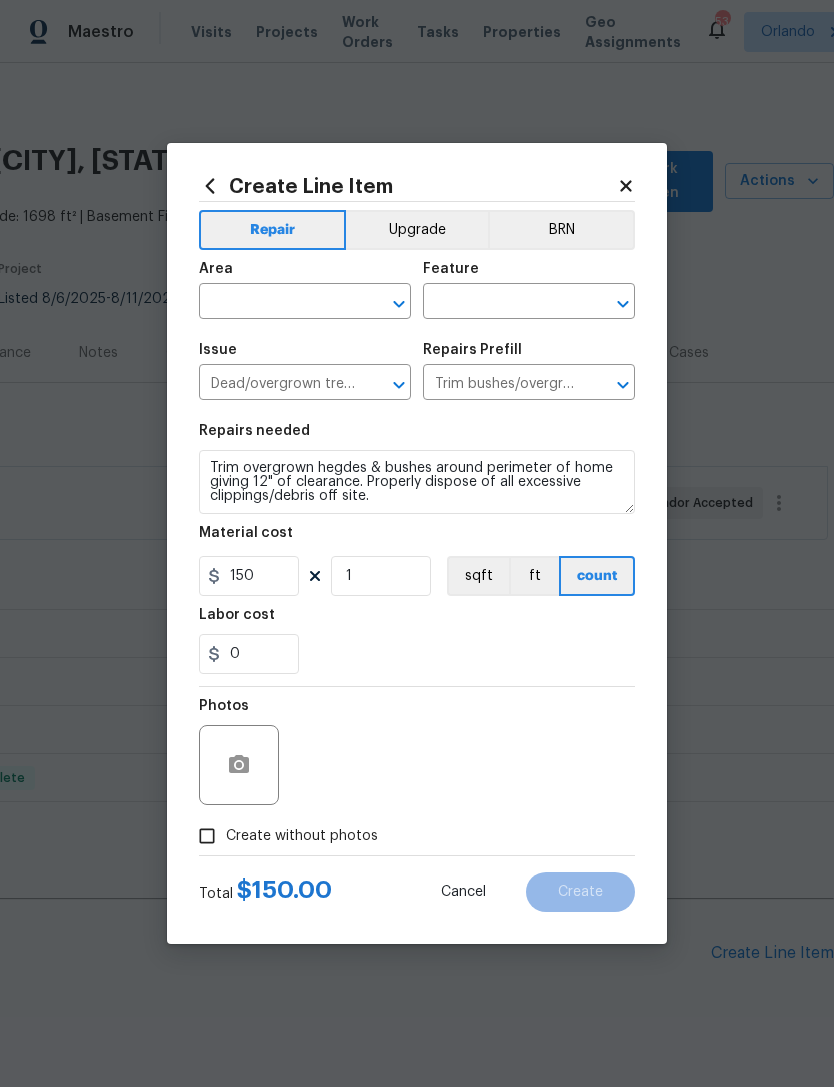 click on "0" at bounding box center (417, 654) 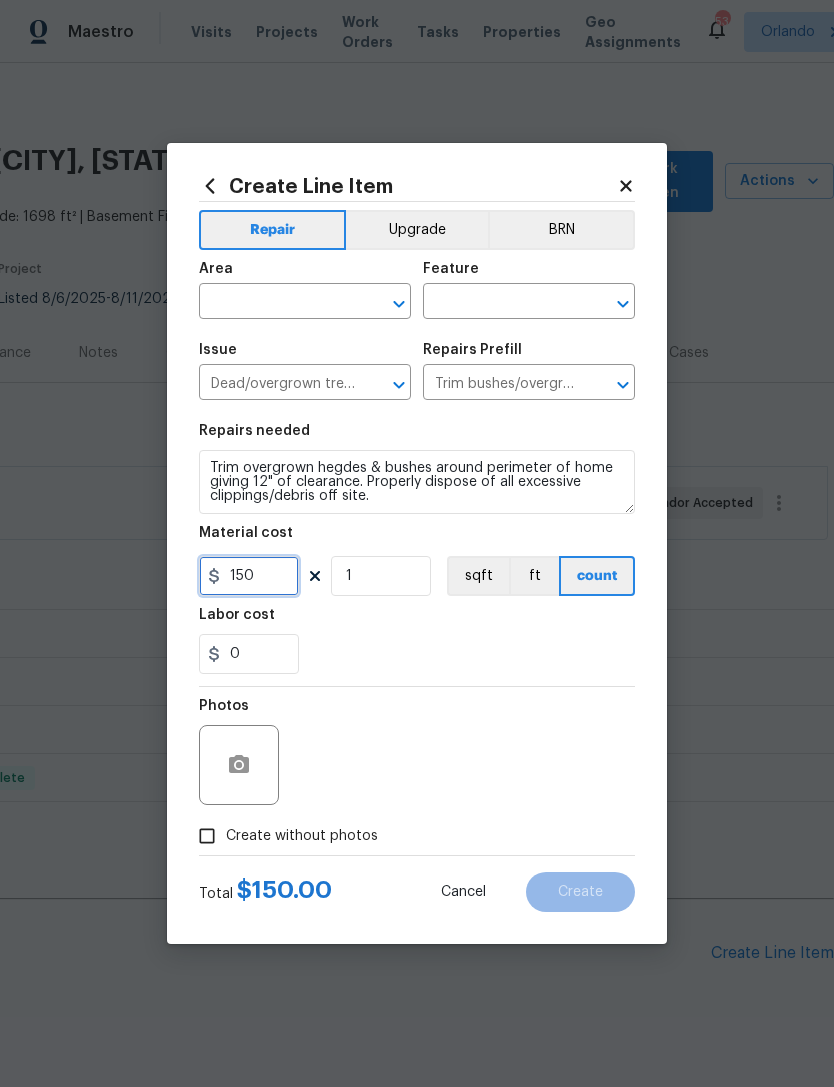 click on "150" at bounding box center (249, 576) 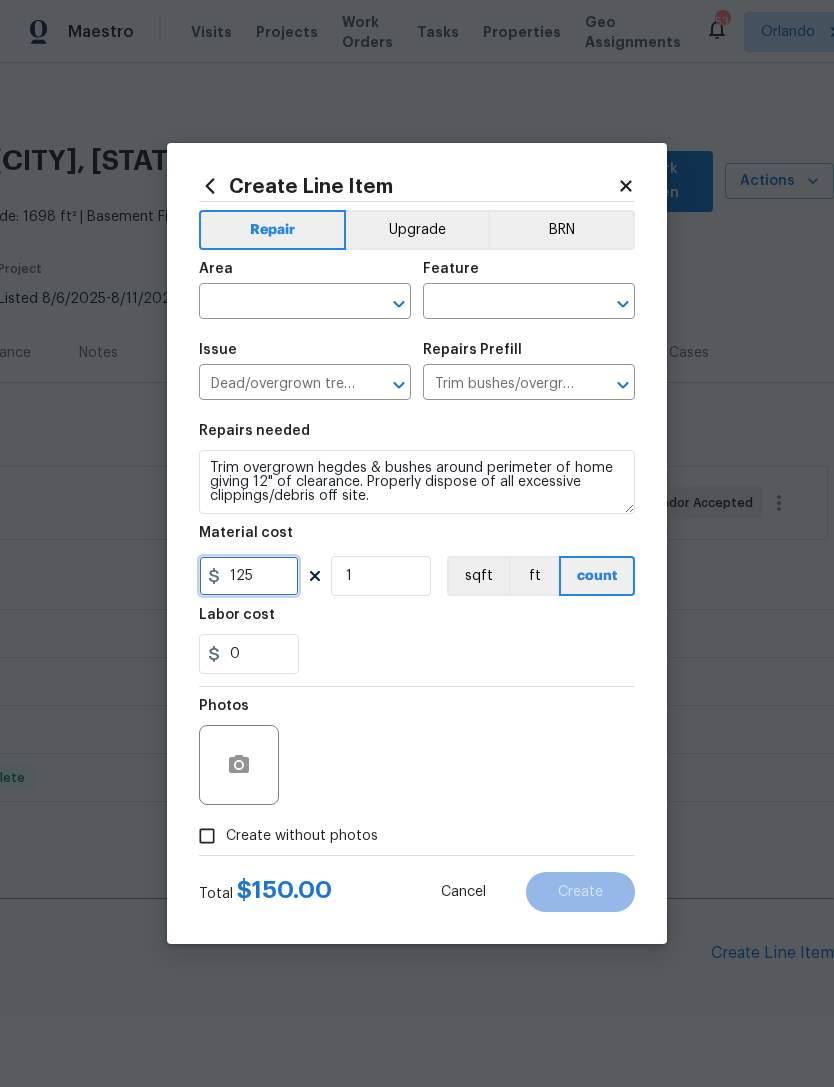 type on "125" 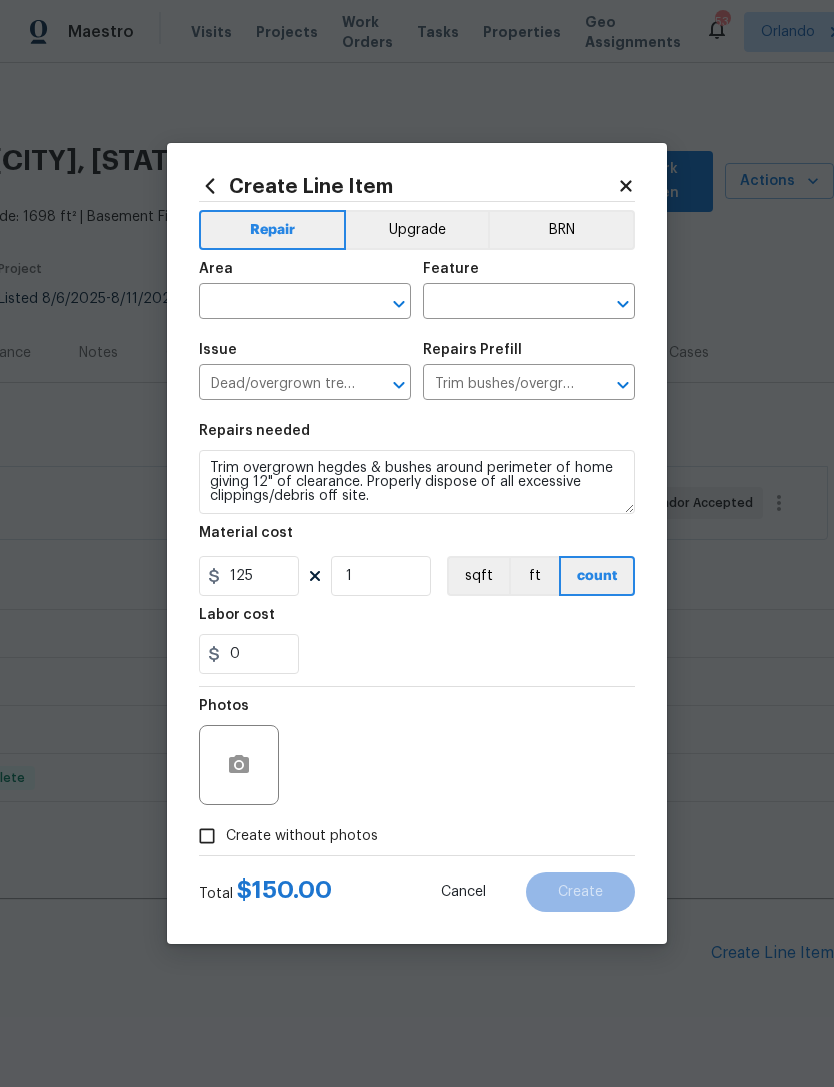 click at bounding box center [417, 686] 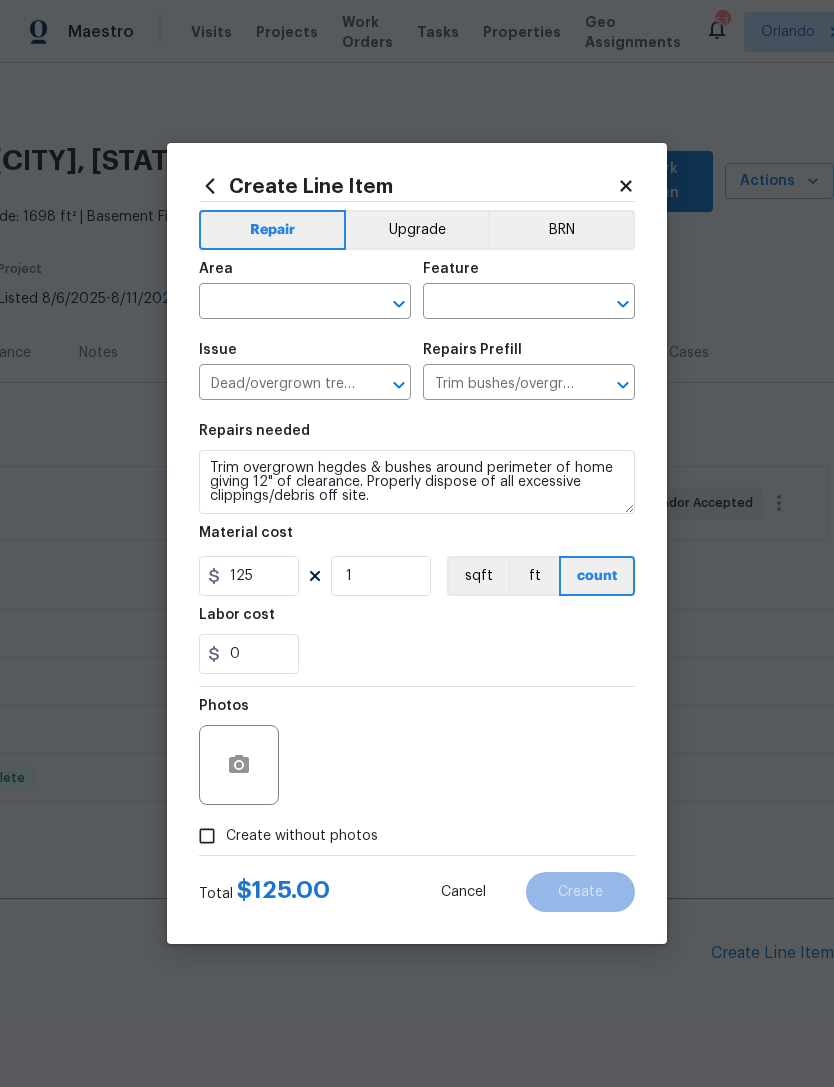 click at bounding box center (277, 303) 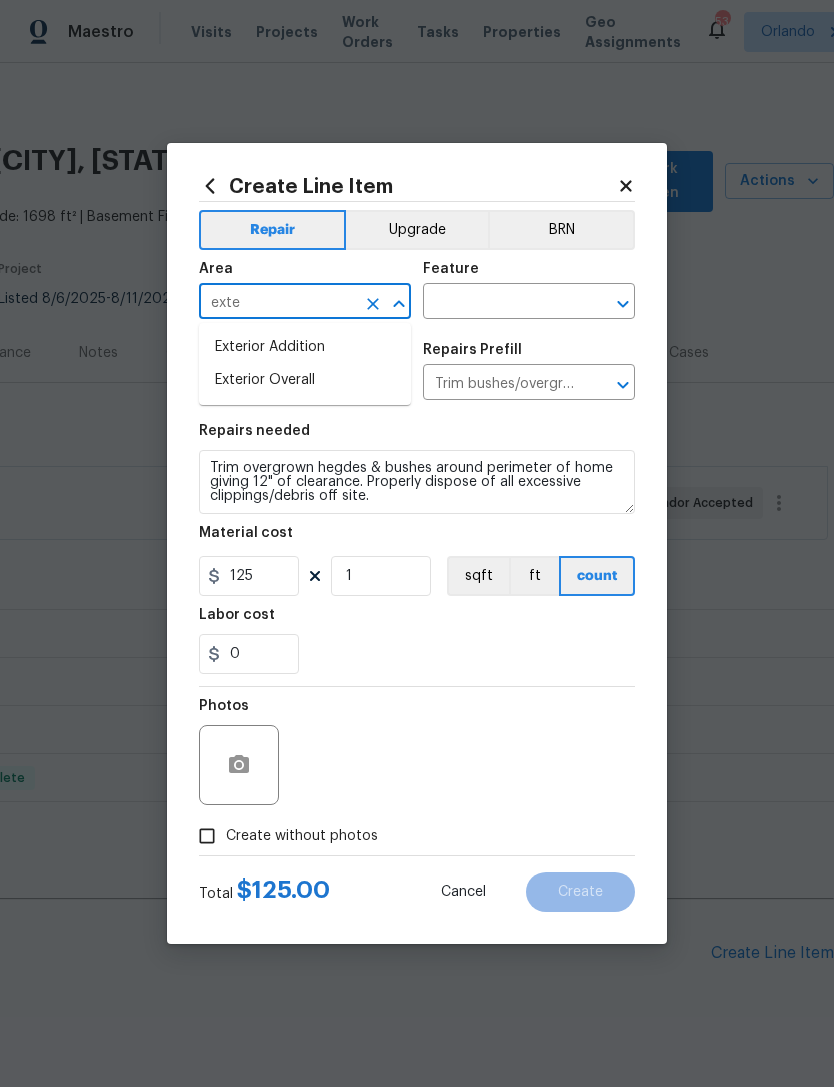click on "Exterior Overall" at bounding box center [305, 380] 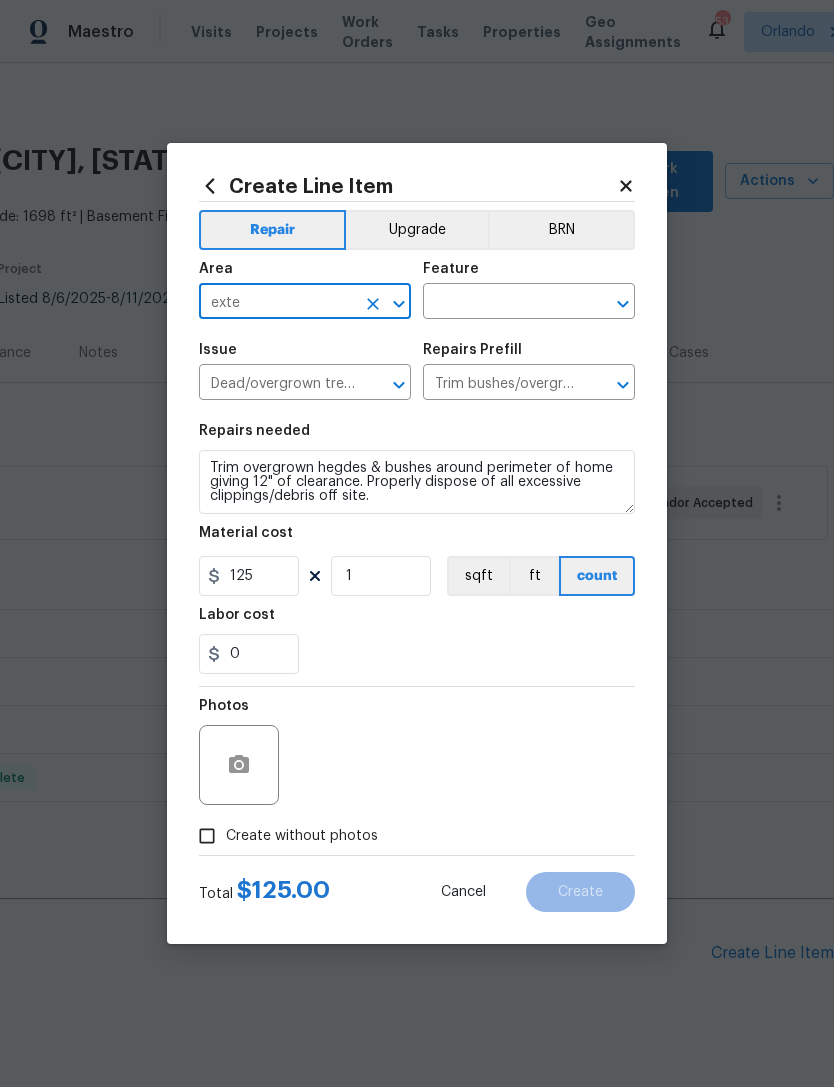 type on "Exterior Overall" 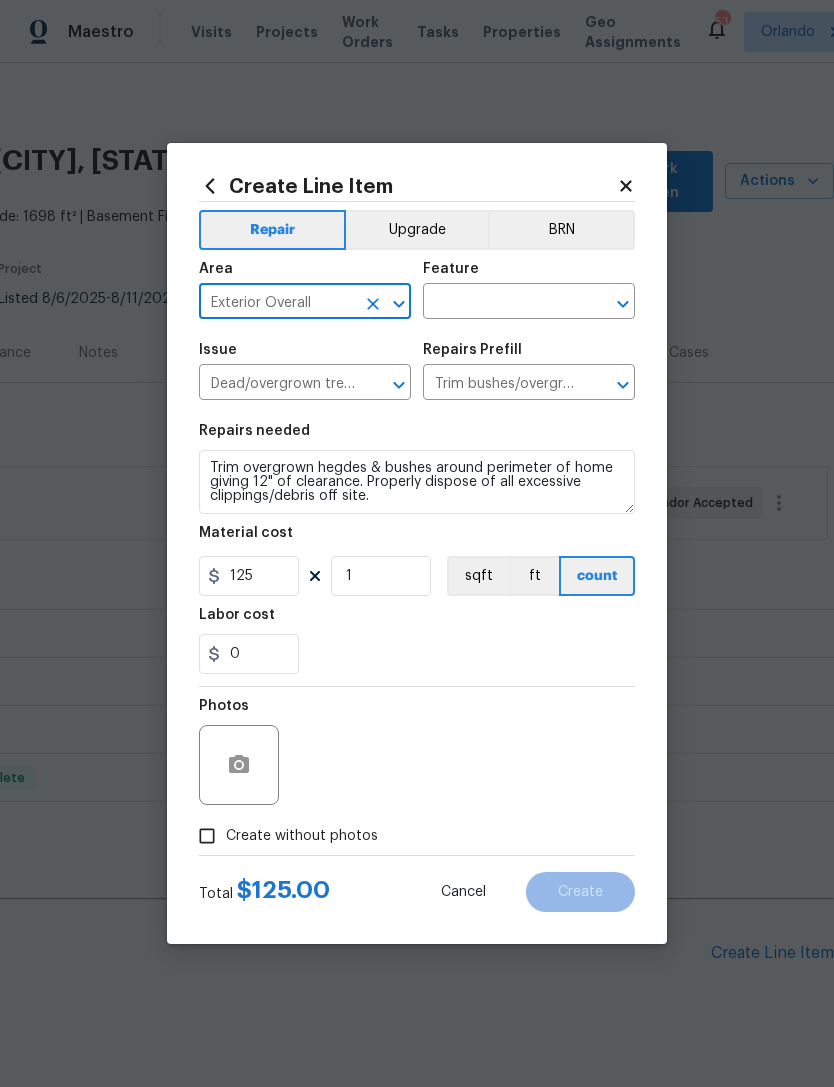 click at bounding box center [501, 303] 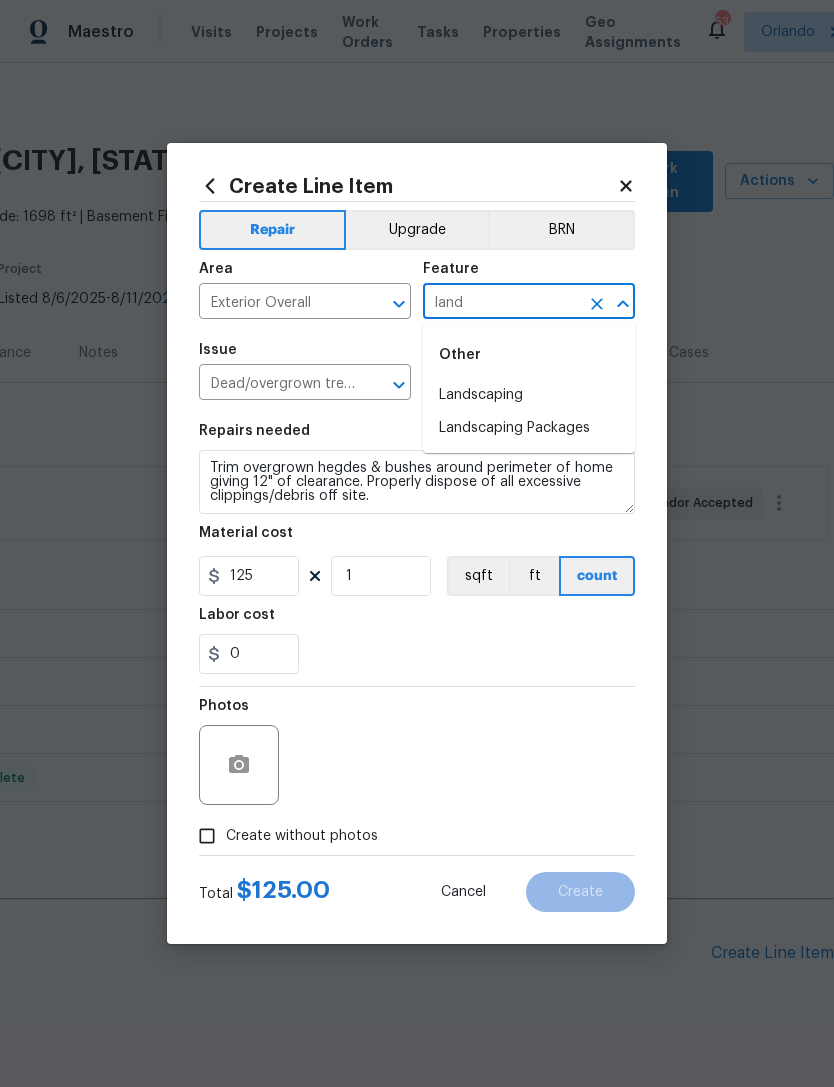 click on "Landscaping" at bounding box center (529, 395) 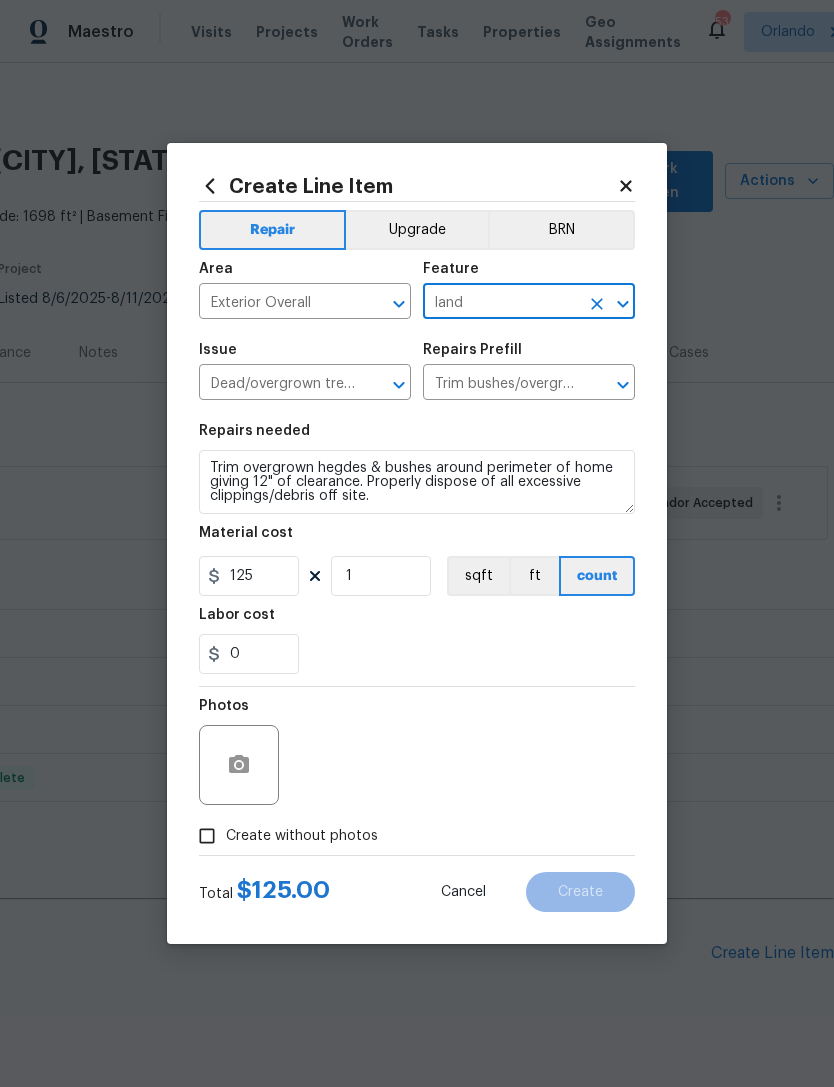 type on "Landscaping" 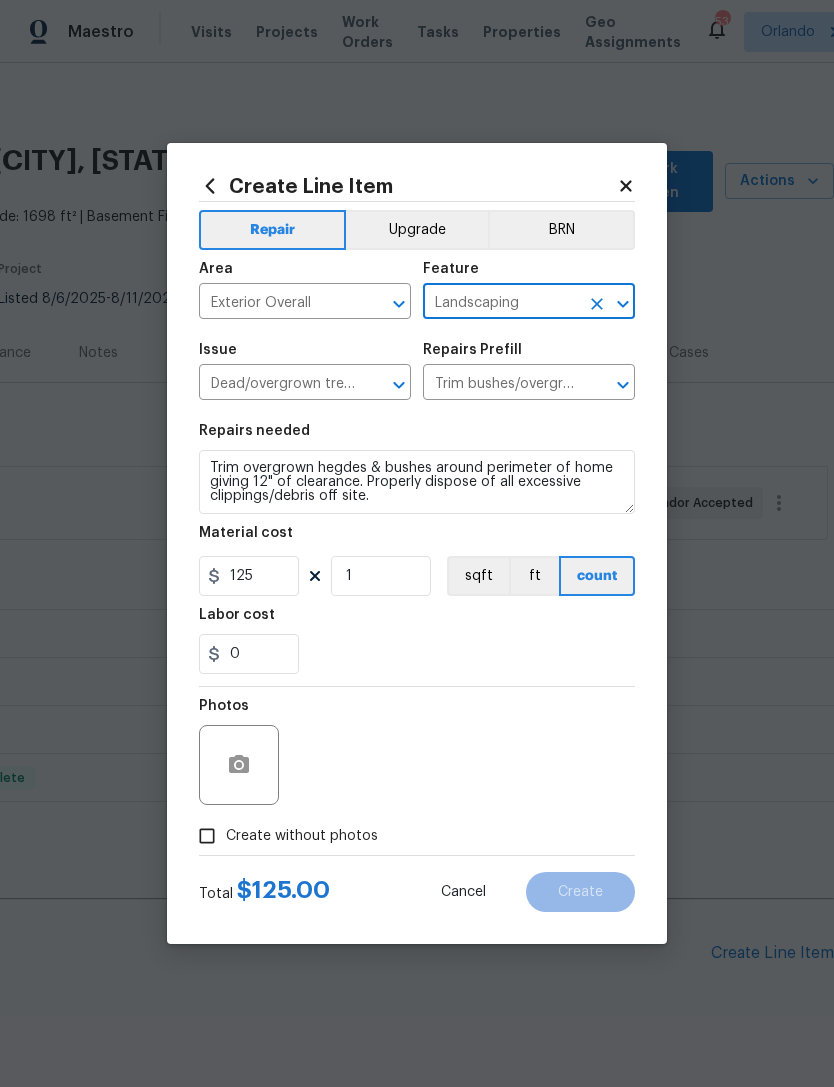 click on "0" at bounding box center [417, 654] 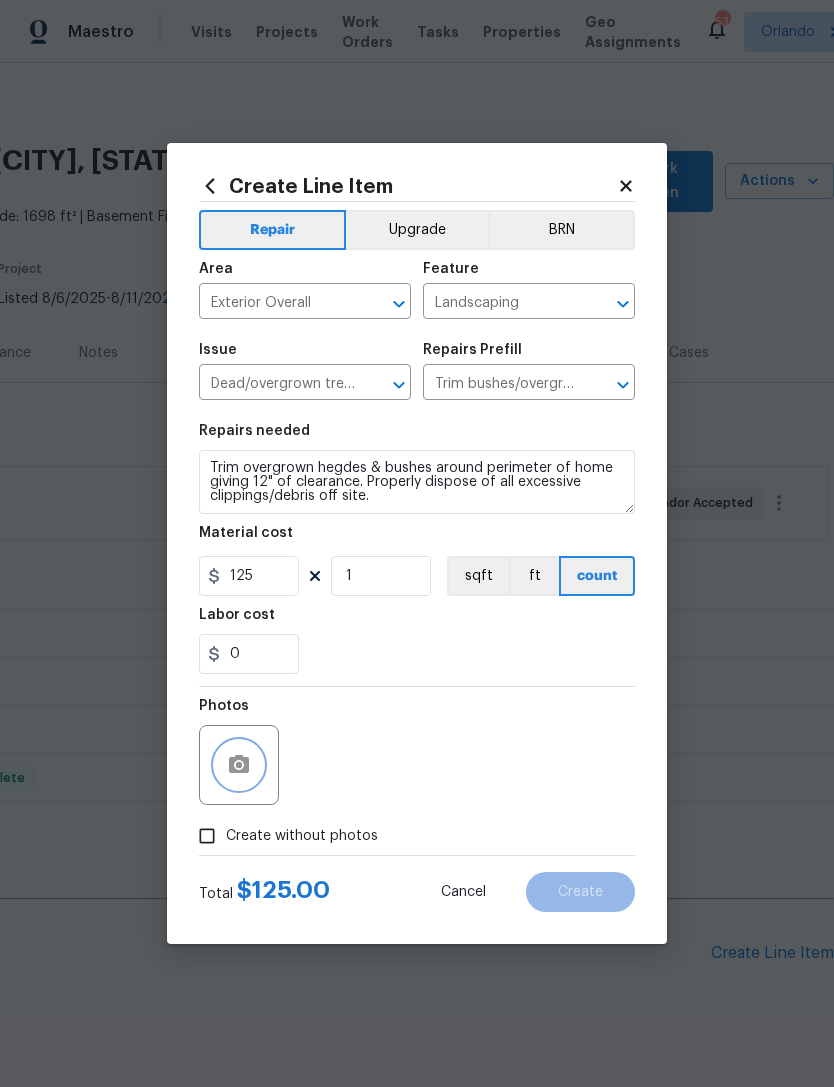 click at bounding box center [239, 765] 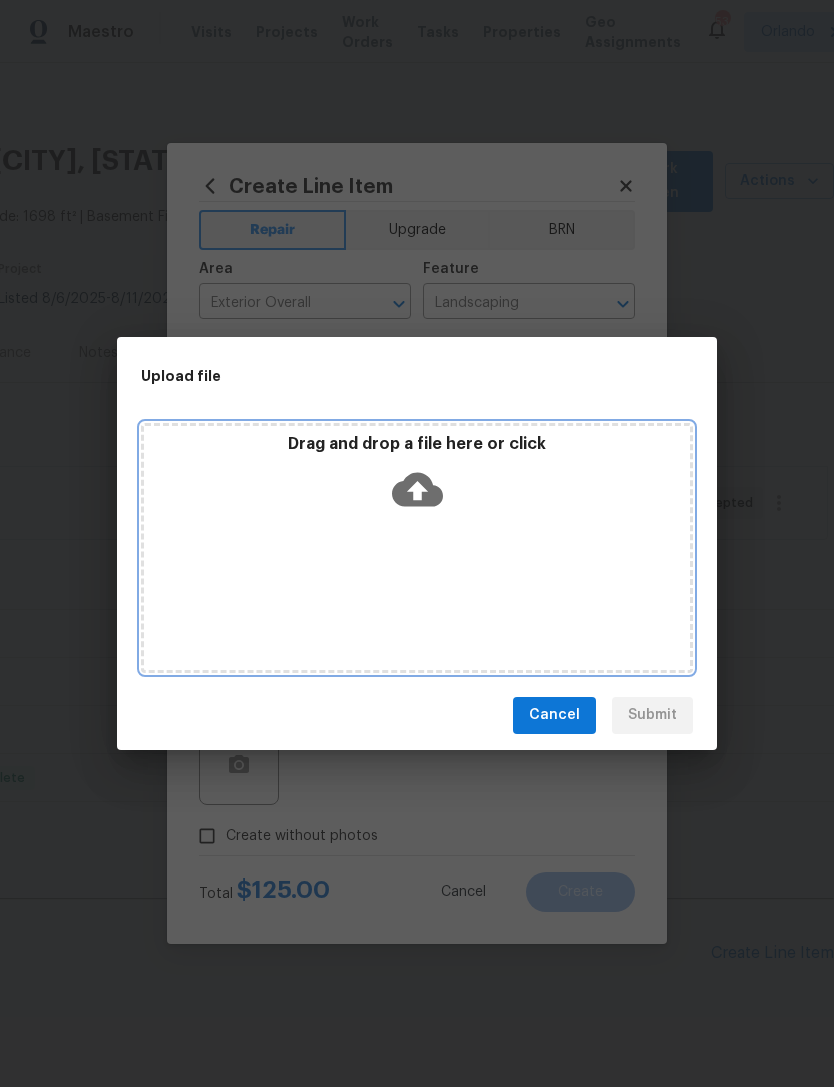 click on "Drag and drop a file here or click" at bounding box center (417, 548) 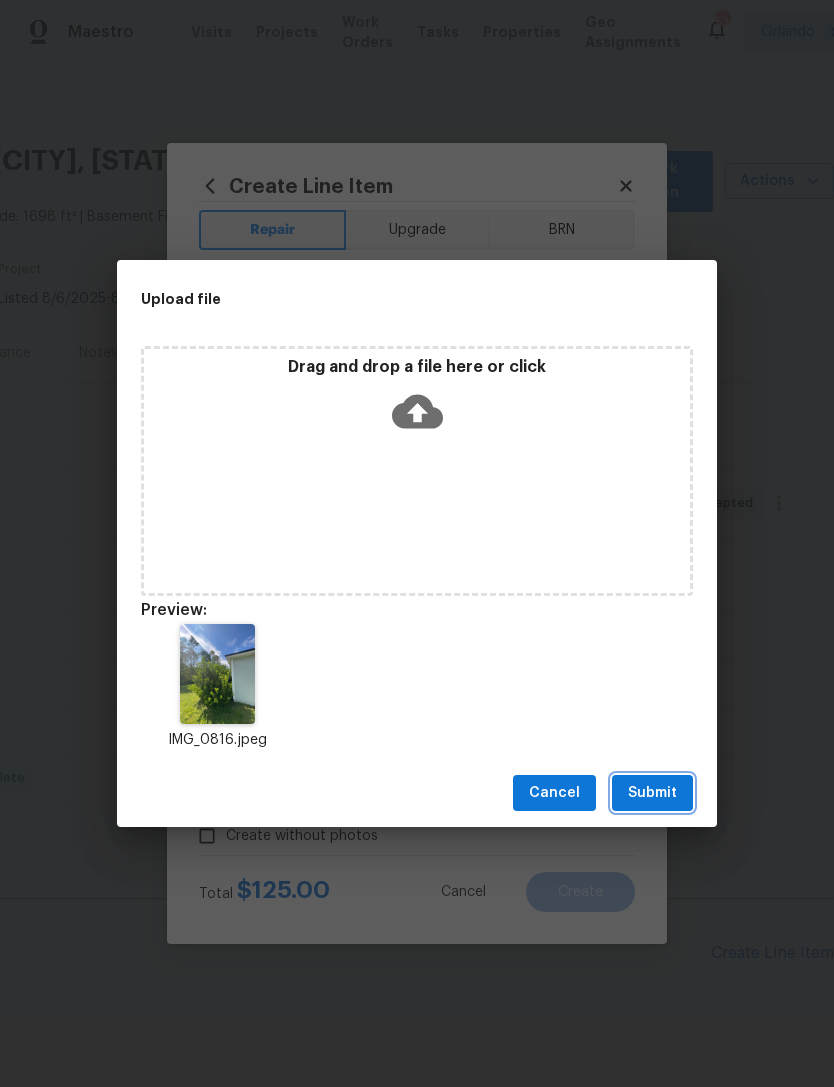 click on "Submit" at bounding box center (652, 793) 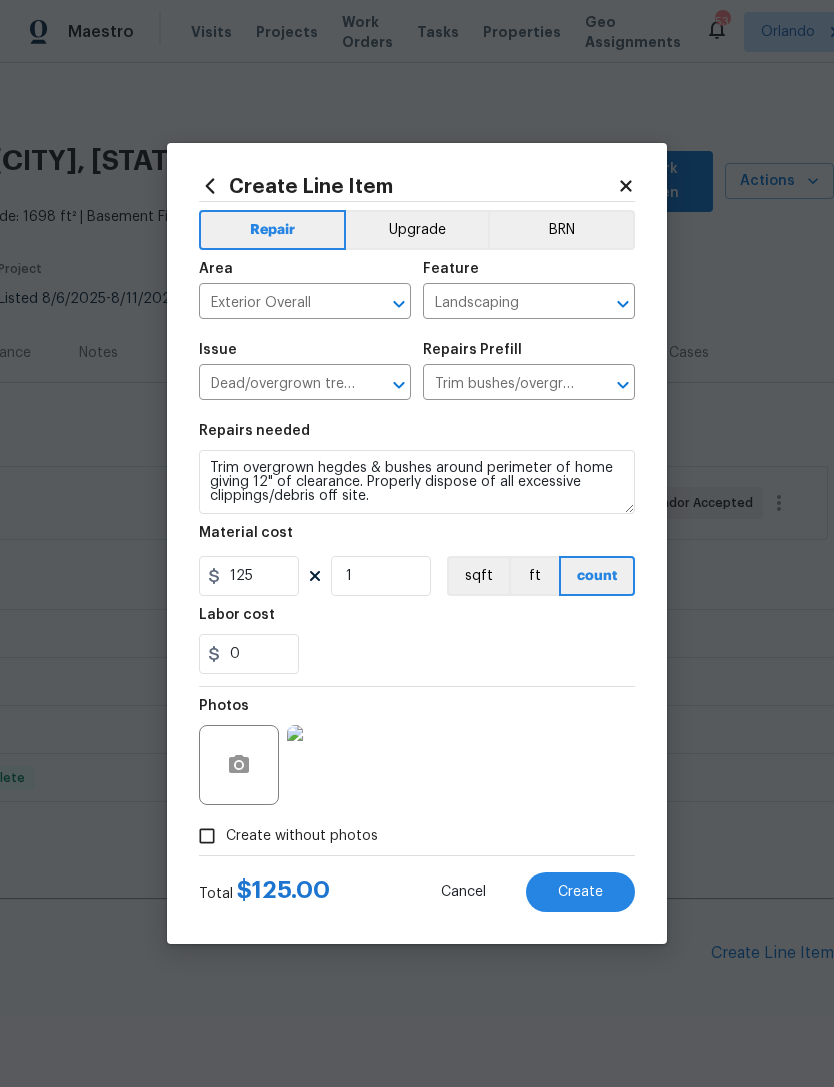 click on "Create" at bounding box center (580, 892) 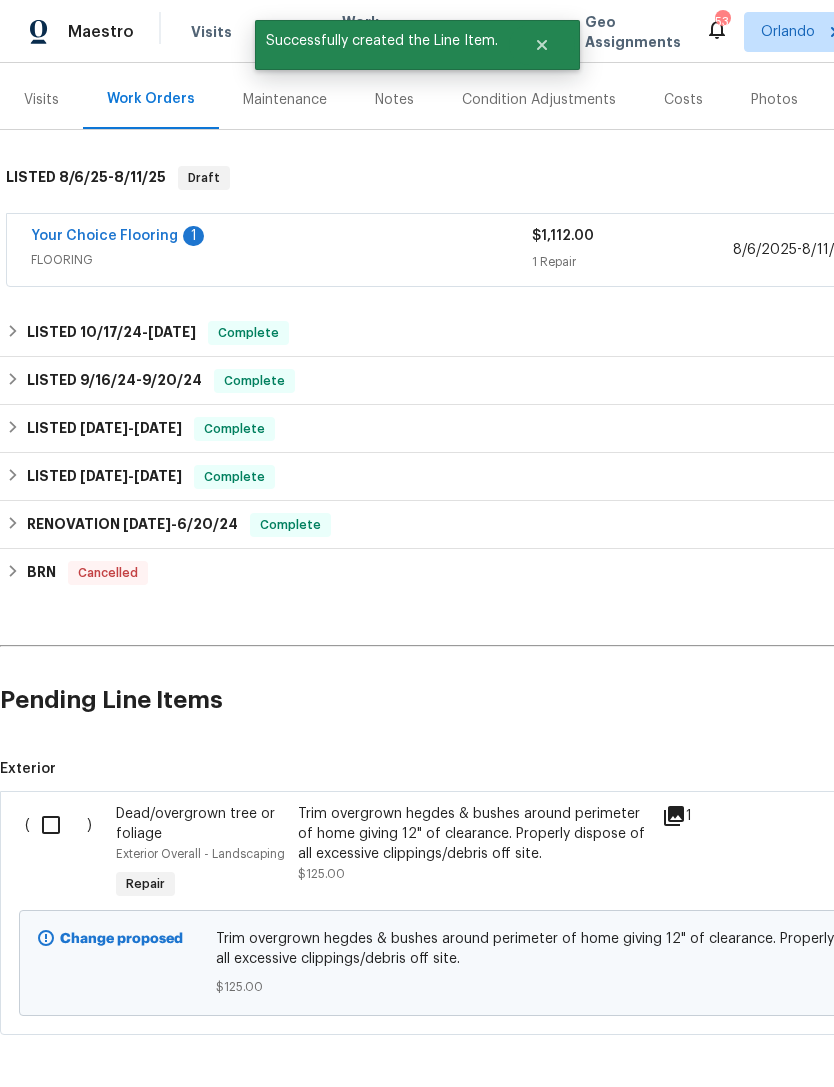 scroll, scrollTop: 253, scrollLeft: 0, axis: vertical 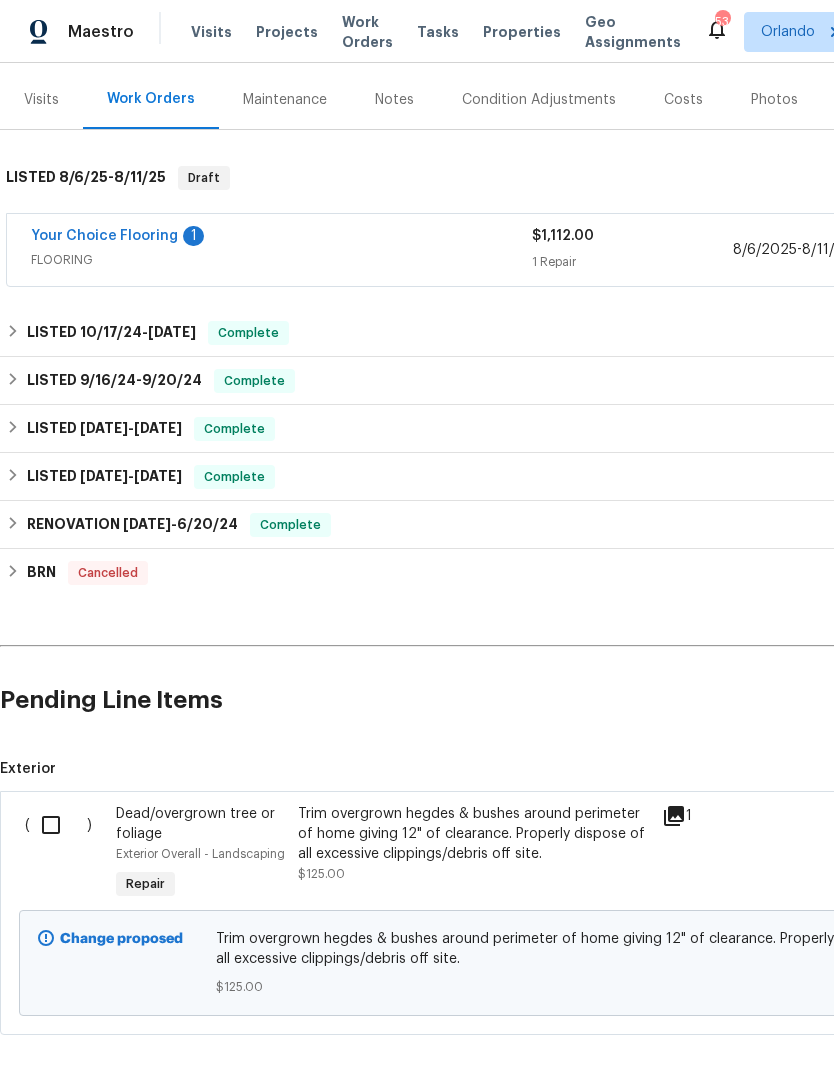 click on "Trim overgrown hegdes & bushes around perimeter of home giving 12" of clearance. Properly dispose of all excessive clippings/debris off site." at bounding box center (474, 834) 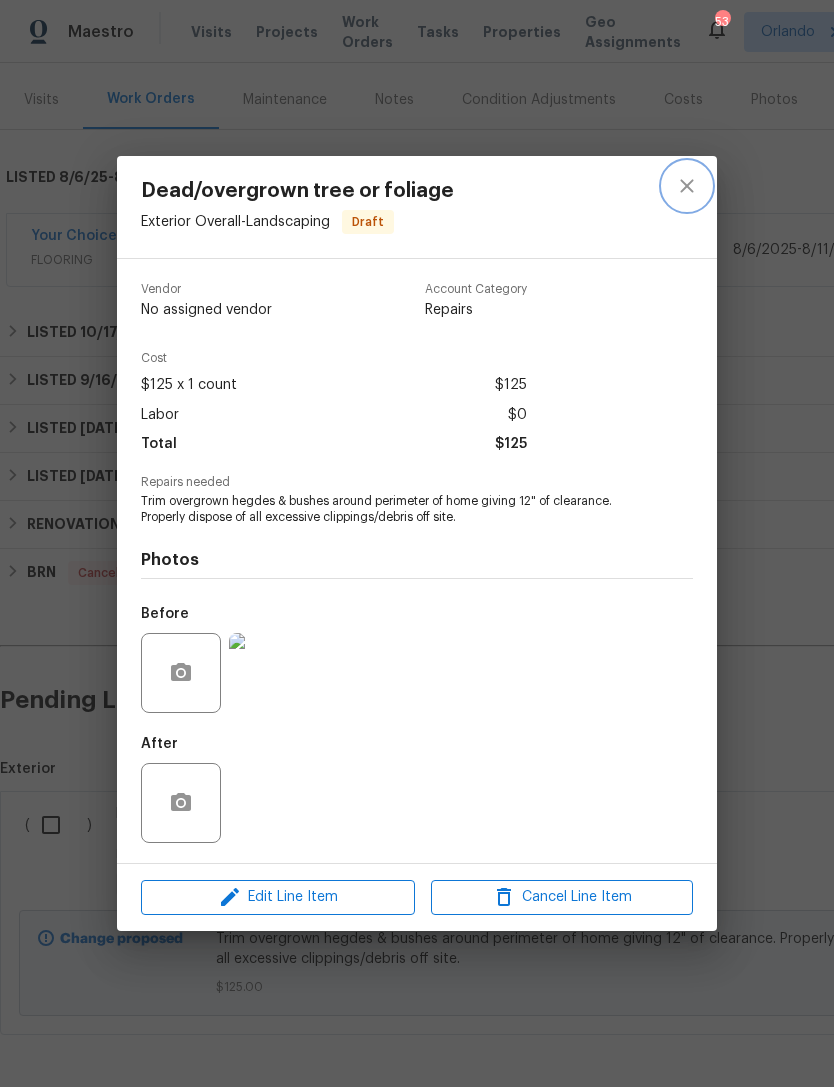 click 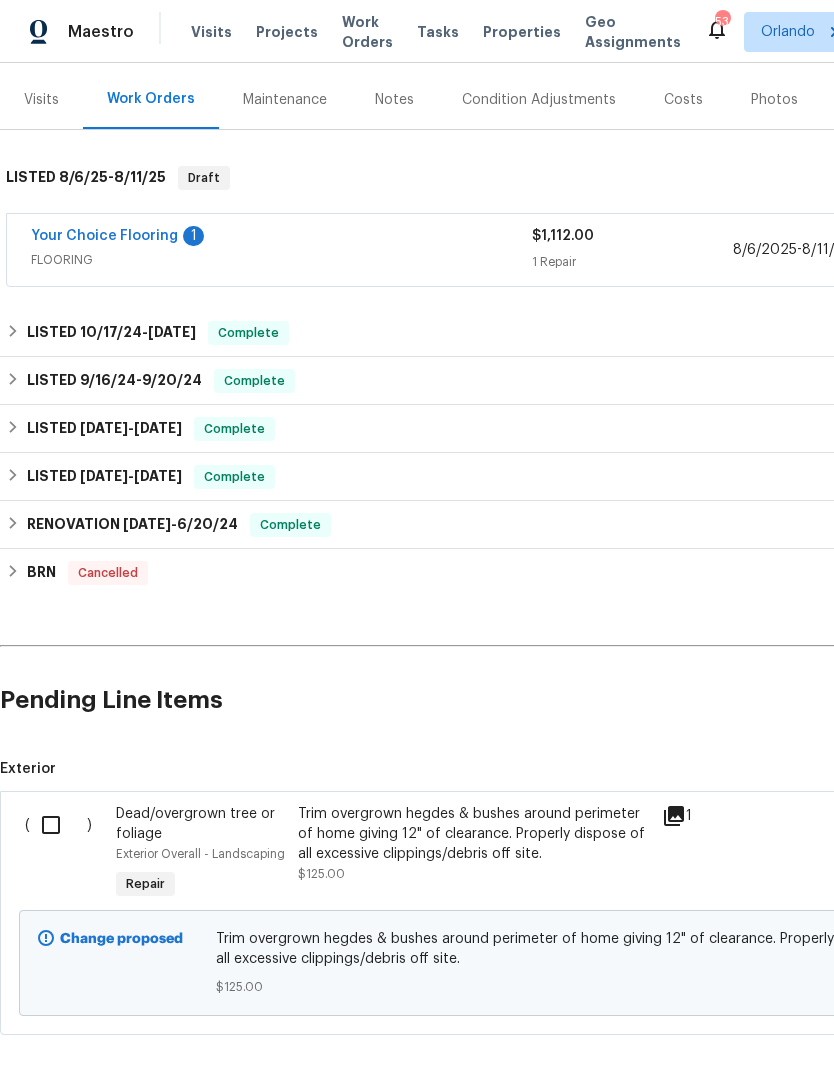 scroll, scrollTop: 253, scrollLeft: 0, axis: vertical 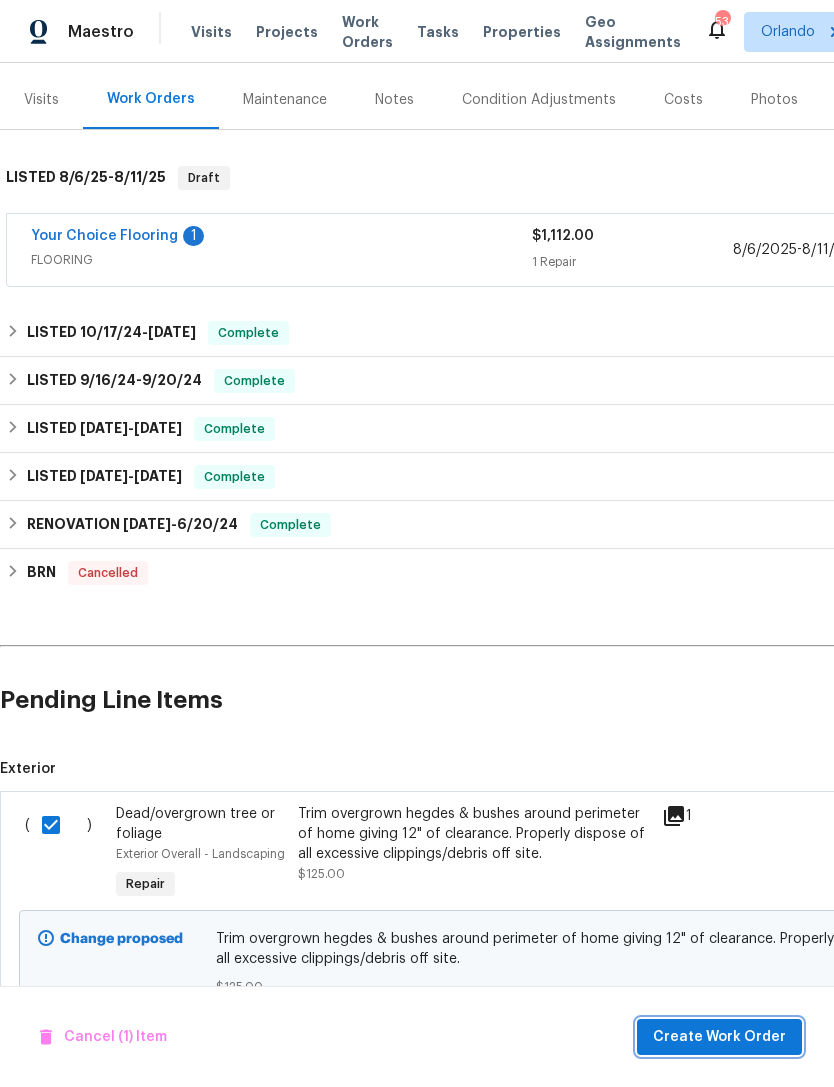 click on "Create Work Order" at bounding box center (719, 1037) 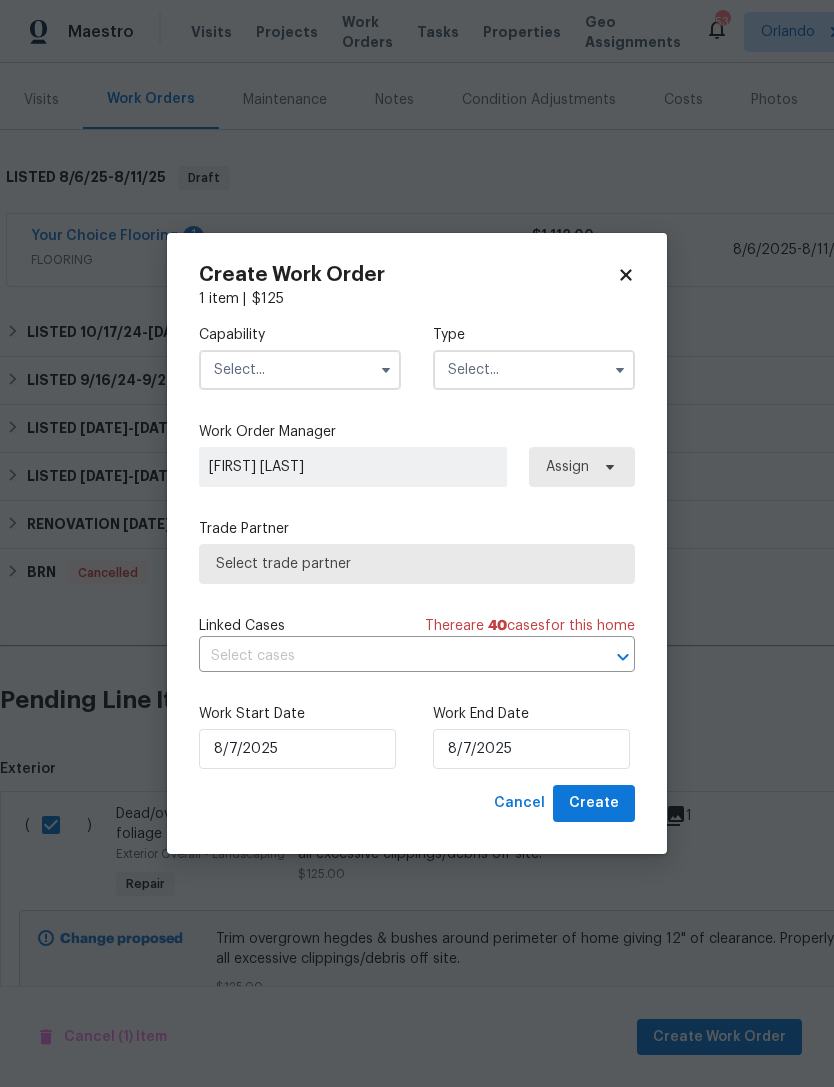 click at bounding box center [300, 370] 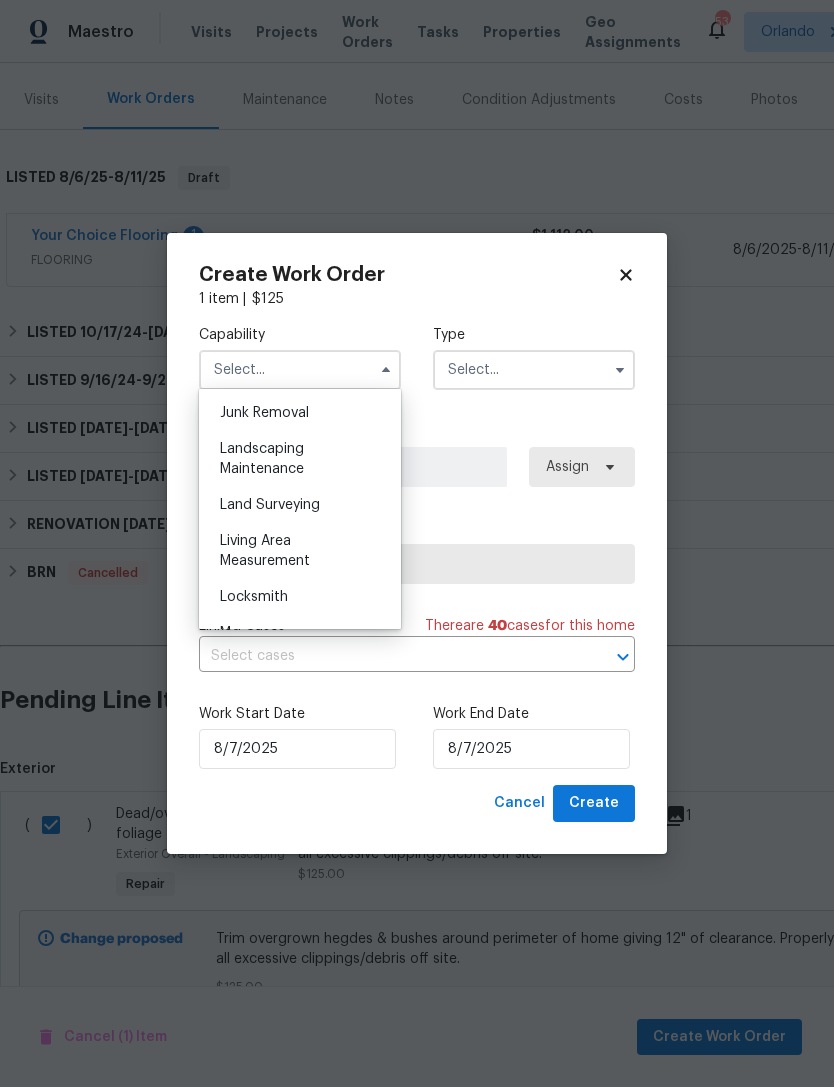 scroll, scrollTop: 1302, scrollLeft: 0, axis: vertical 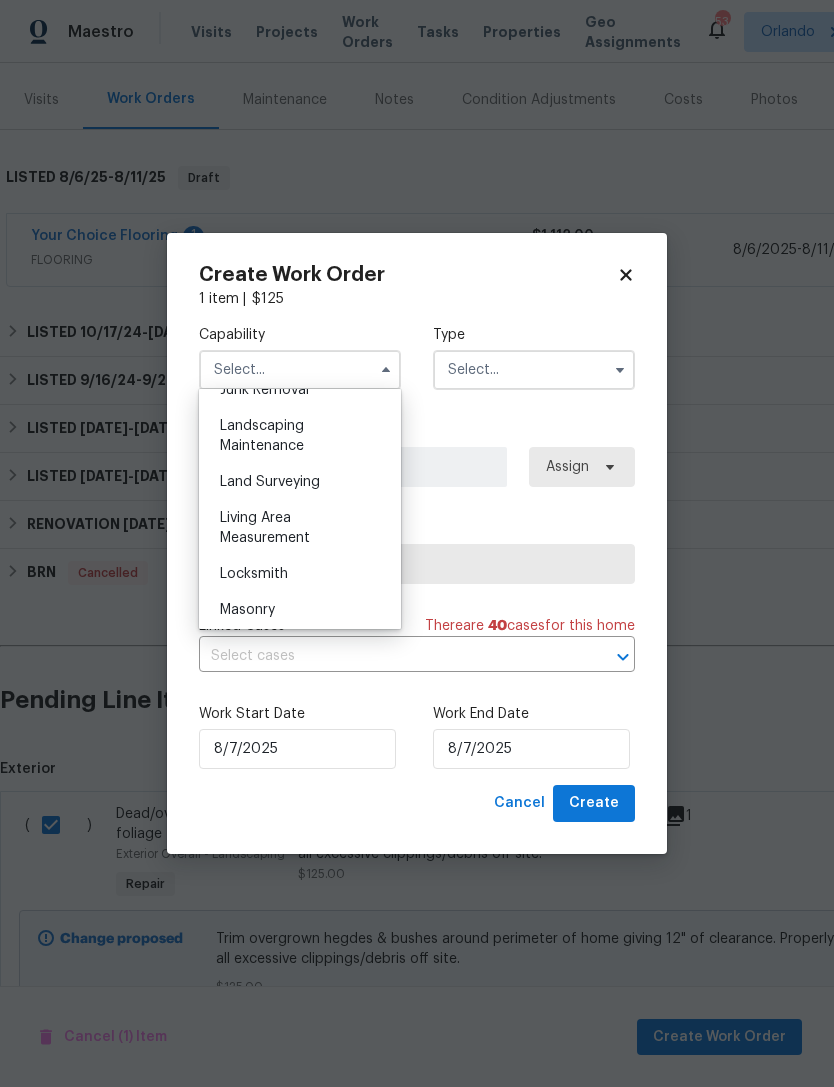 click on "Landscaping Maintenance" at bounding box center [300, 436] 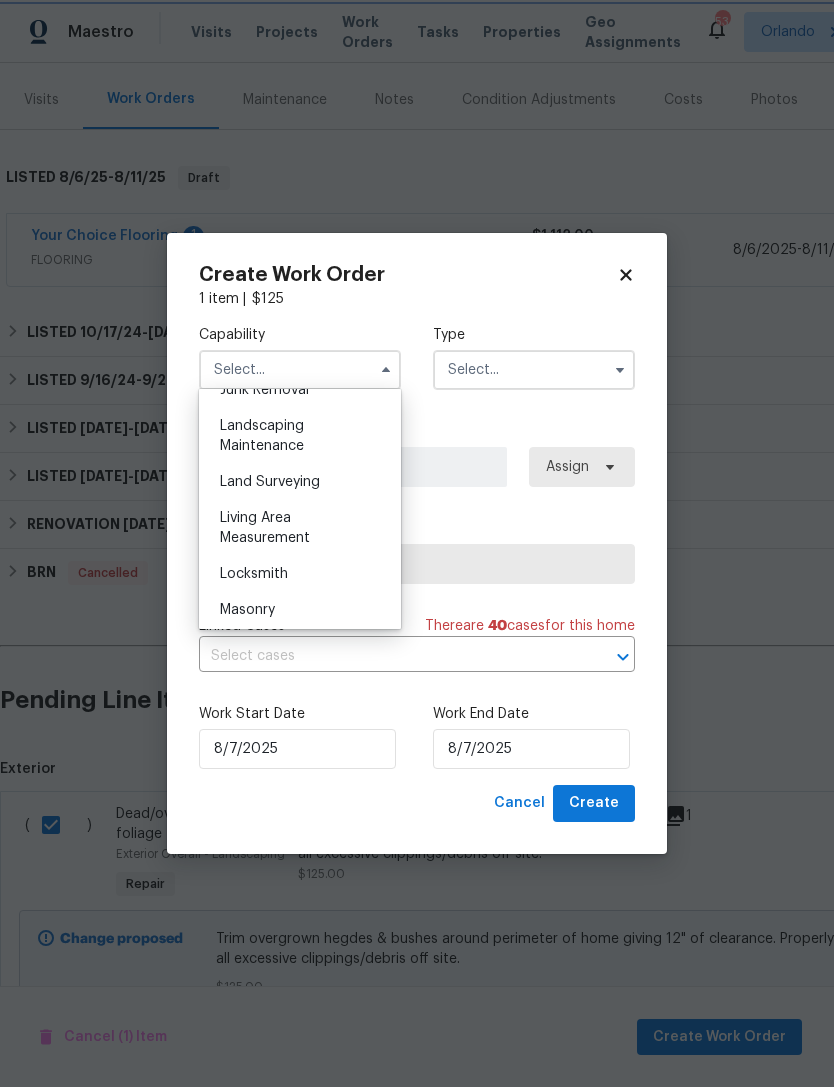 type on "Landscaping Maintenance" 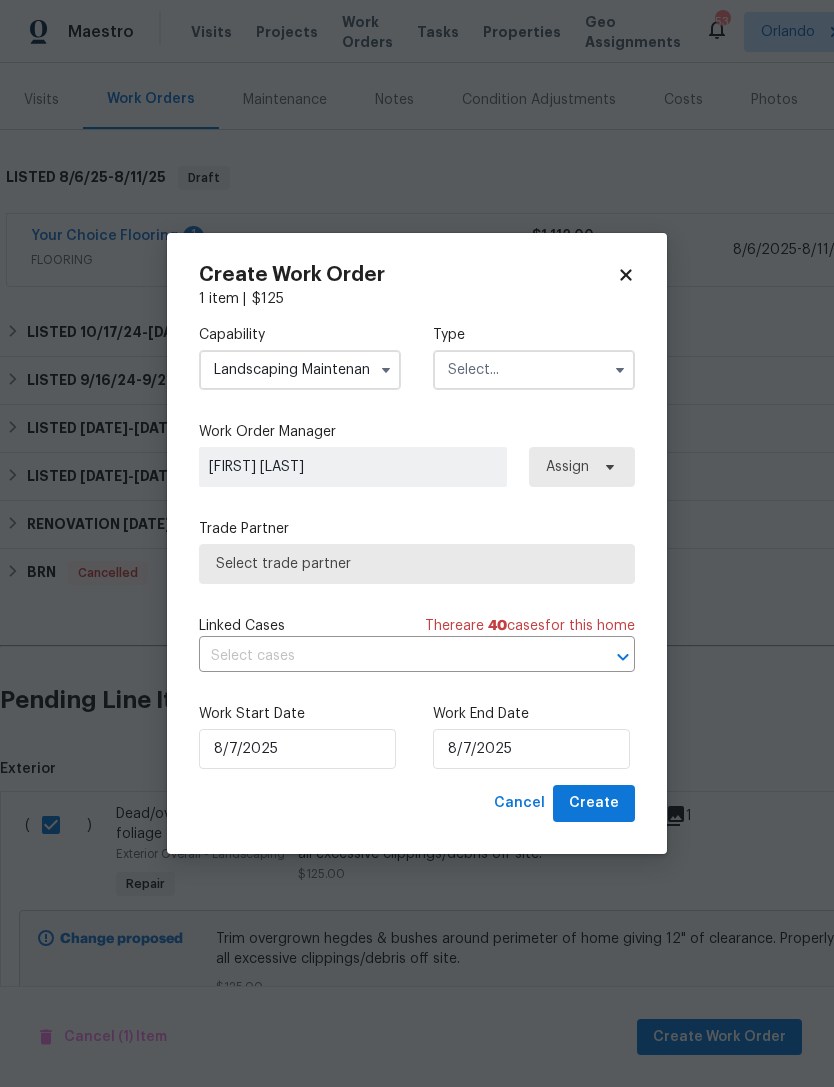click at bounding box center [534, 370] 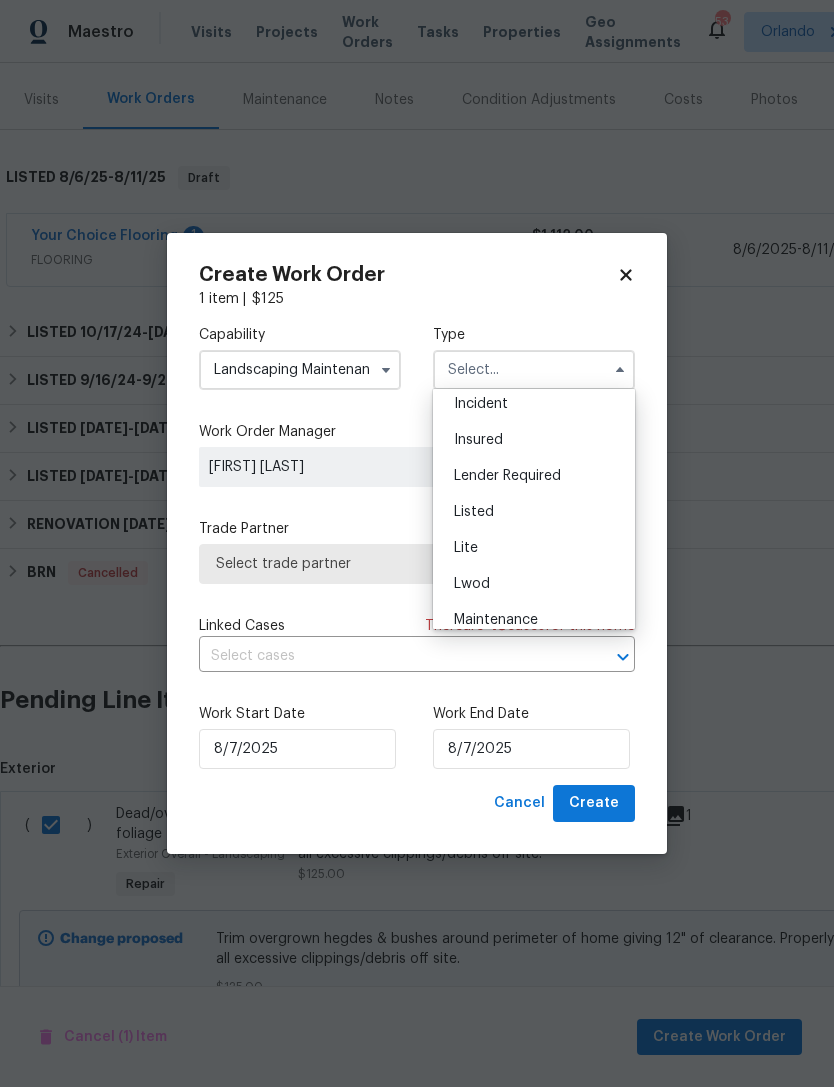 scroll, scrollTop: 148, scrollLeft: 0, axis: vertical 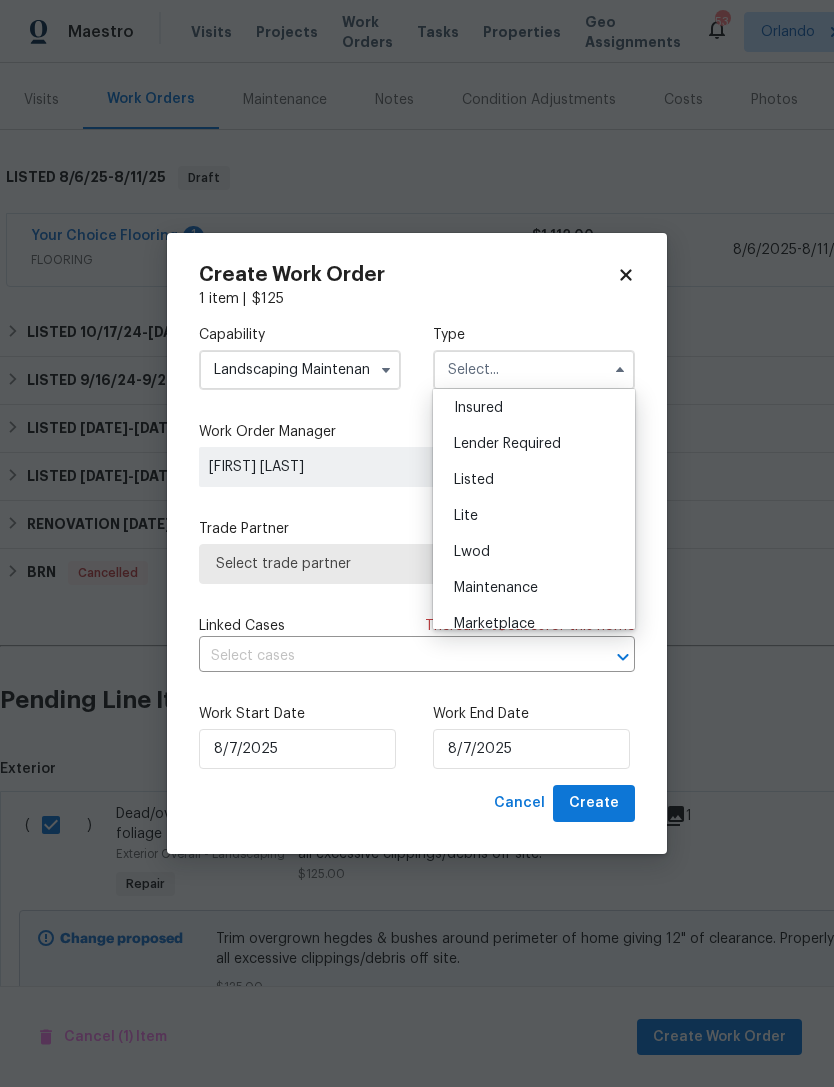 click on "Listed" at bounding box center [534, 480] 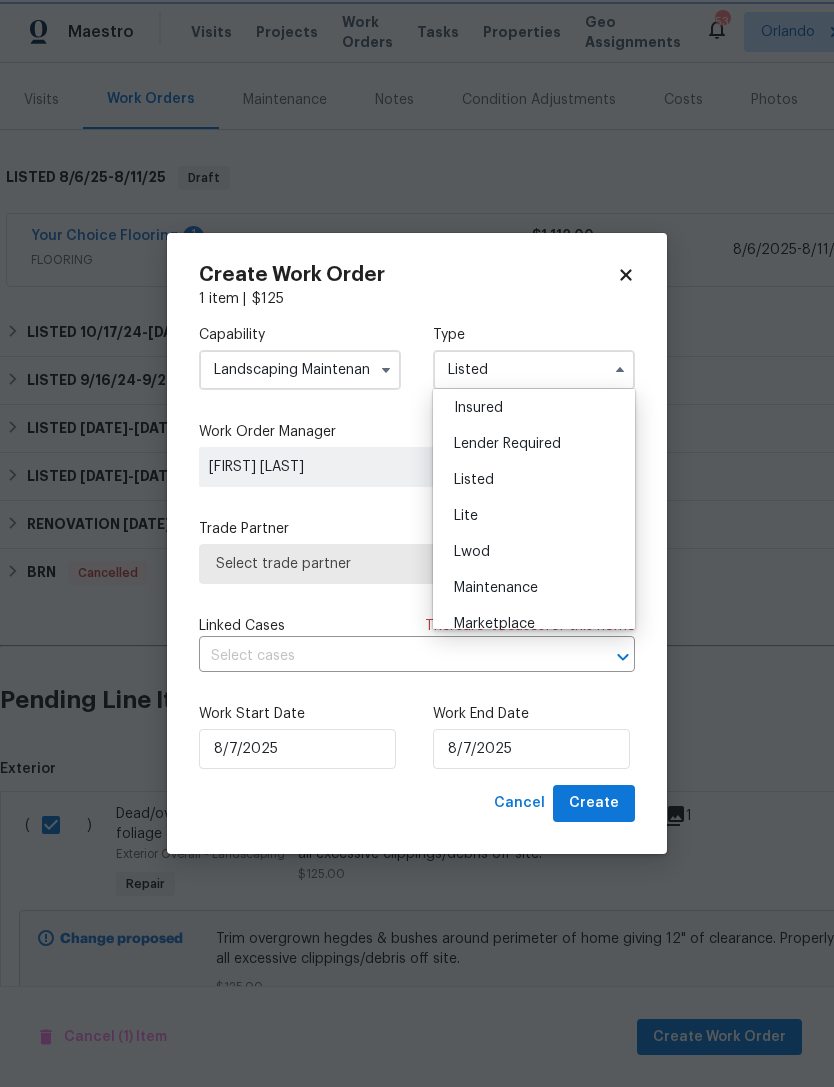scroll, scrollTop: 0, scrollLeft: 0, axis: both 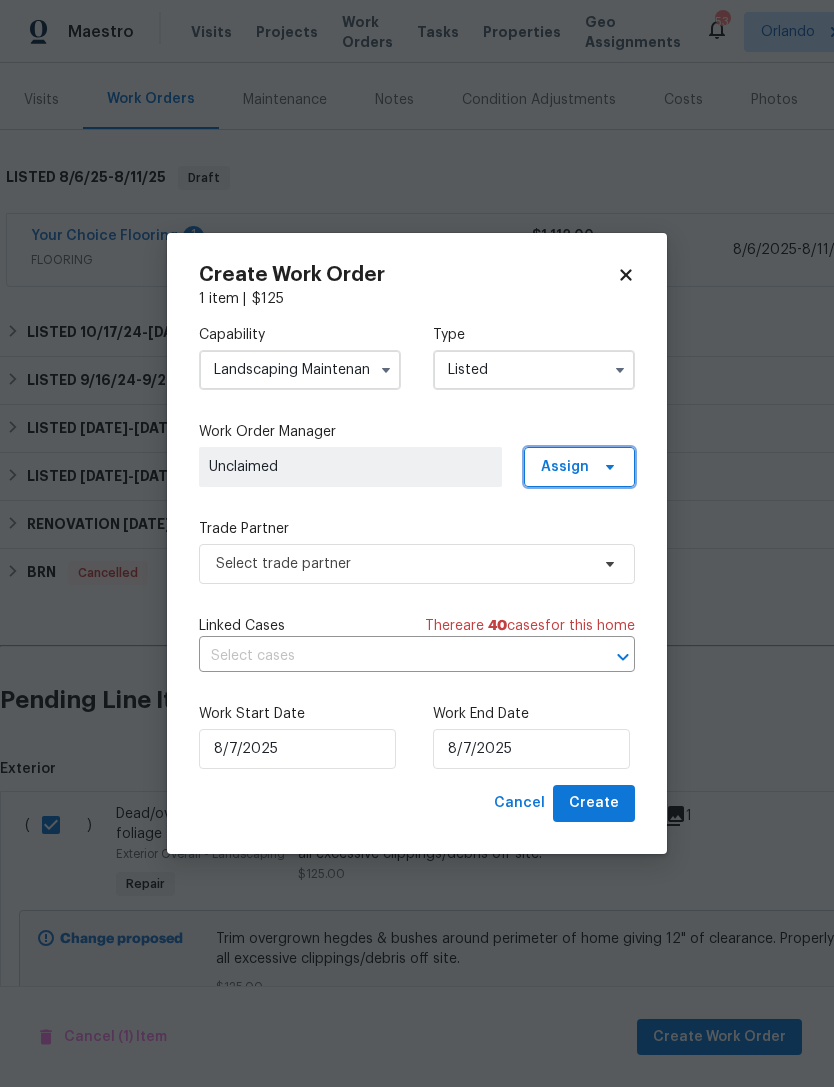 click at bounding box center [607, 467] 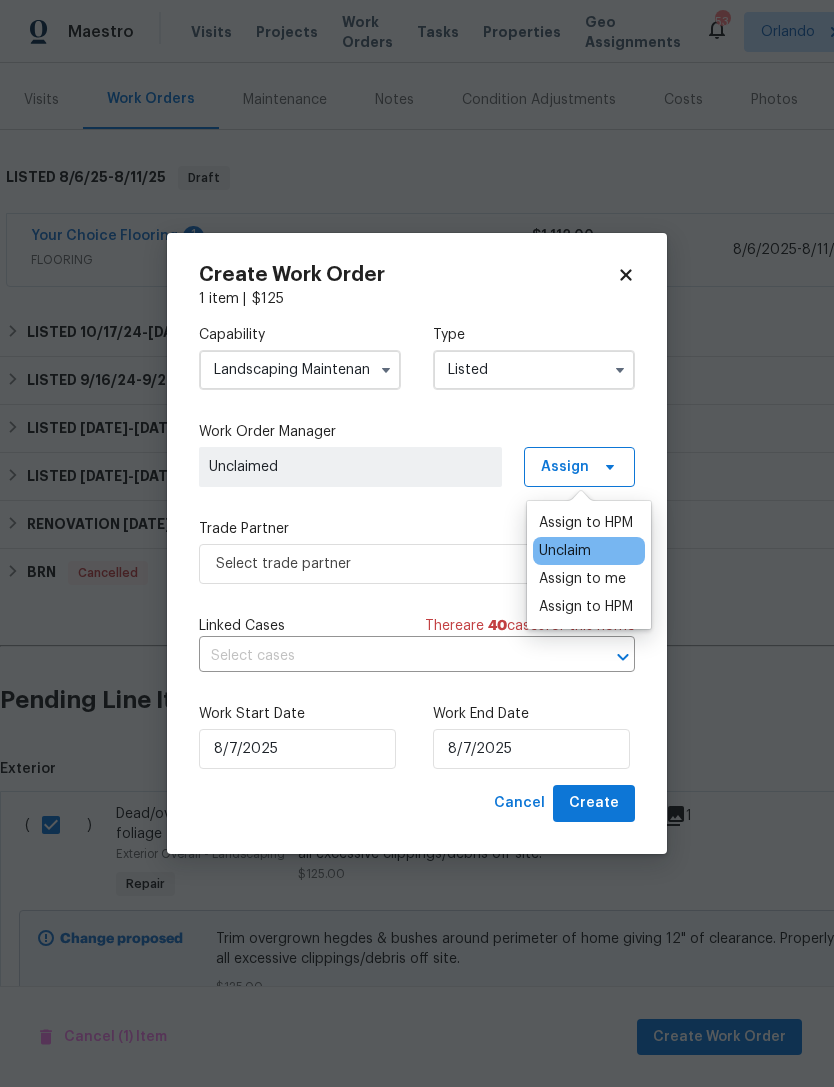 click on "Assign to HPM" at bounding box center [586, 523] 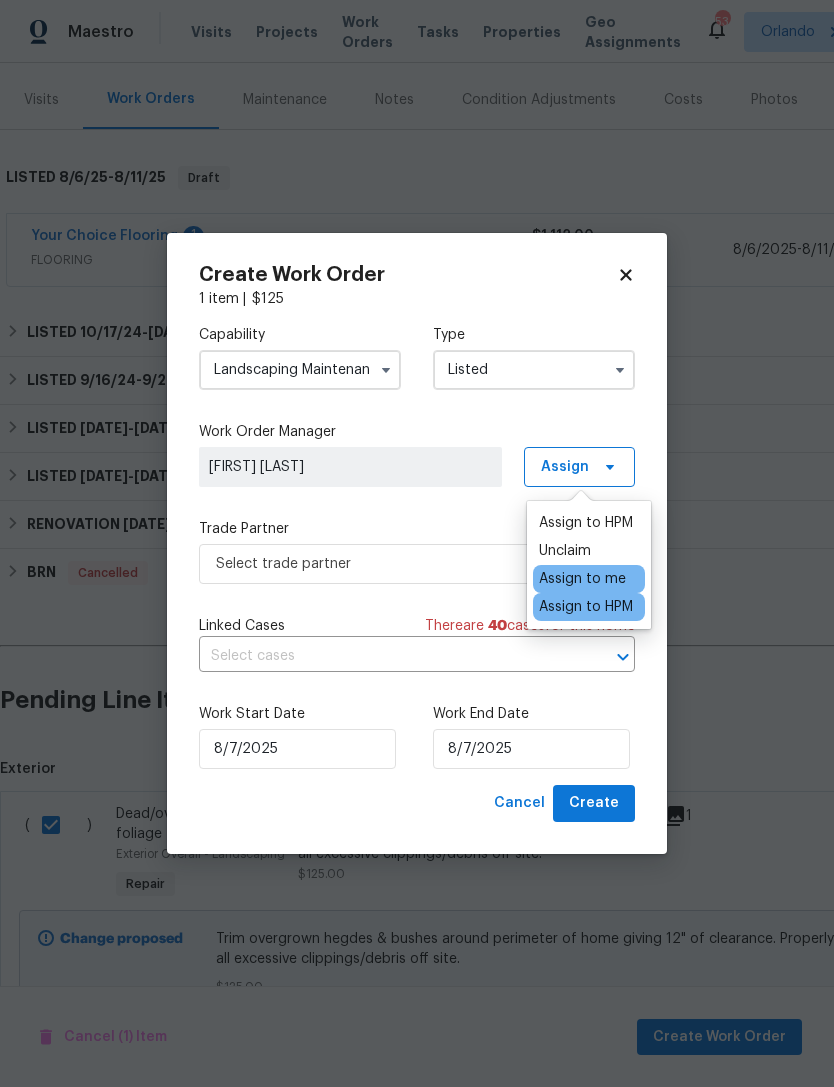 click on "Trade Partner" at bounding box center (417, 529) 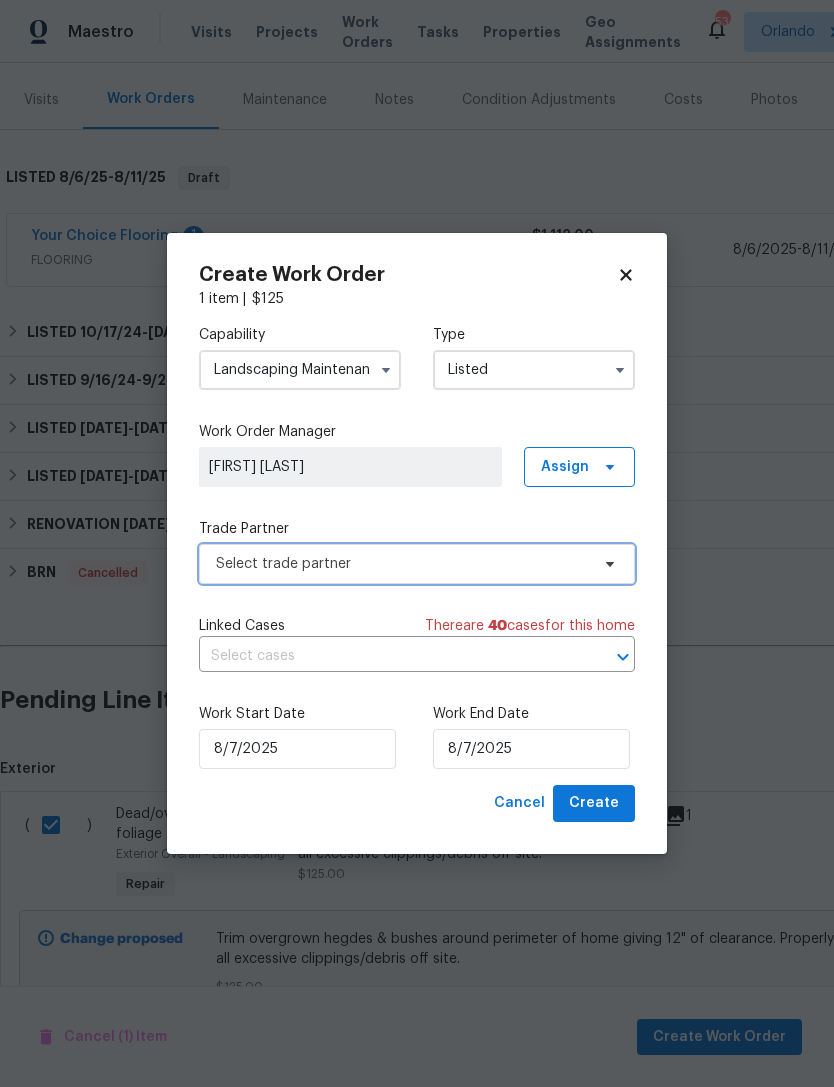 click 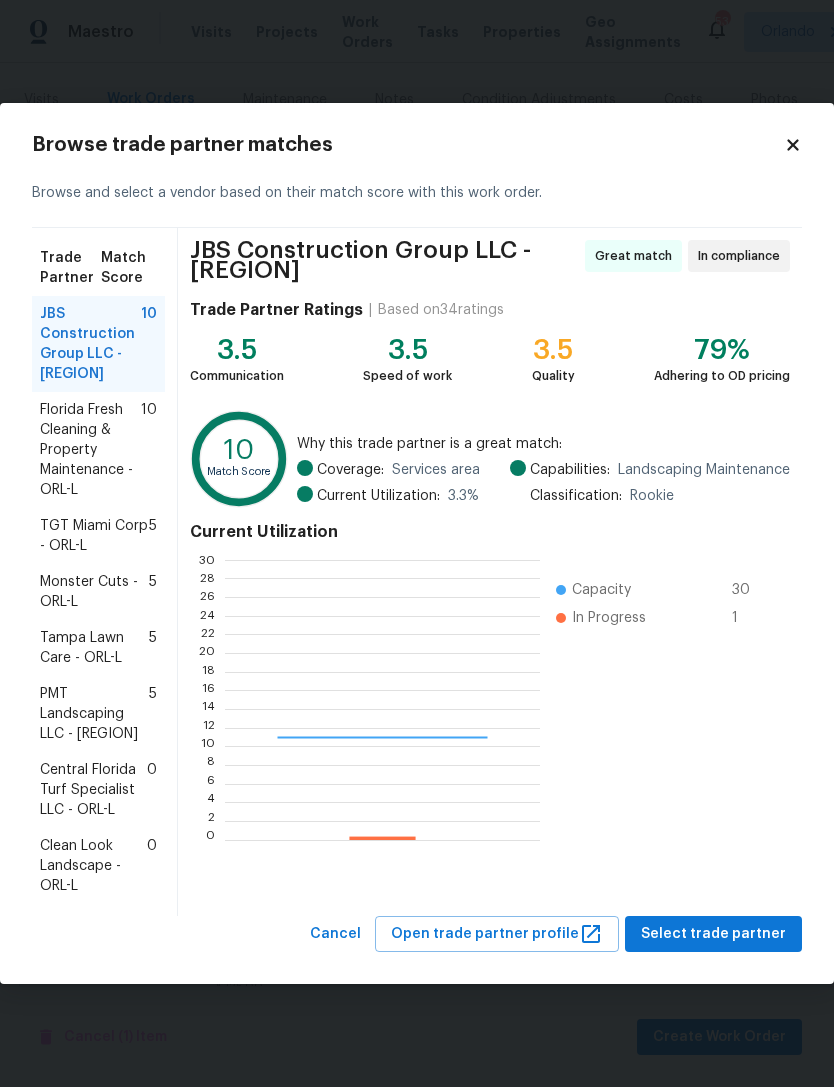 scroll, scrollTop: 2, scrollLeft: 2, axis: both 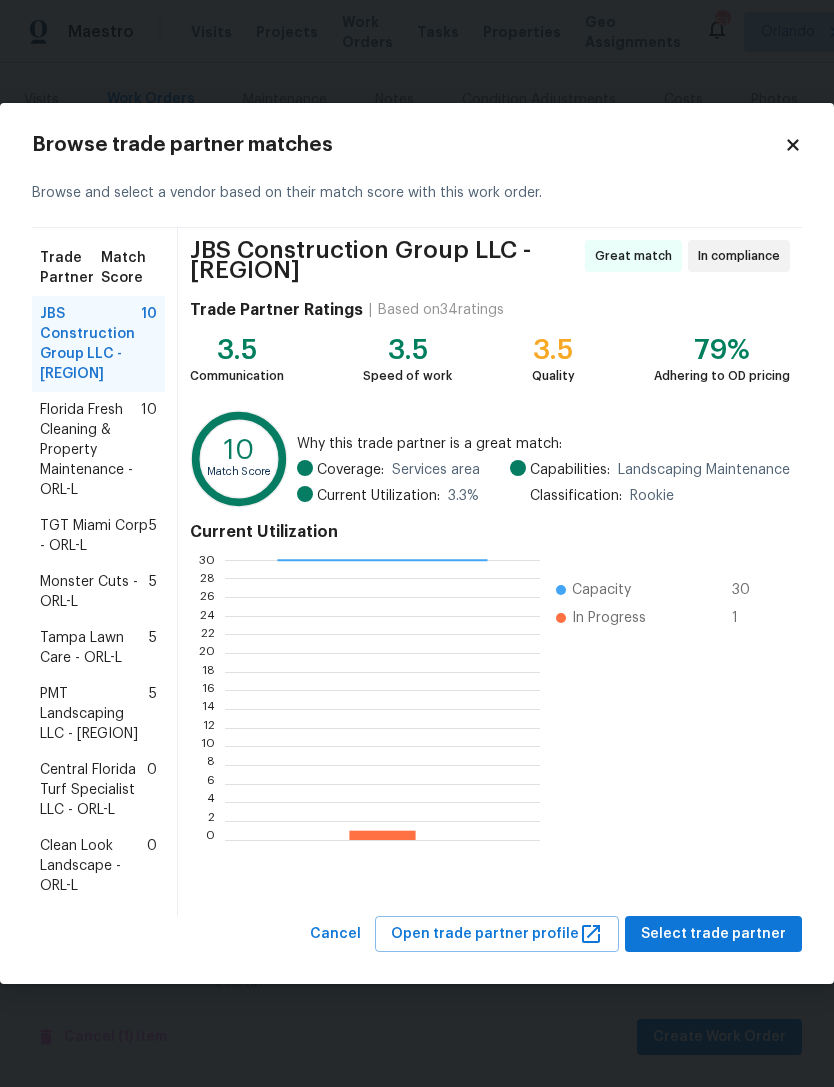 click on "Florida Fresh Cleaning & Property Maintenance - ORL-L" at bounding box center (90, 450) 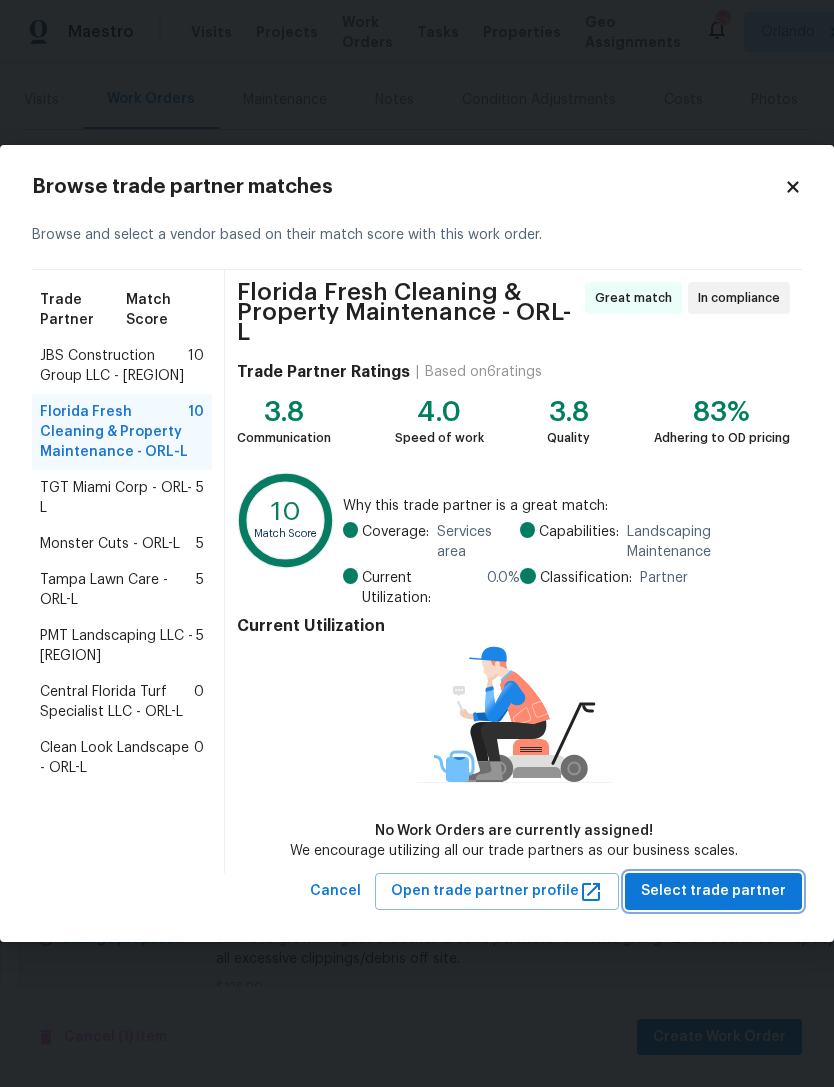 click on "Select trade partner" at bounding box center [713, 891] 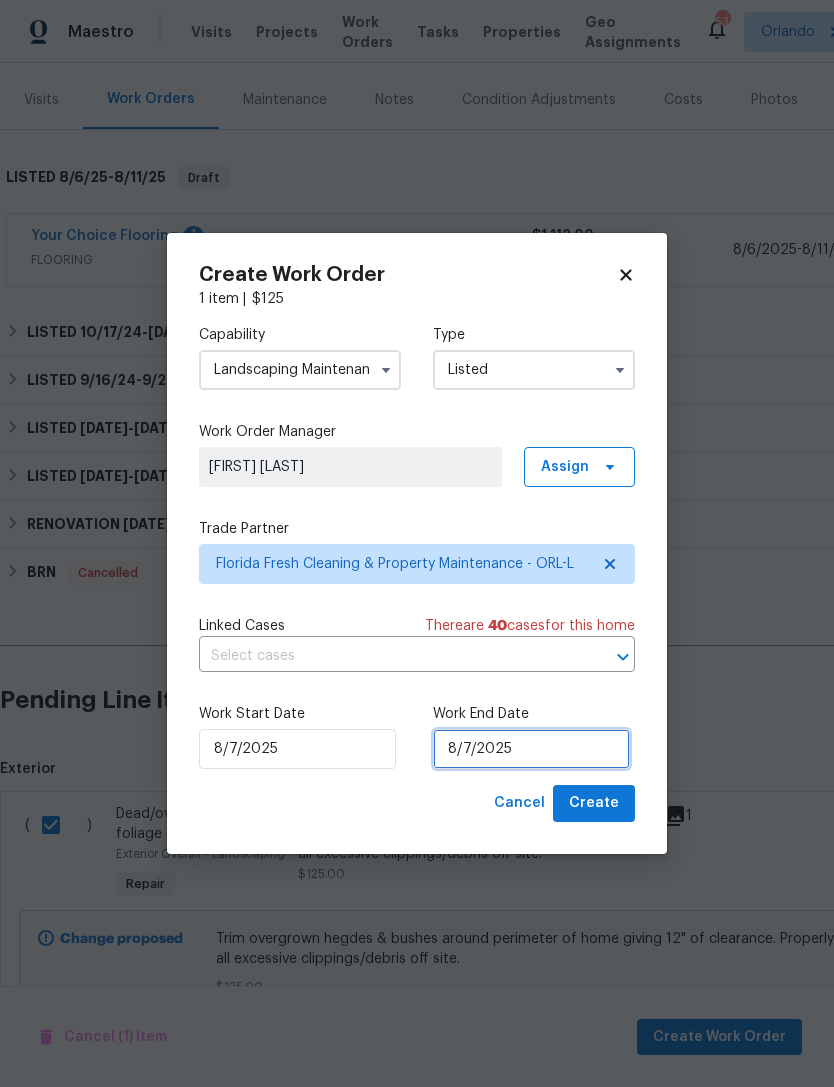 click on "8/7/2025" at bounding box center [531, 749] 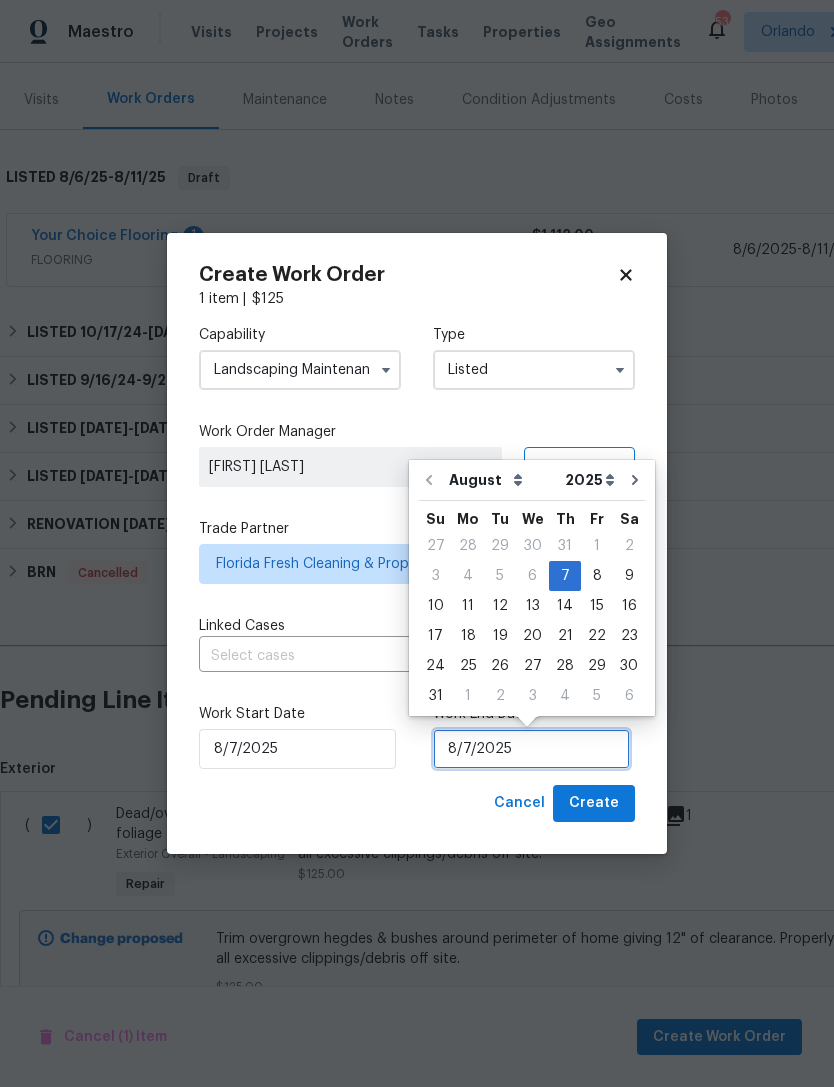 scroll, scrollTop: 37, scrollLeft: 0, axis: vertical 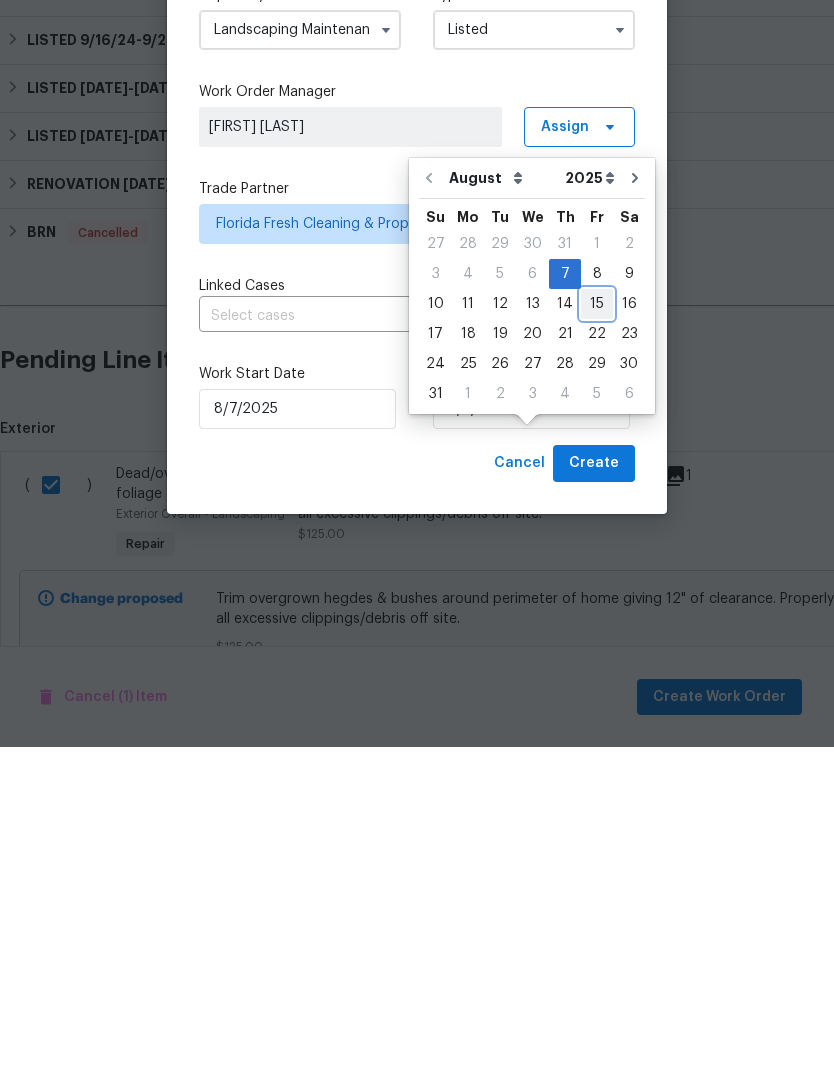 click on "15" at bounding box center (597, 644) 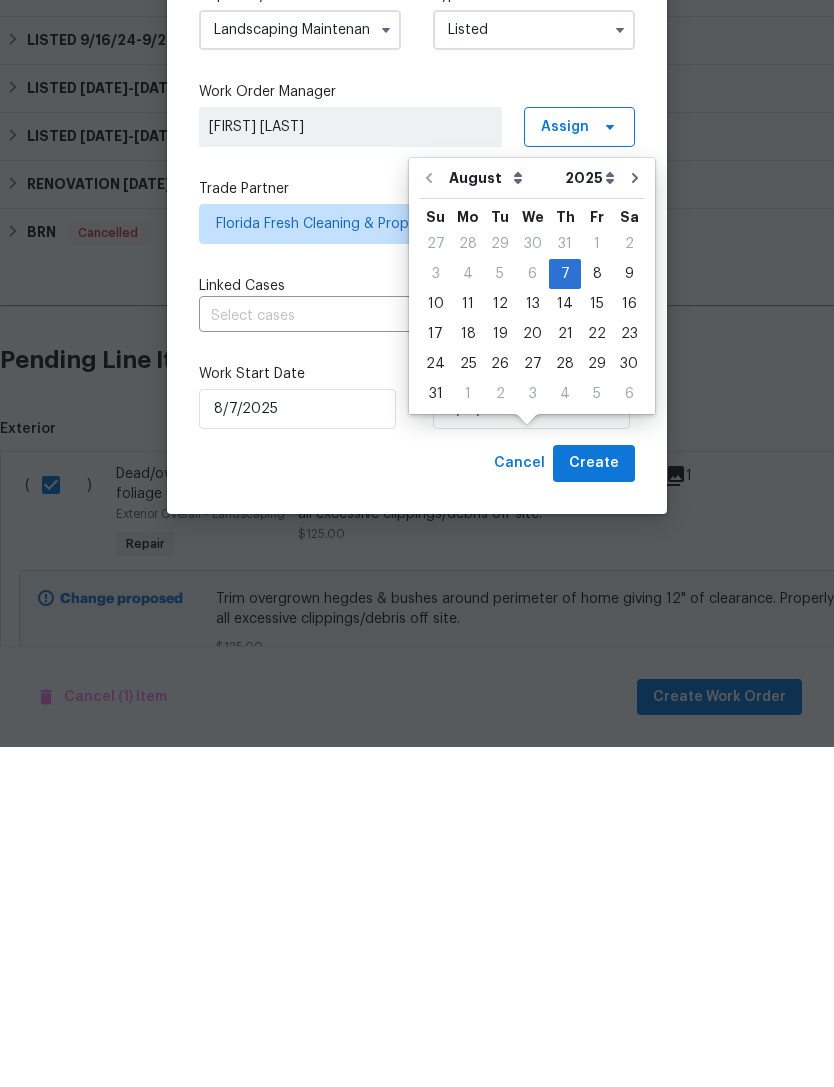 scroll, scrollTop: 64, scrollLeft: 0, axis: vertical 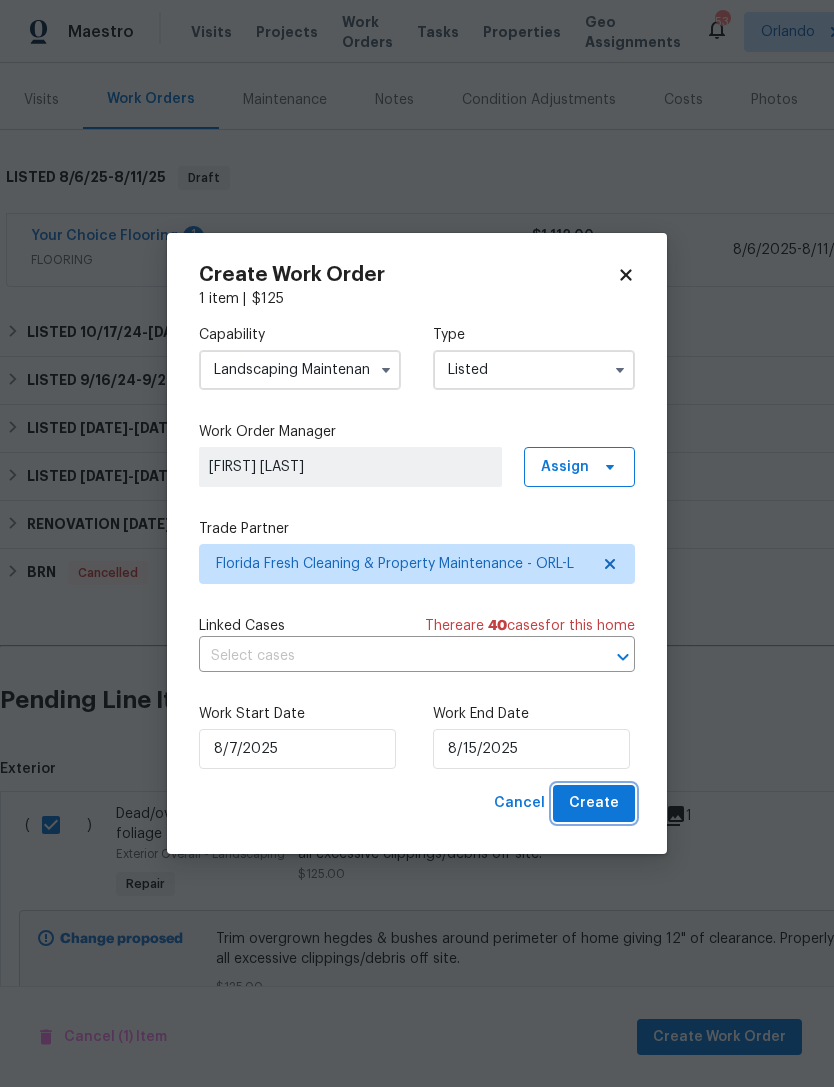 click on "Create" at bounding box center [594, 803] 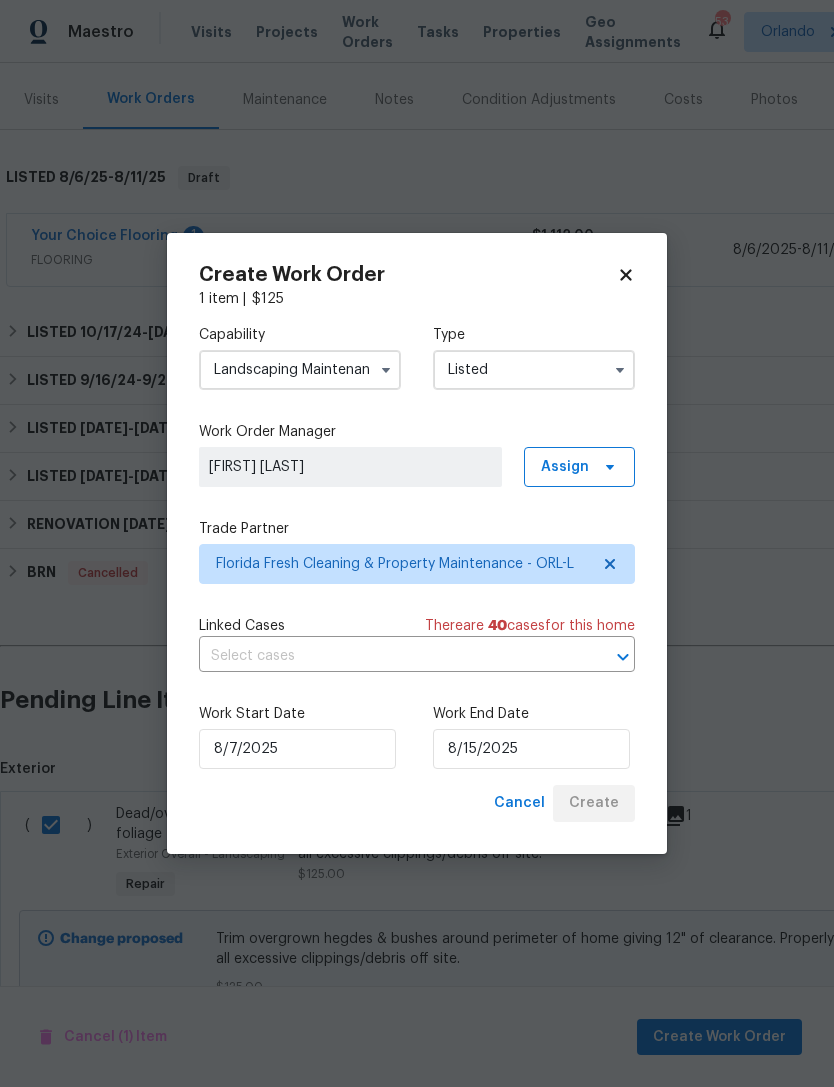checkbox on "false" 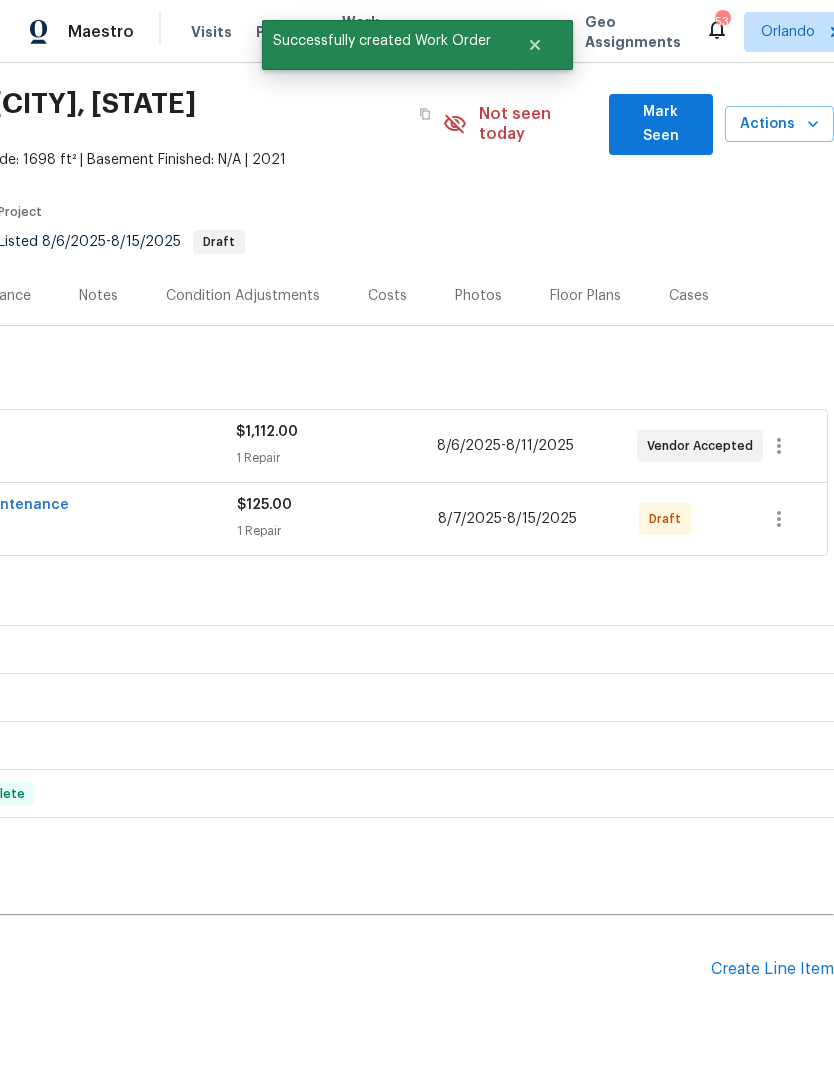 scroll, scrollTop: 57, scrollLeft: 296, axis: both 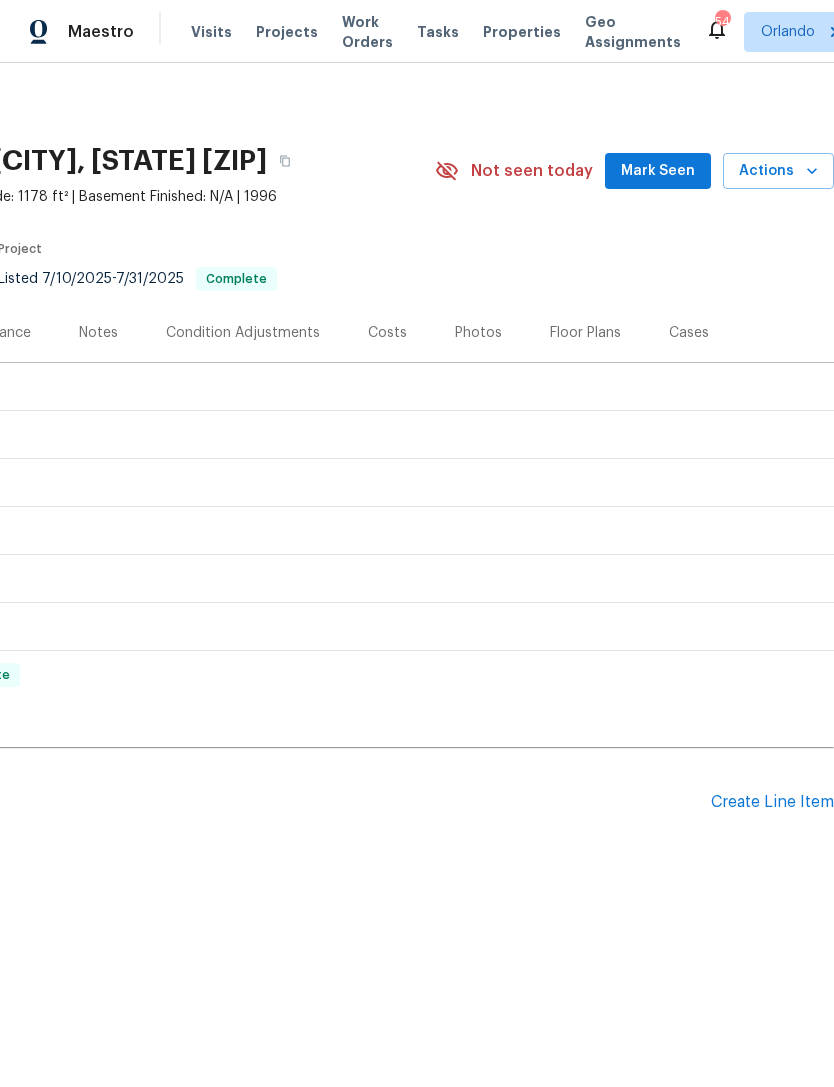 click on "Create Line Item" at bounding box center [772, 802] 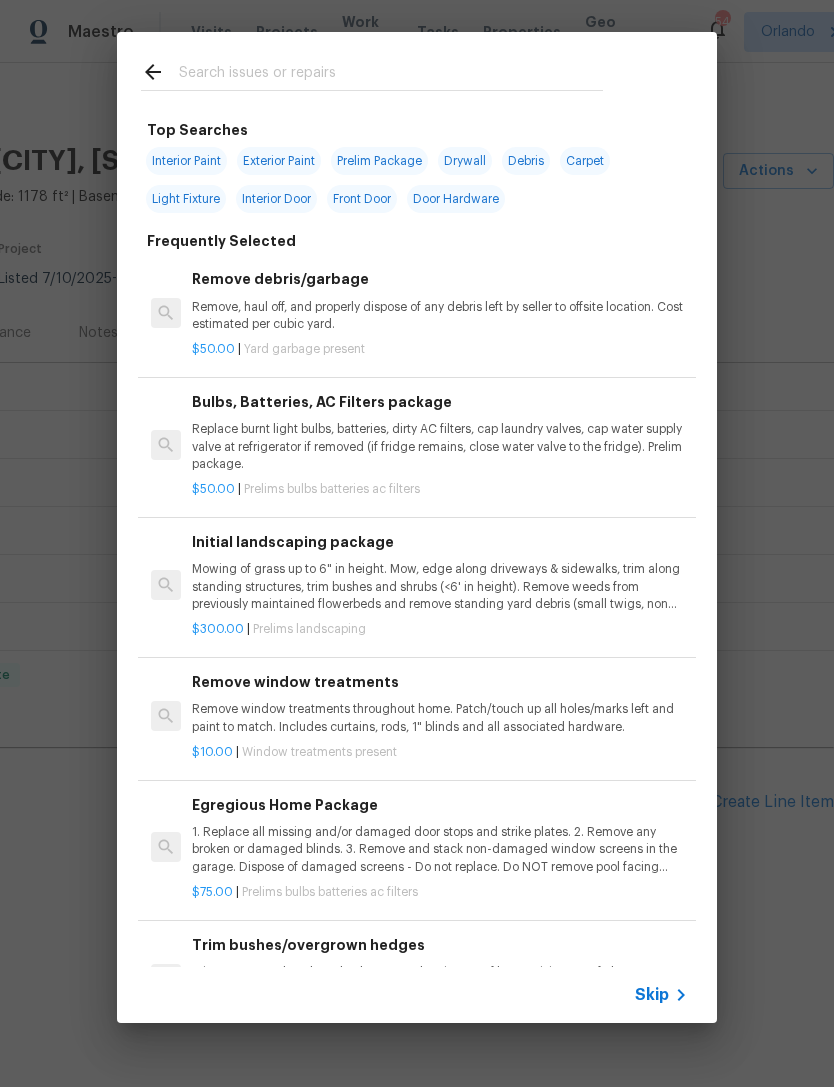 click at bounding box center [372, 71] 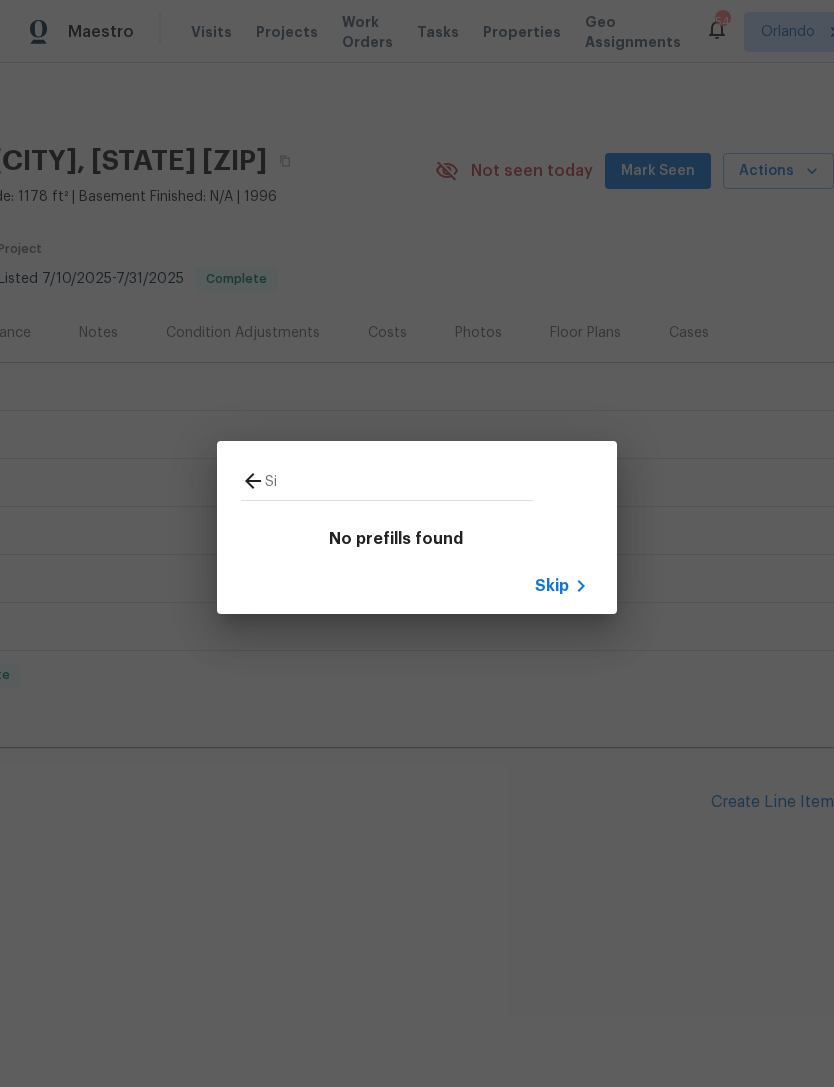 type on "S" 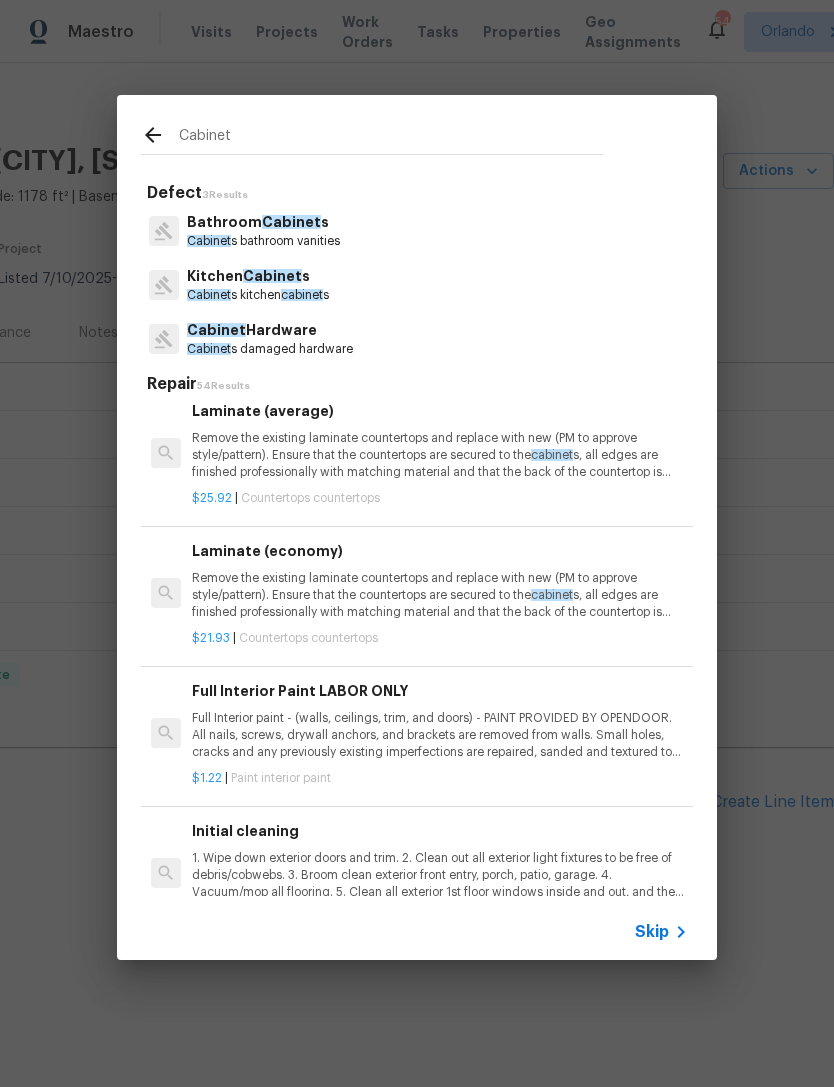 scroll, scrollTop: 6584, scrollLeft: 0, axis: vertical 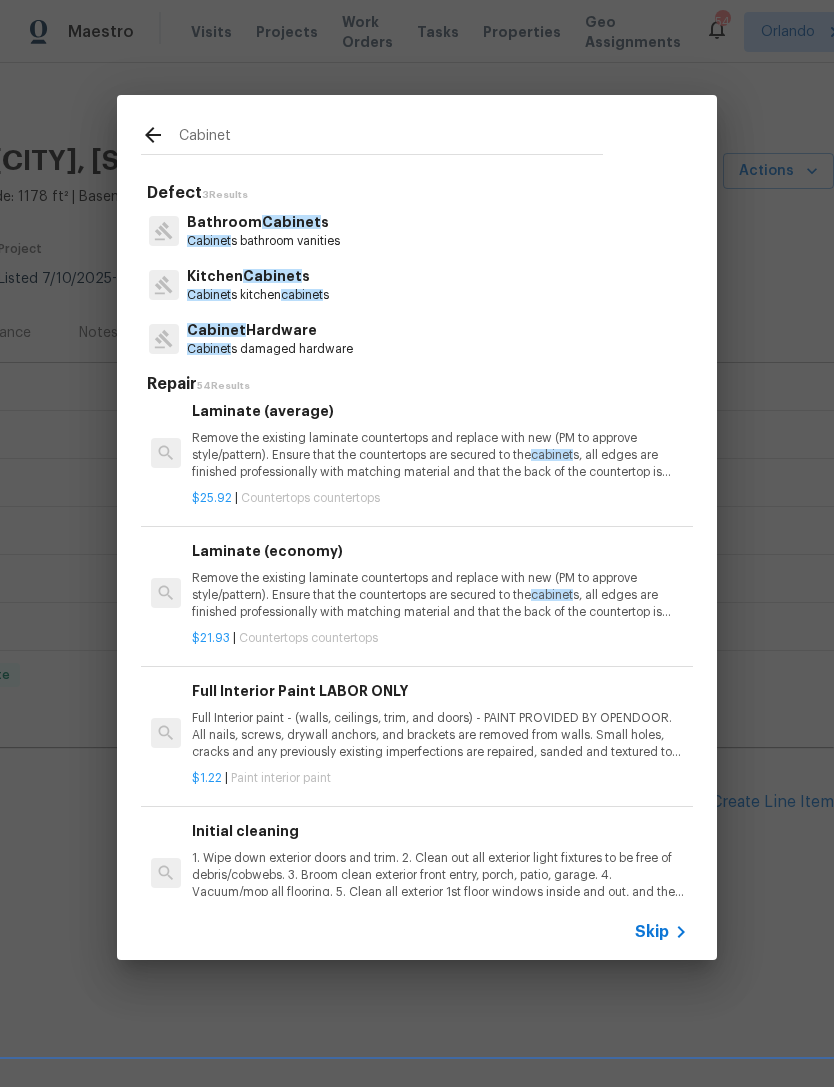 click on "Kitchen  Cabinet s Cabinet s kitchen  cabinet s" at bounding box center (417, 285) 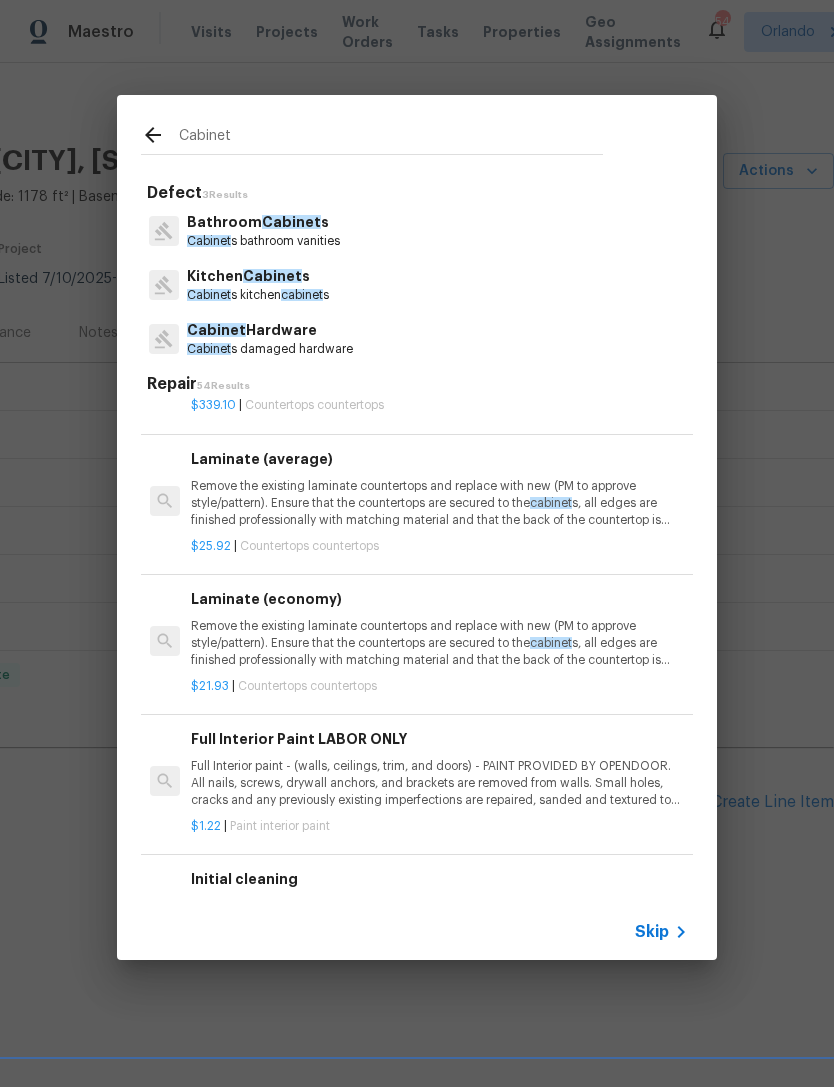 click on "Kitchen  Cabinet s" at bounding box center [258, 276] 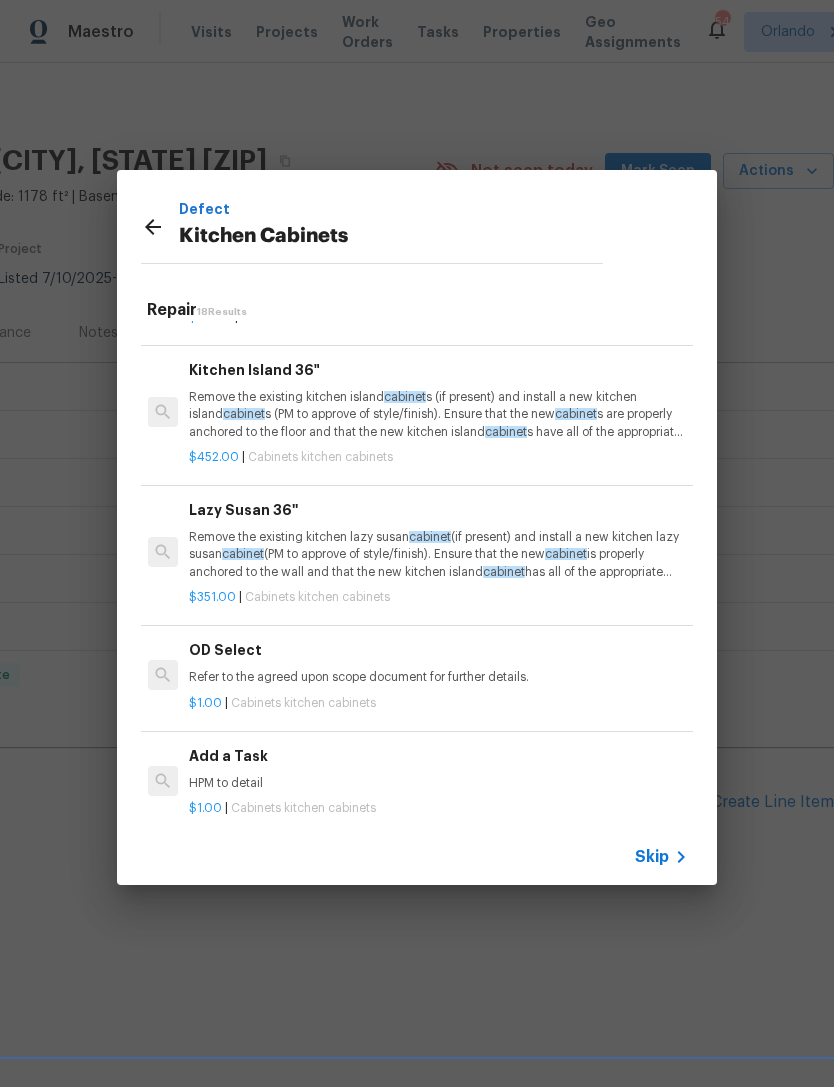 scroll, scrollTop: 1920, scrollLeft: 3, axis: both 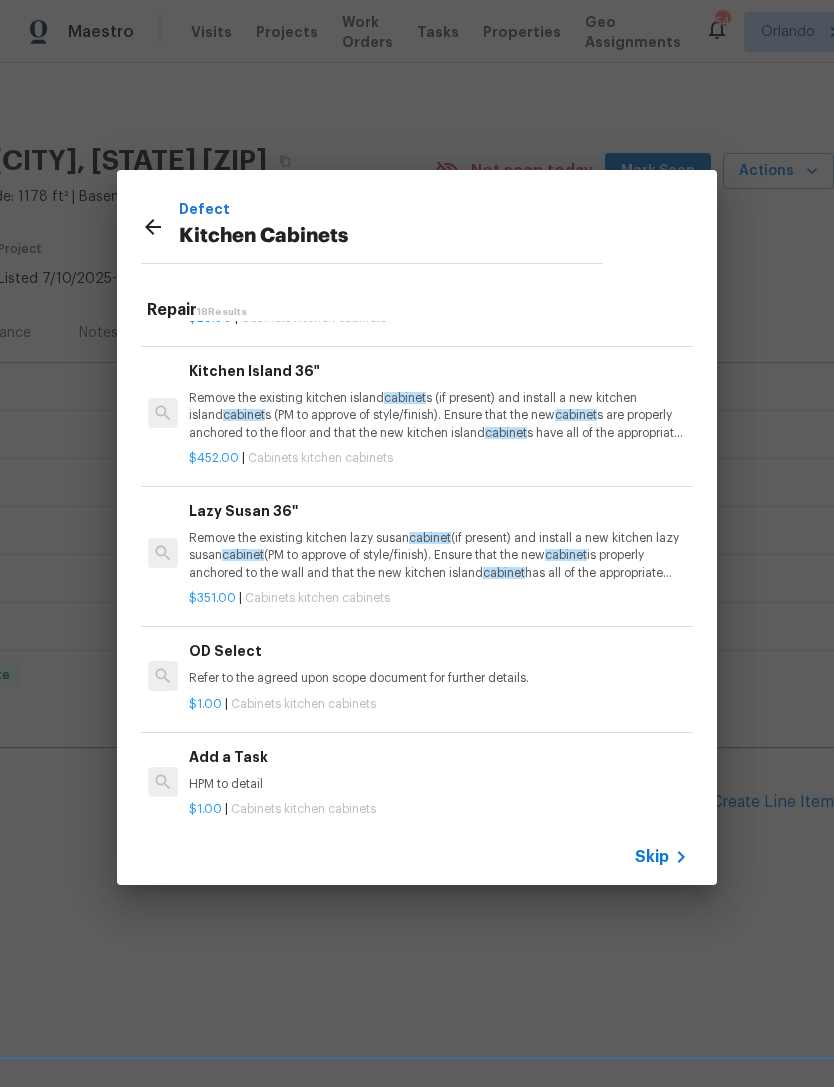 click on "HPM to detail" at bounding box center (437, 784) 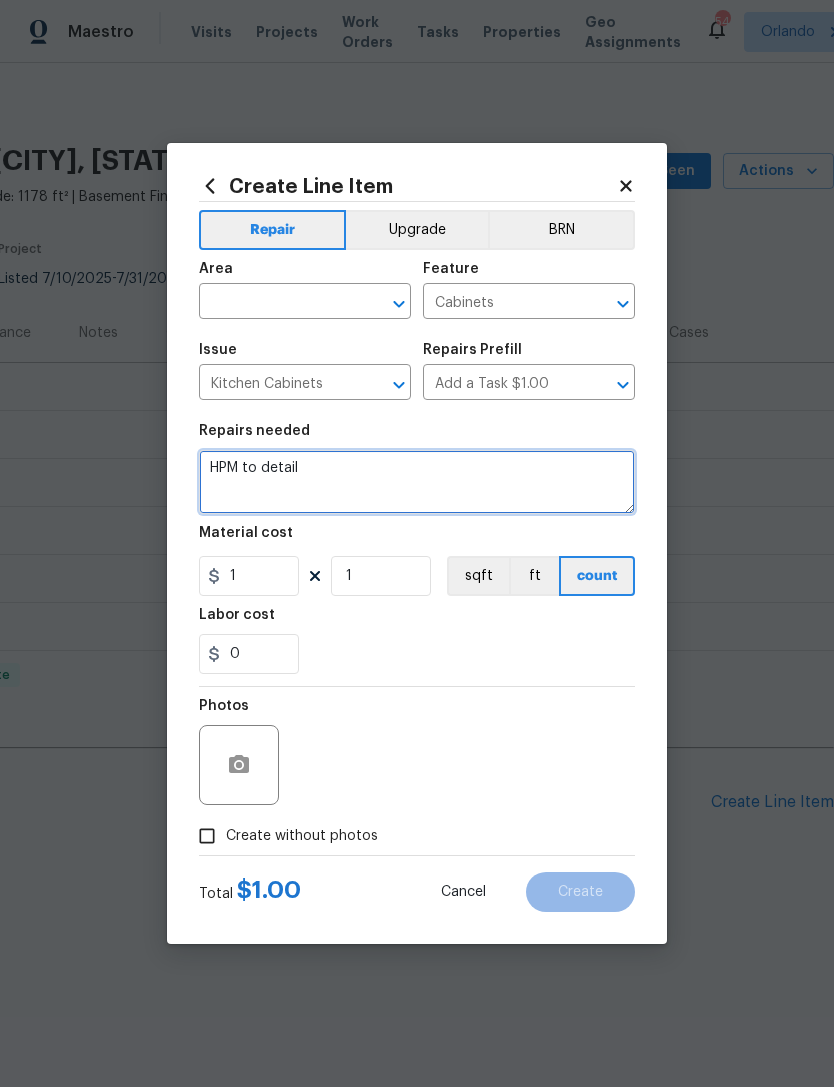 click on "HPM to detail" at bounding box center [417, 482] 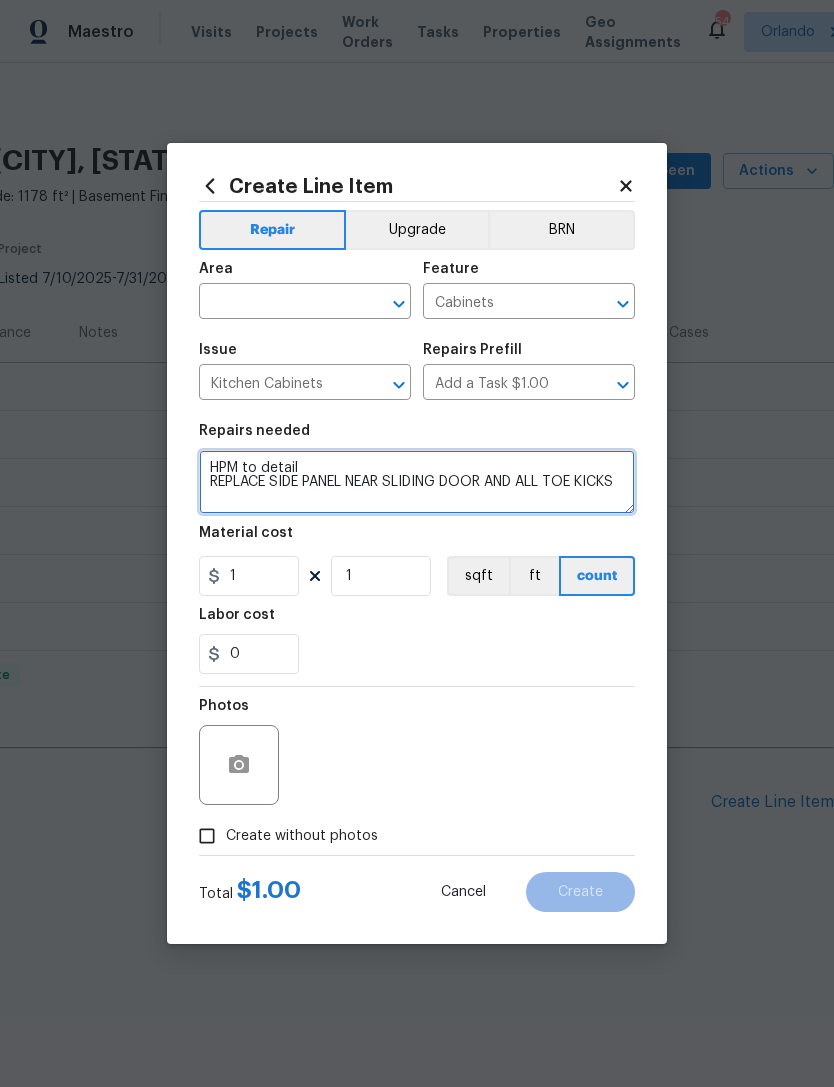 type on "HPM to detail
REPLACE SIDE PANEL NEAR SLIDING DOOR AND ALL TOE KICKS" 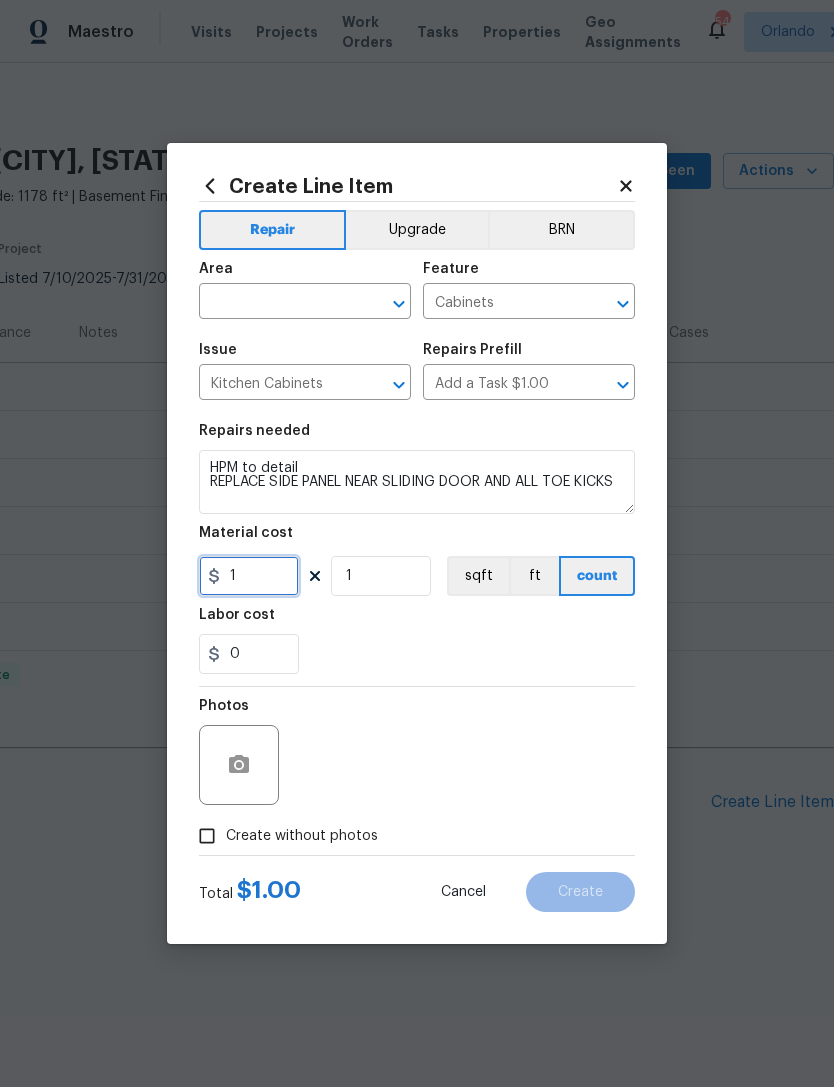 click on "1" at bounding box center (249, 576) 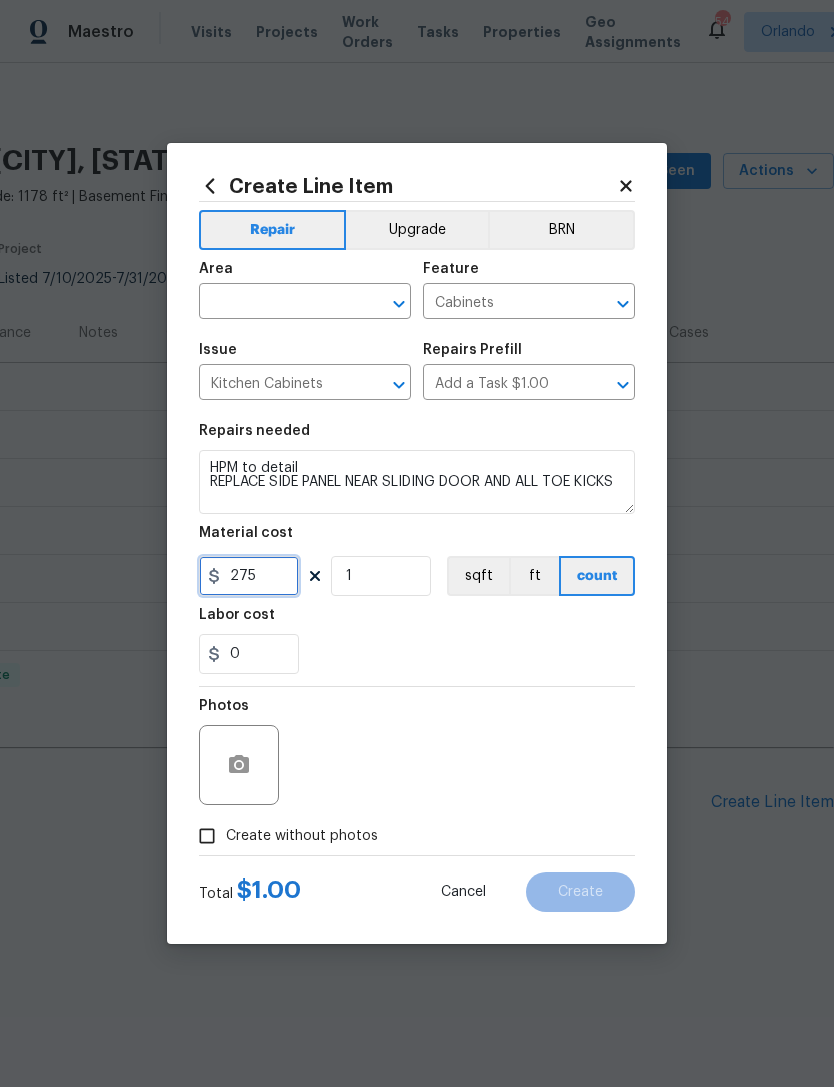 type on "275" 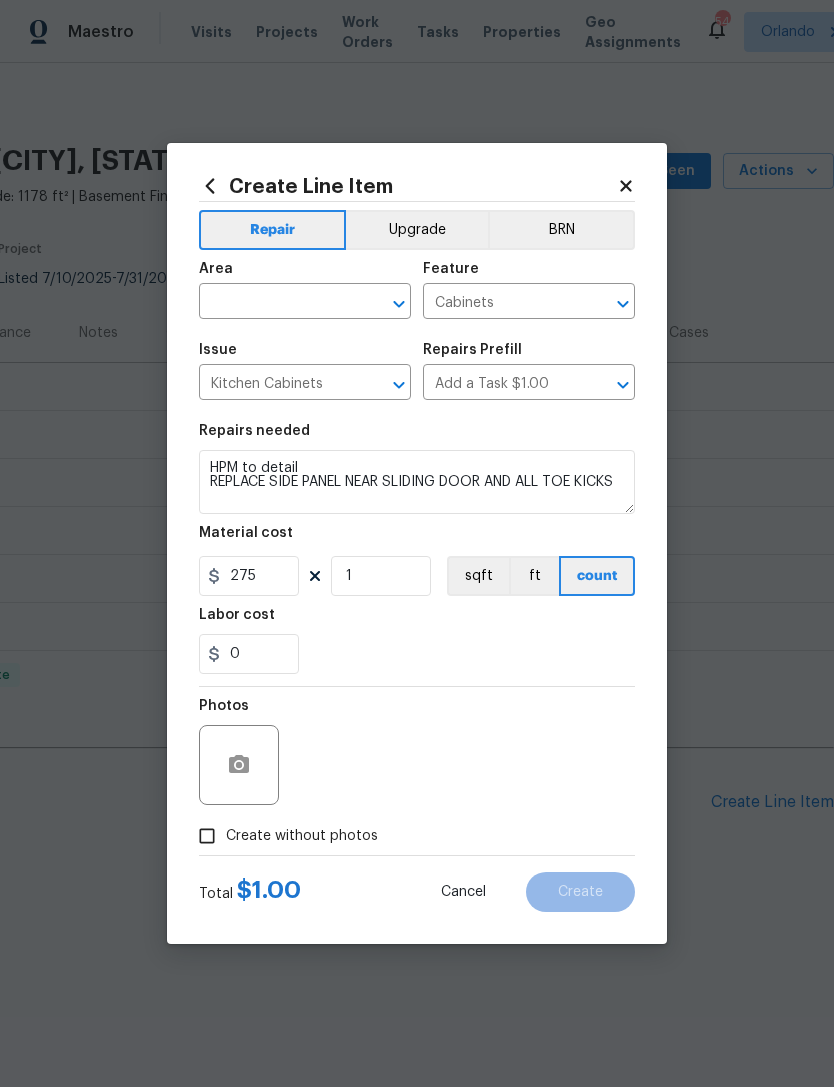 click on "0" at bounding box center [417, 654] 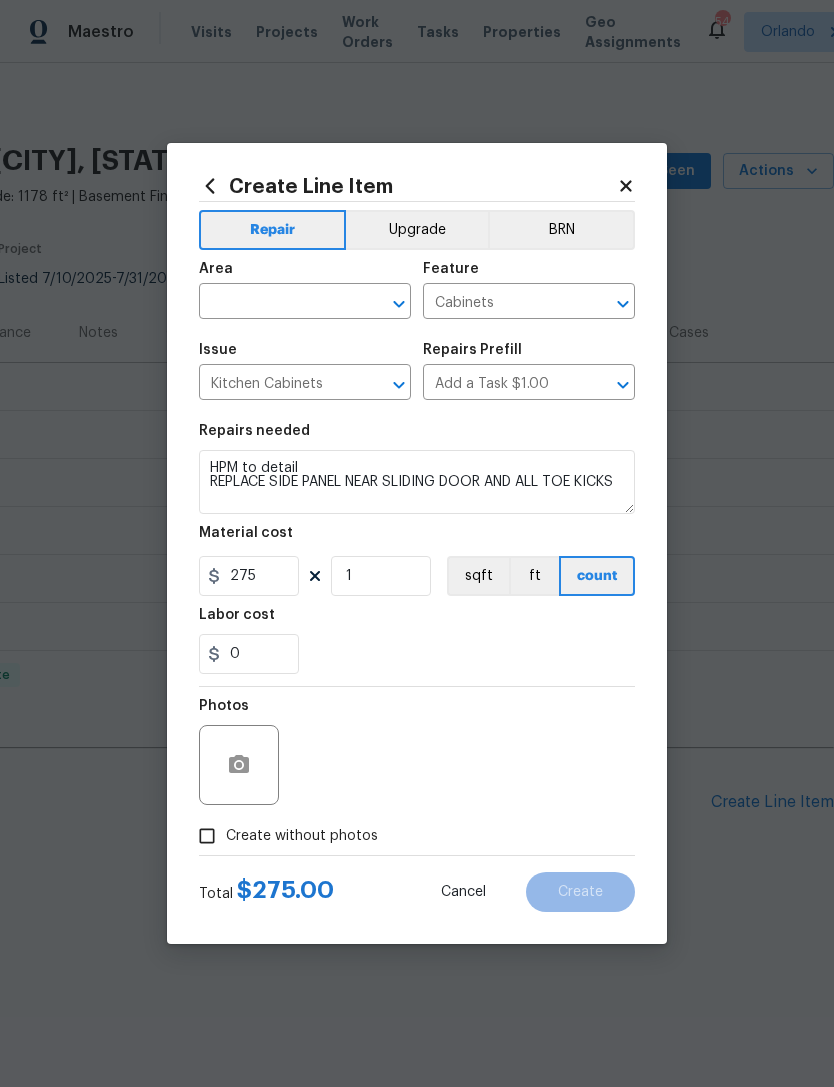 click at bounding box center (277, 303) 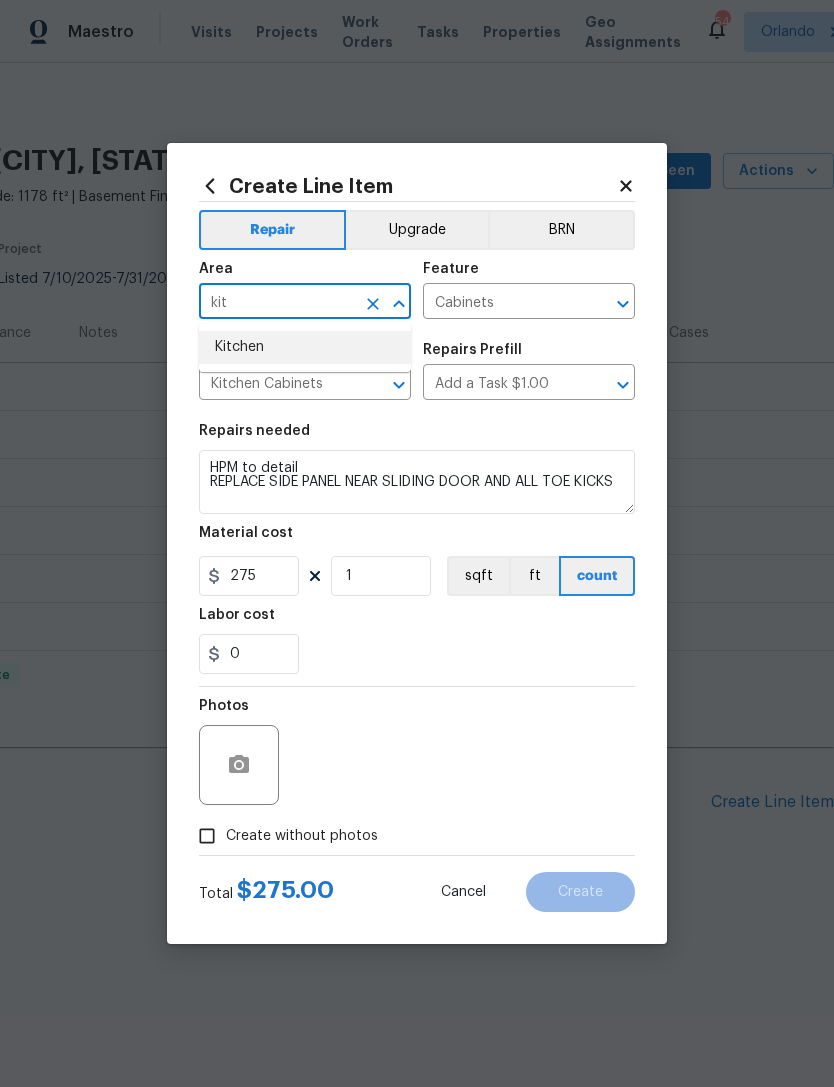 click on "Kitchen" at bounding box center (305, 347) 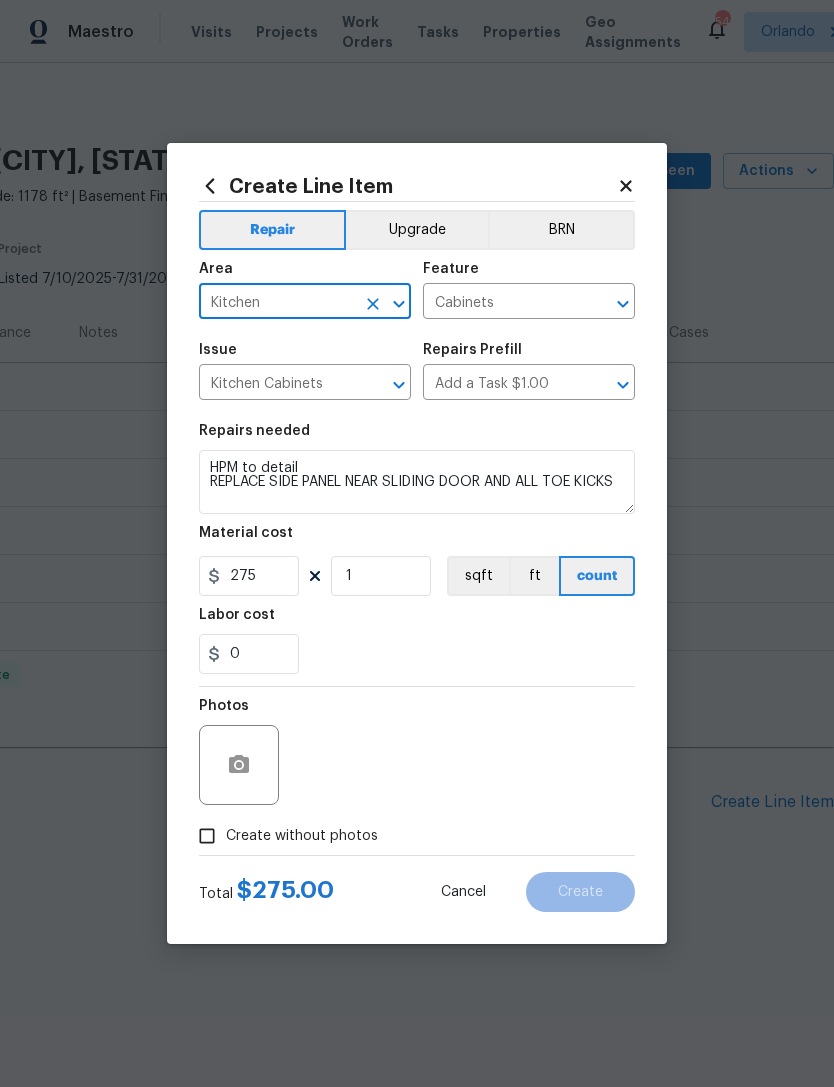 click on "0" at bounding box center (417, 654) 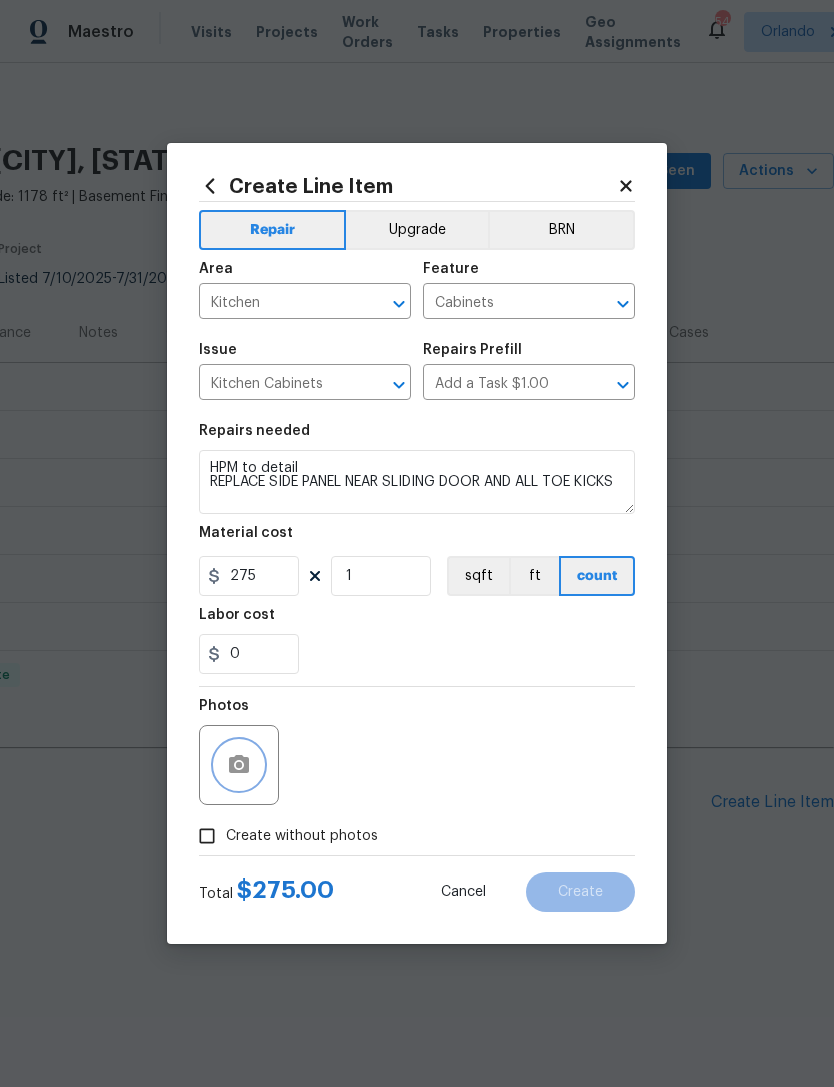 click 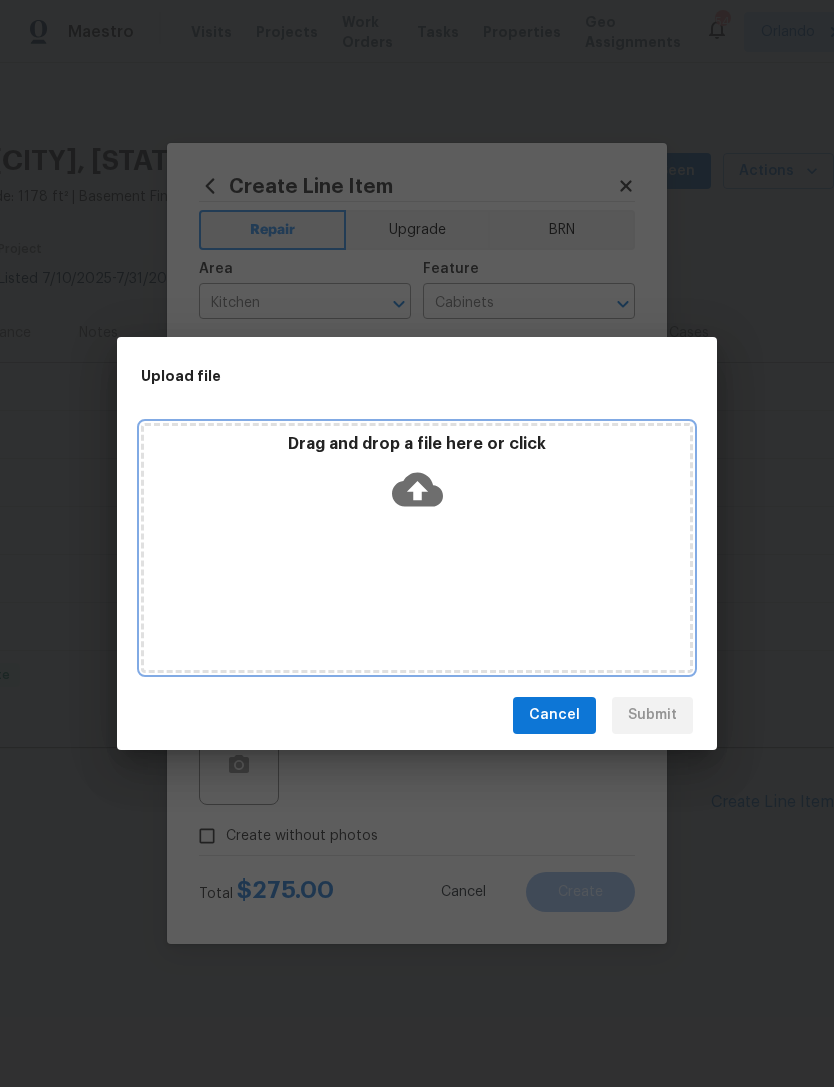 click on "Drag and drop a file here or click" at bounding box center (417, 548) 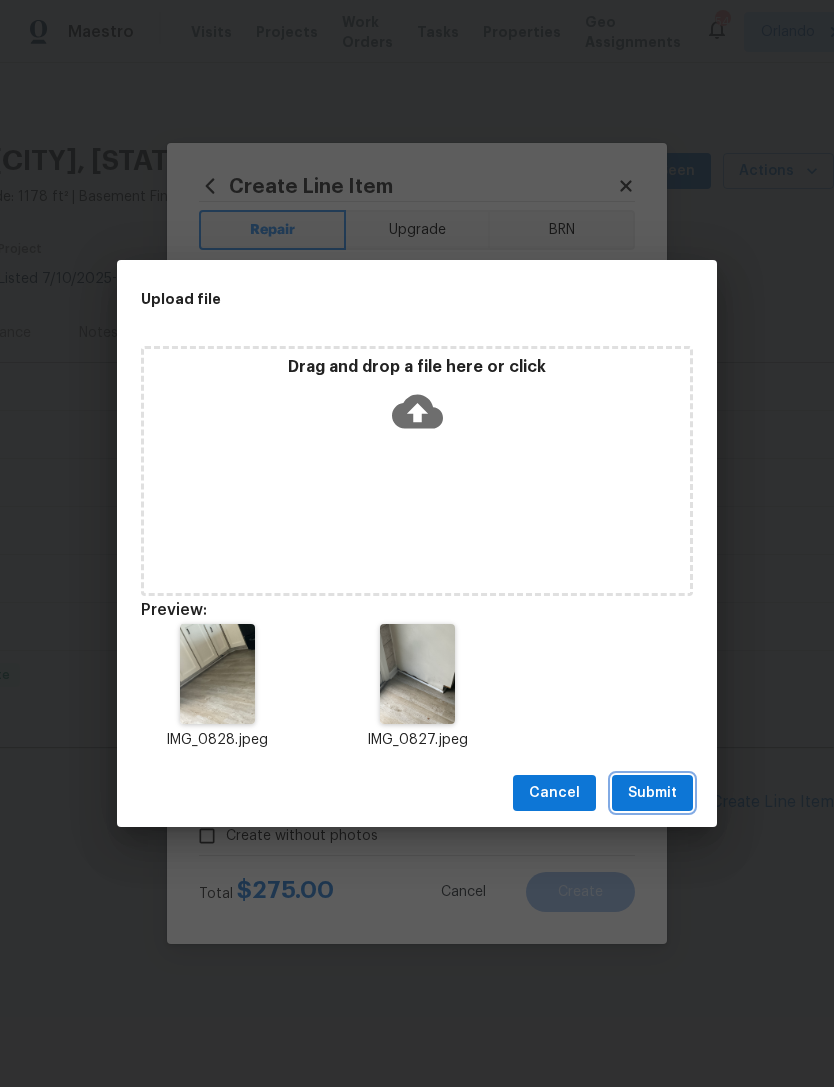 click on "Submit" at bounding box center [652, 793] 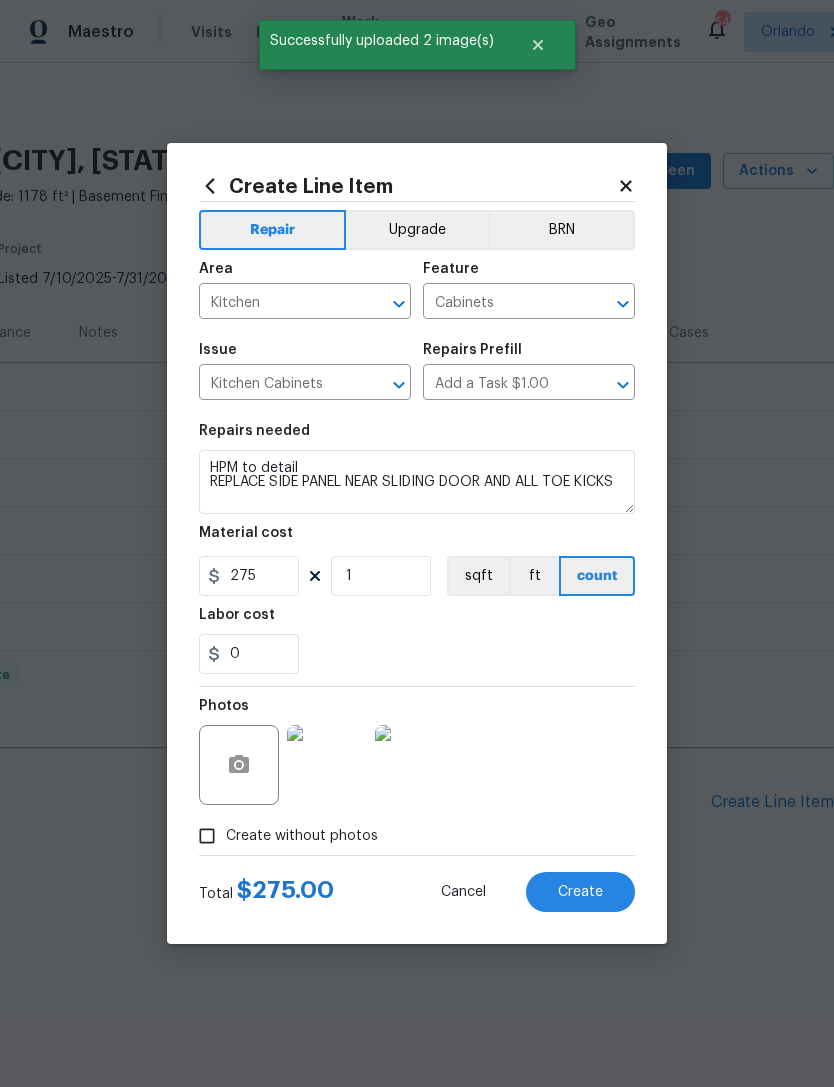 click on "Create" at bounding box center [580, 892] 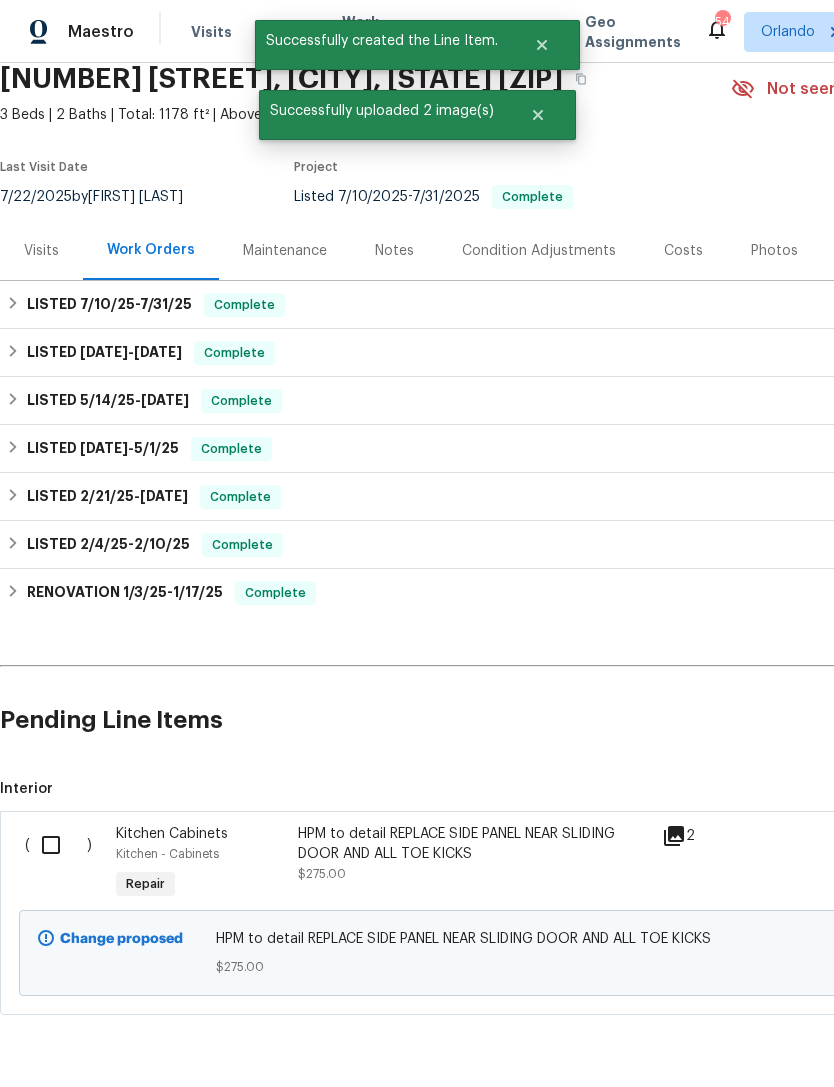 scroll, scrollTop: 82, scrollLeft: 0, axis: vertical 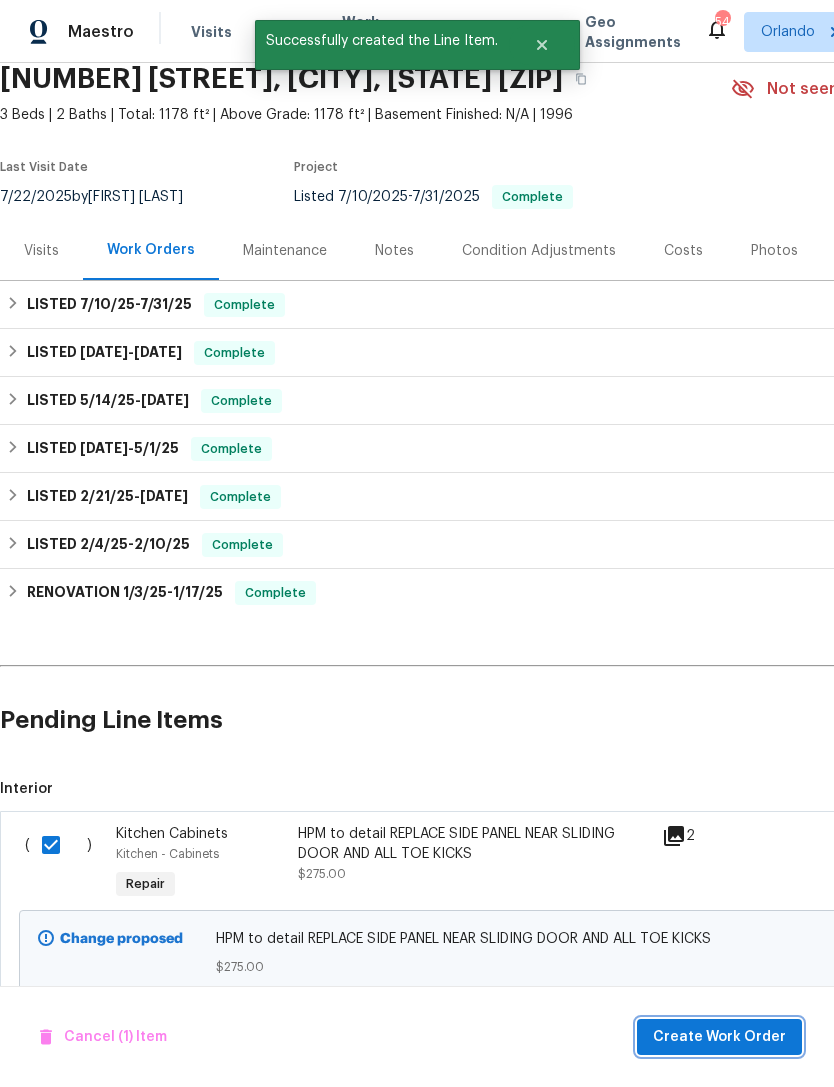 click on "Create Work Order" at bounding box center [719, 1037] 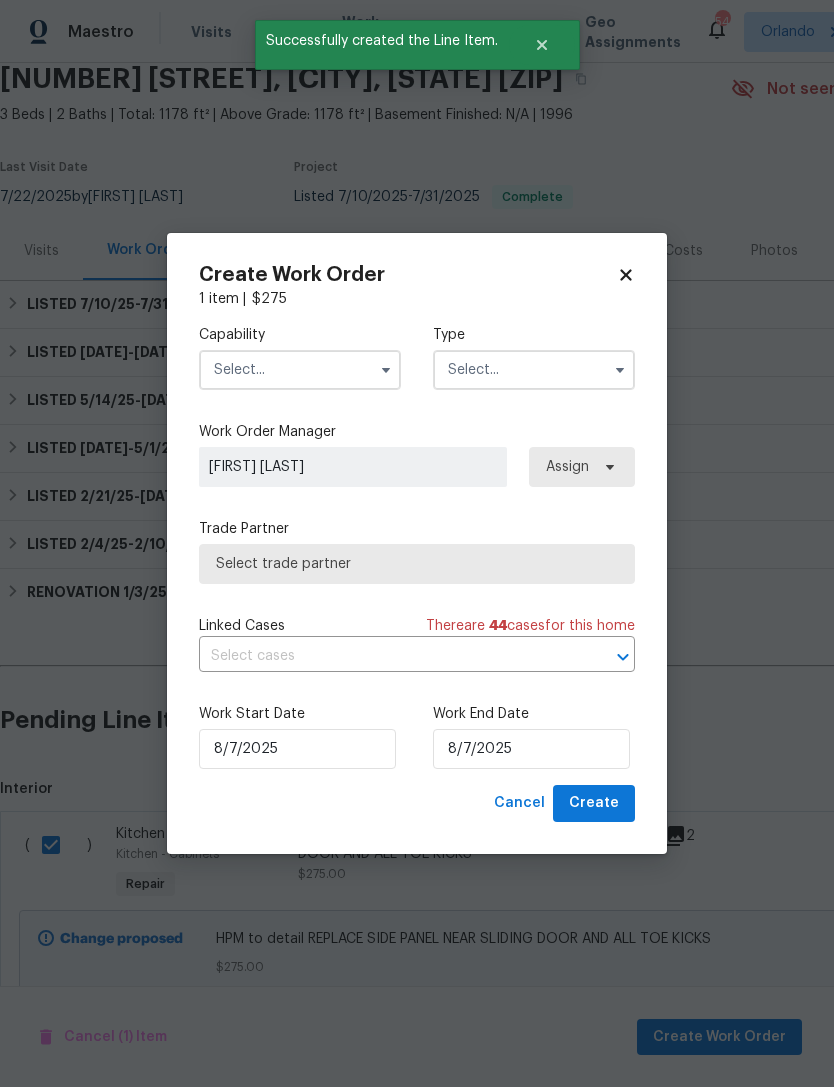 click at bounding box center [300, 370] 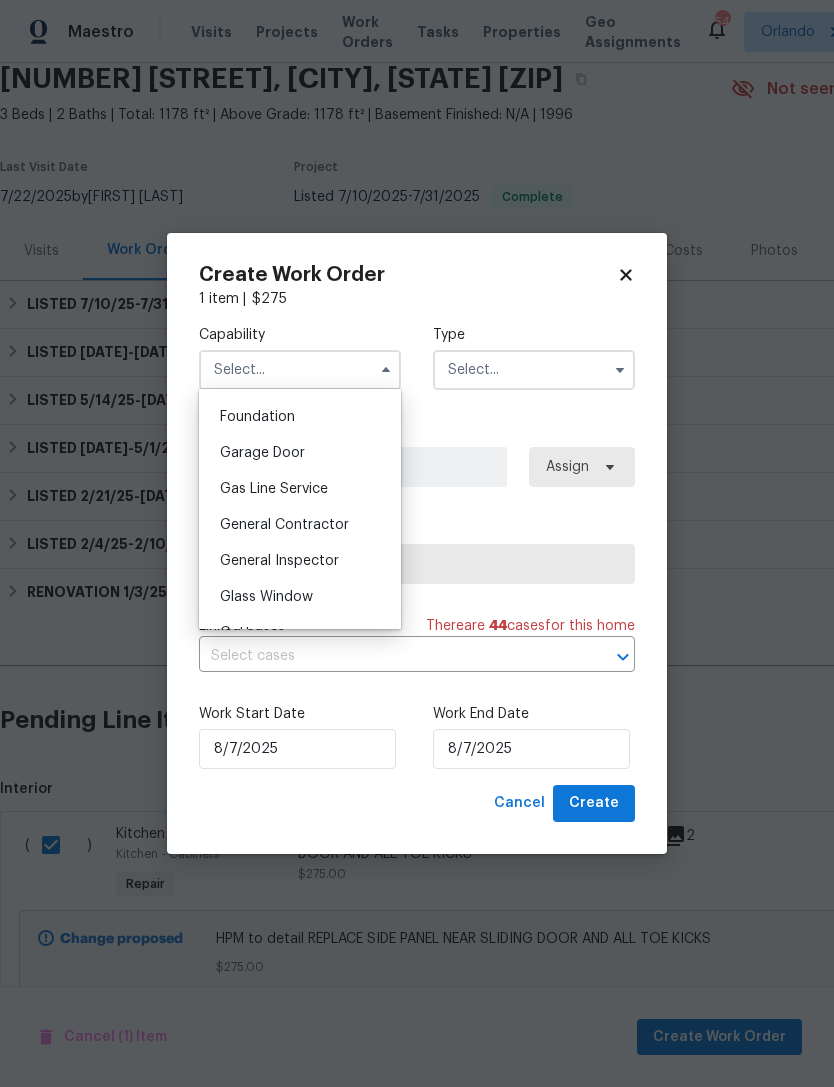 scroll, scrollTop: 852, scrollLeft: 0, axis: vertical 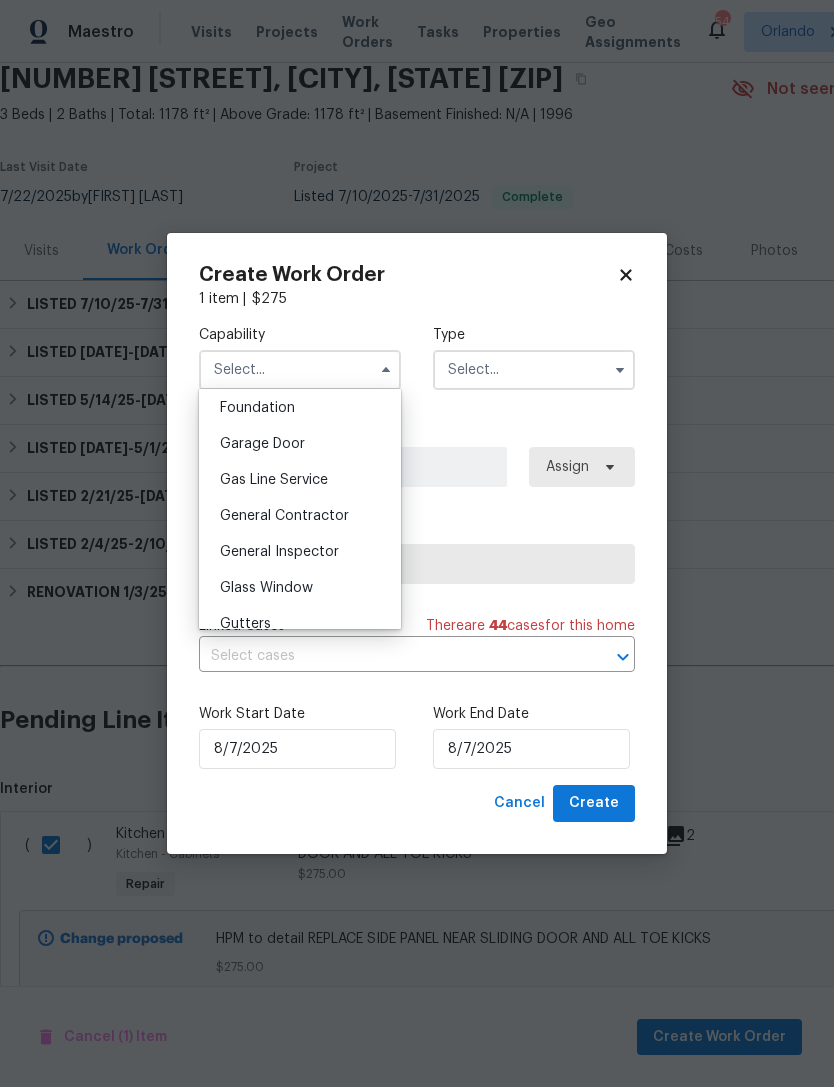 click on "General Contractor" at bounding box center (300, 516) 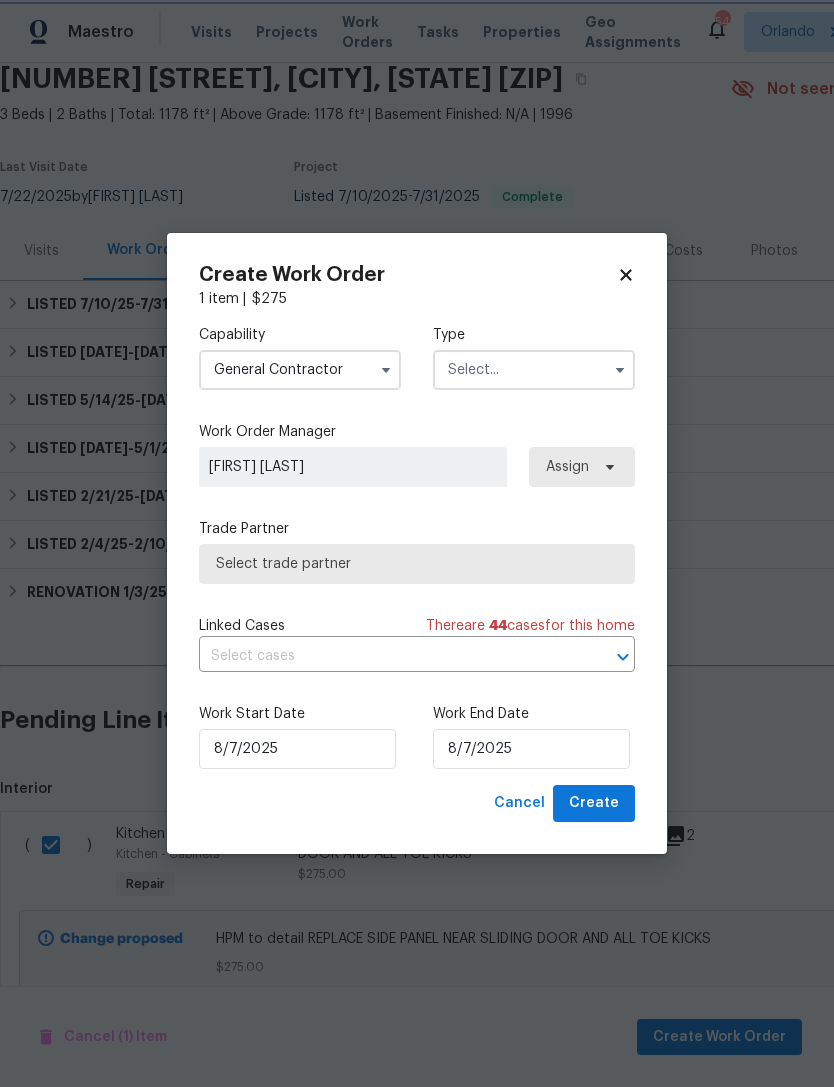 type on "General Contractor" 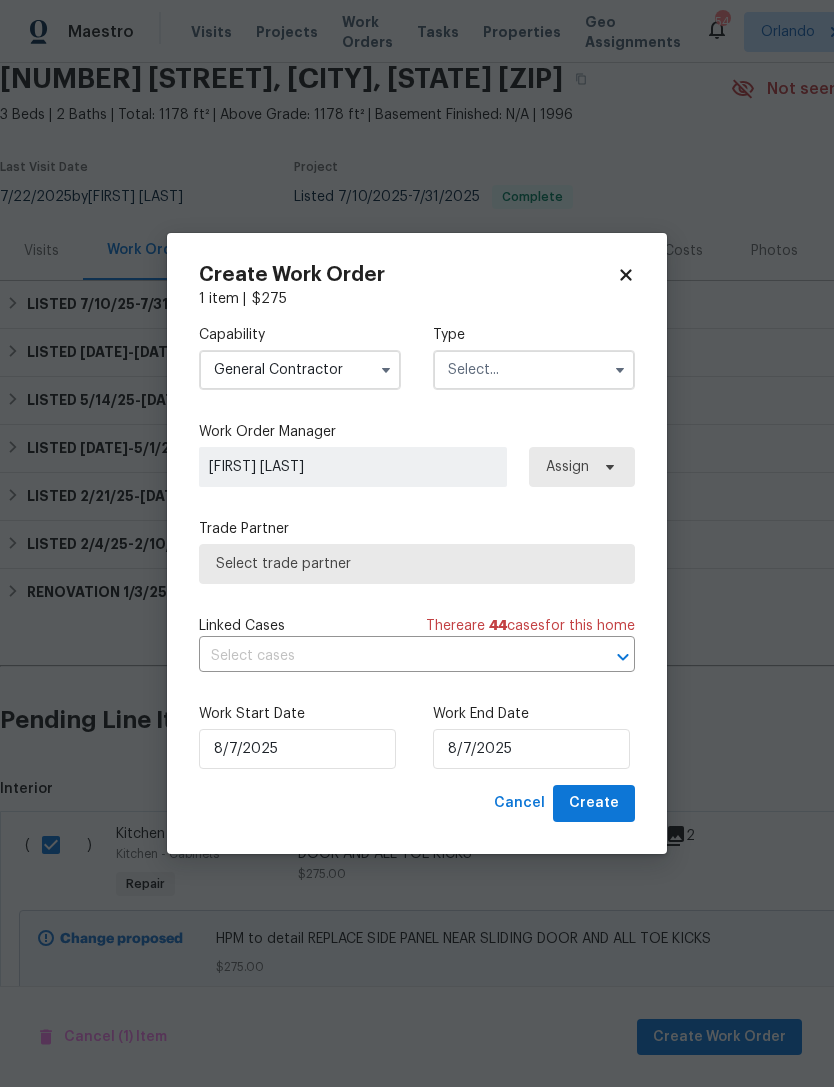 click at bounding box center [534, 370] 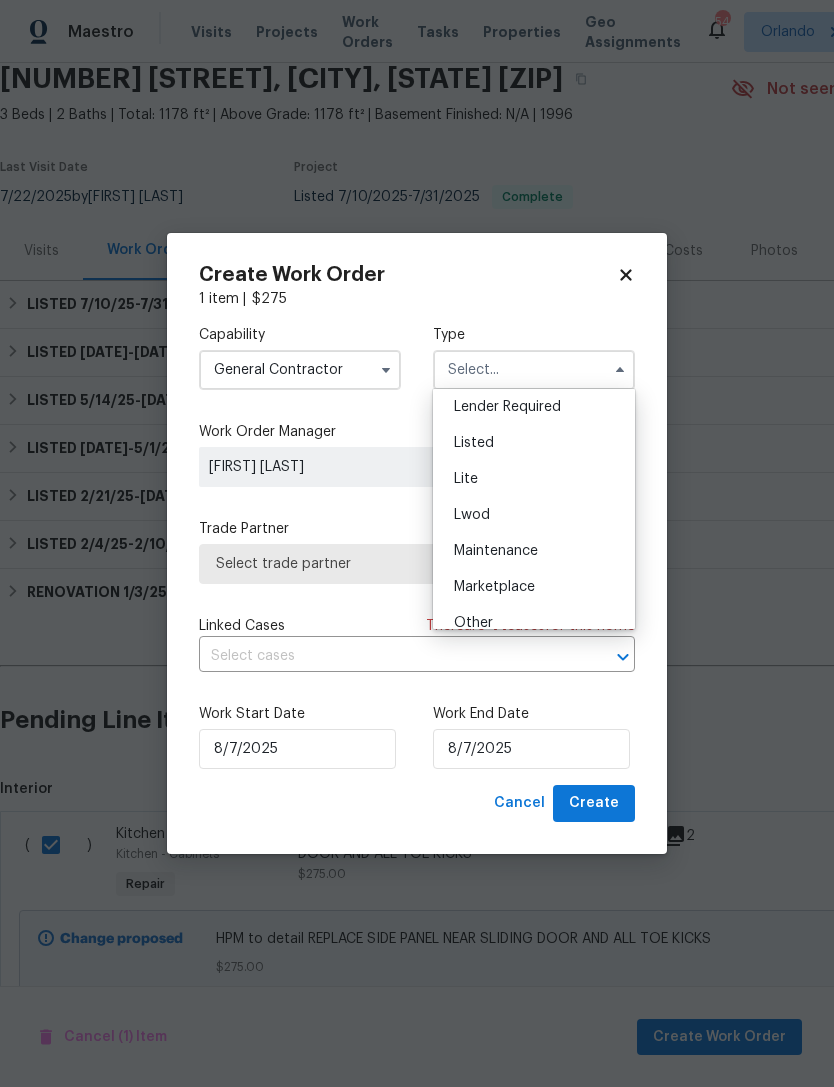 scroll, scrollTop: 187, scrollLeft: 0, axis: vertical 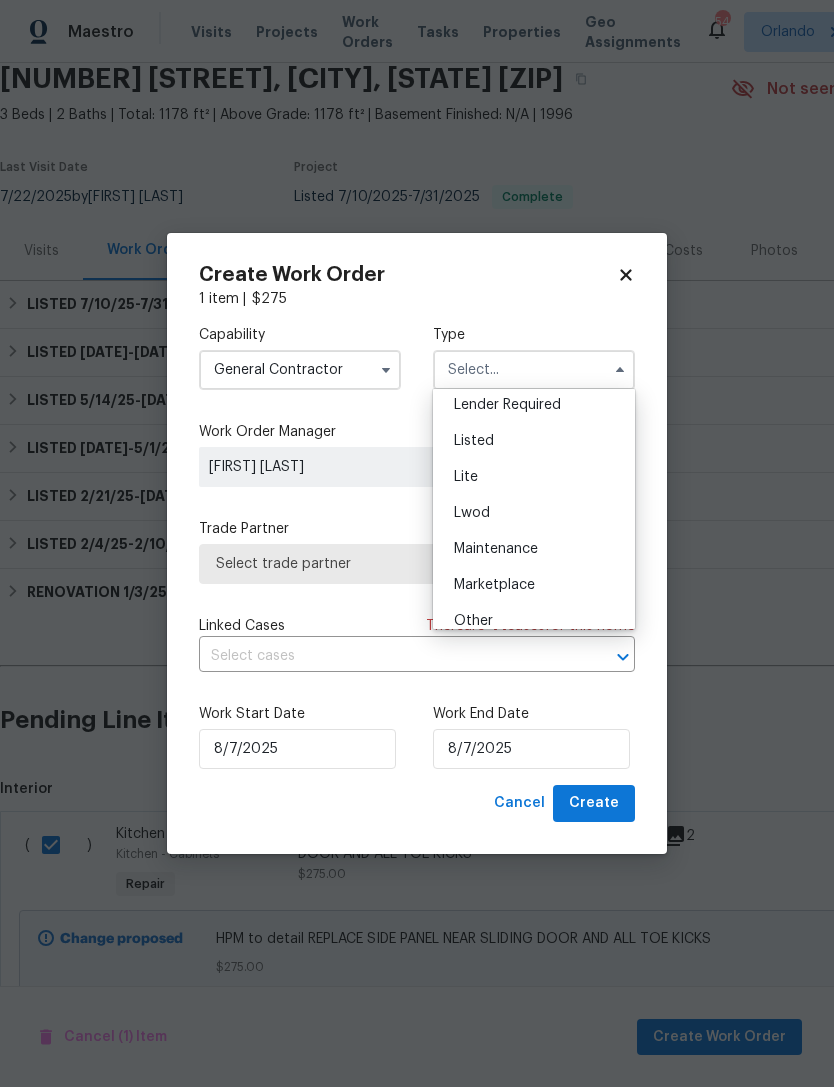 click on "Listed" at bounding box center (534, 441) 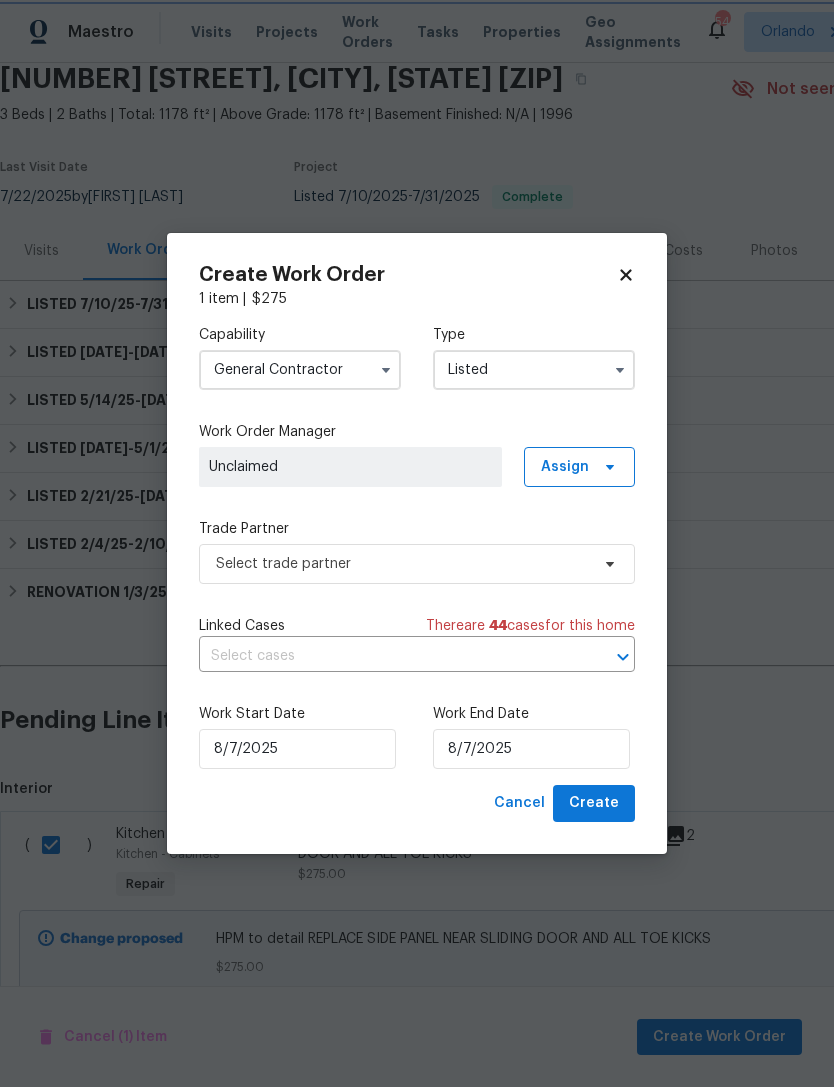 scroll, scrollTop: 0, scrollLeft: 0, axis: both 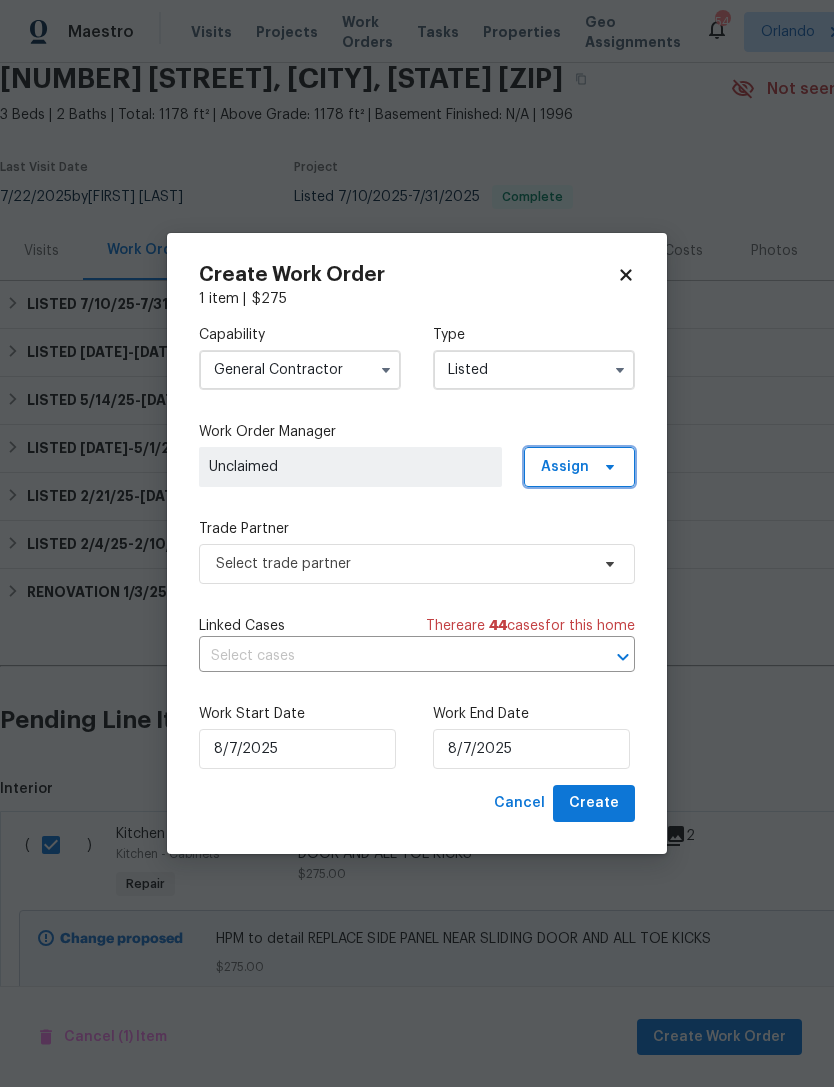 click on "Assign" at bounding box center [579, 467] 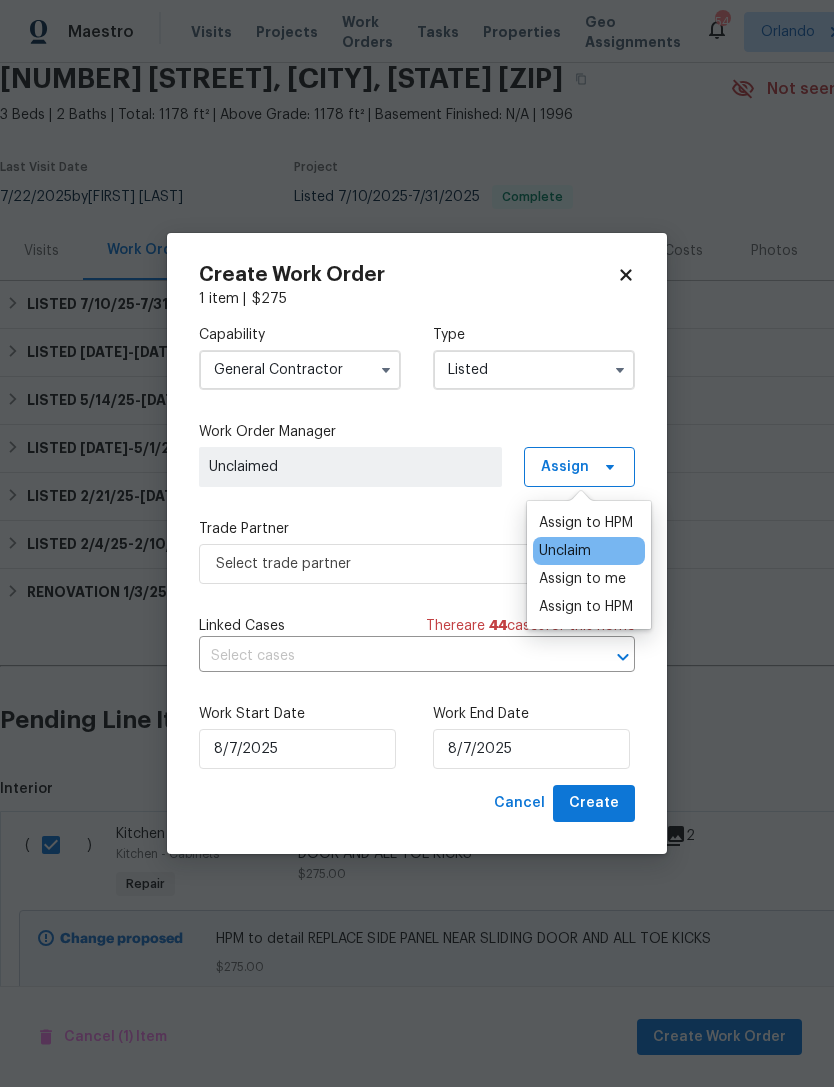 click on "Assign to HPM" at bounding box center (586, 523) 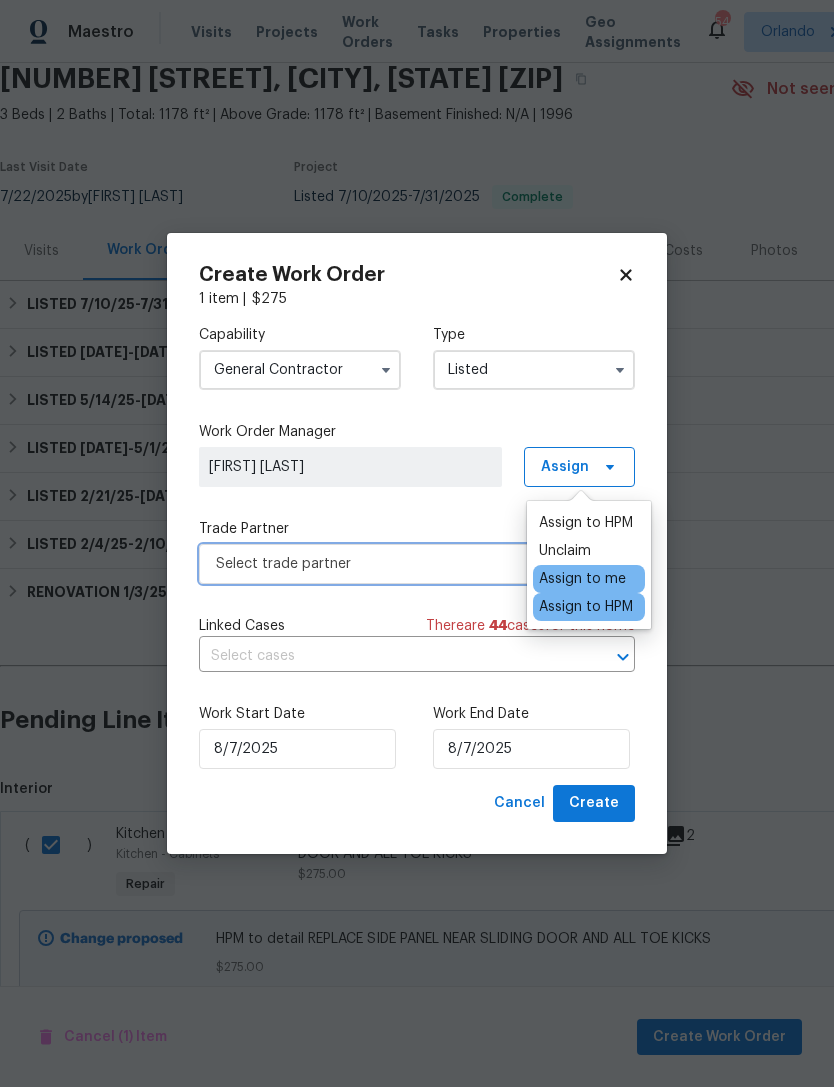 click on "Select trade partner" at bounding box center [402, 564] 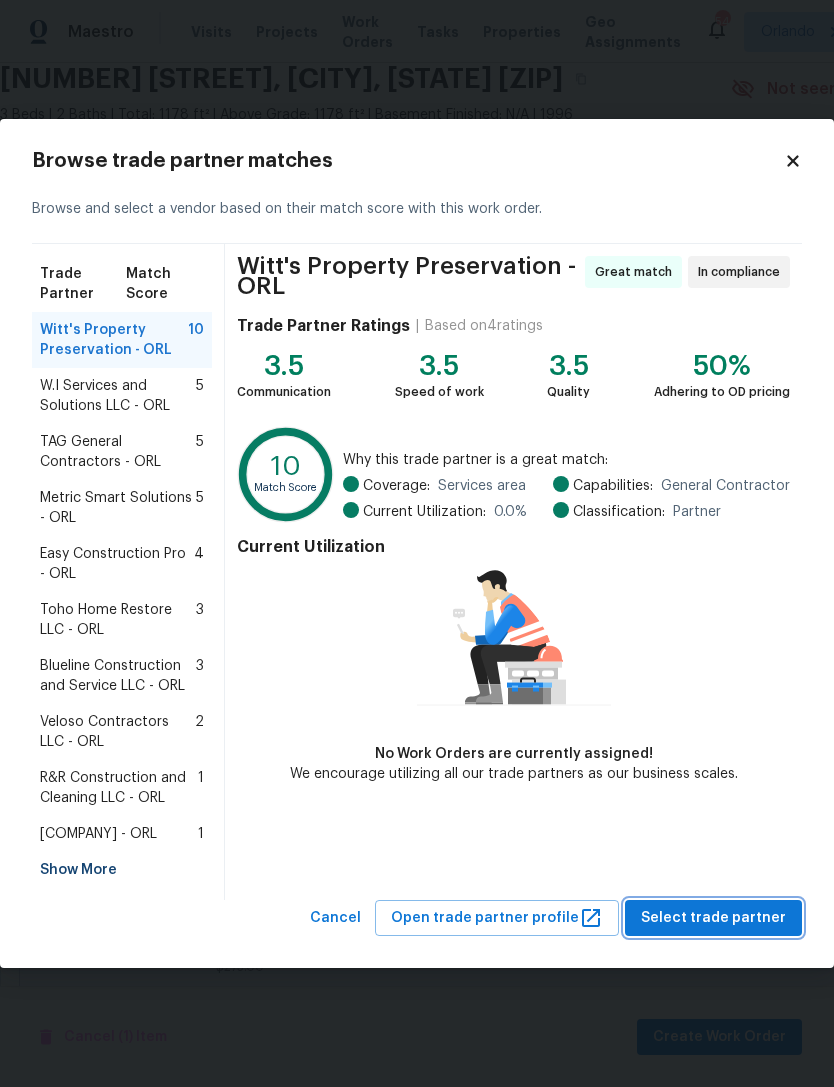 click on "Select trade partner" at bounding box center (713, 918) 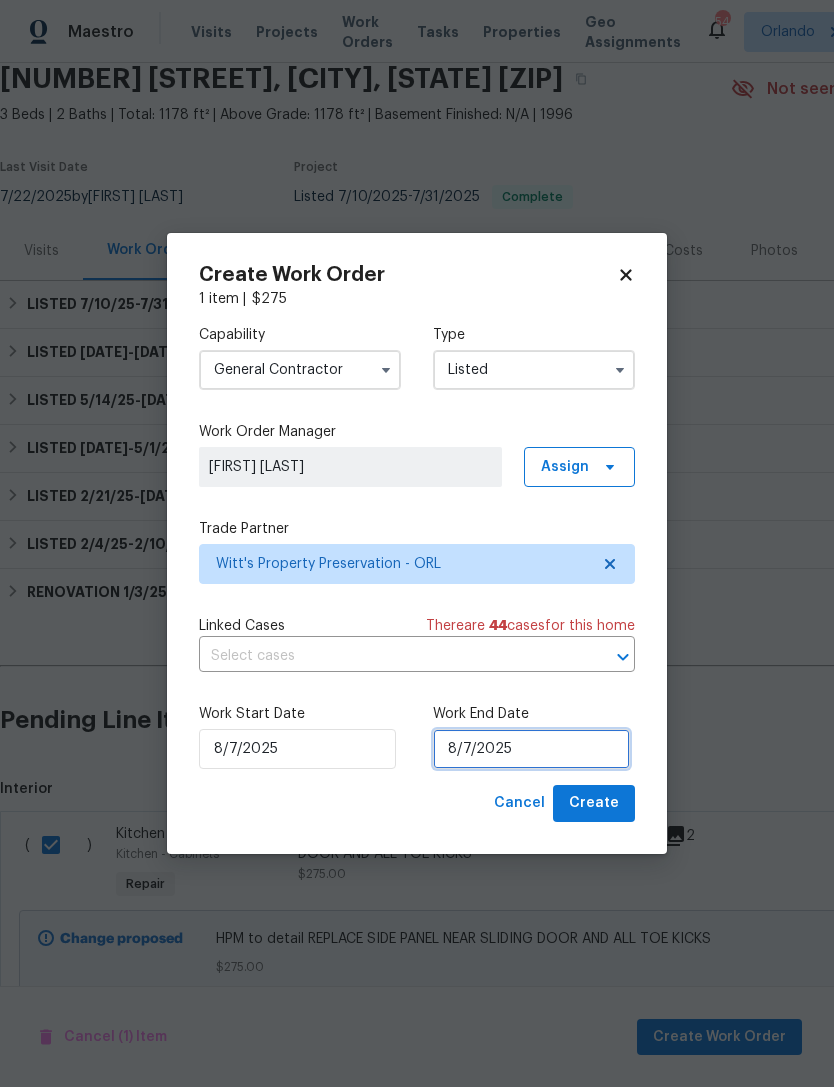 click on "8/7/2025" at bounding box center [531, 749] 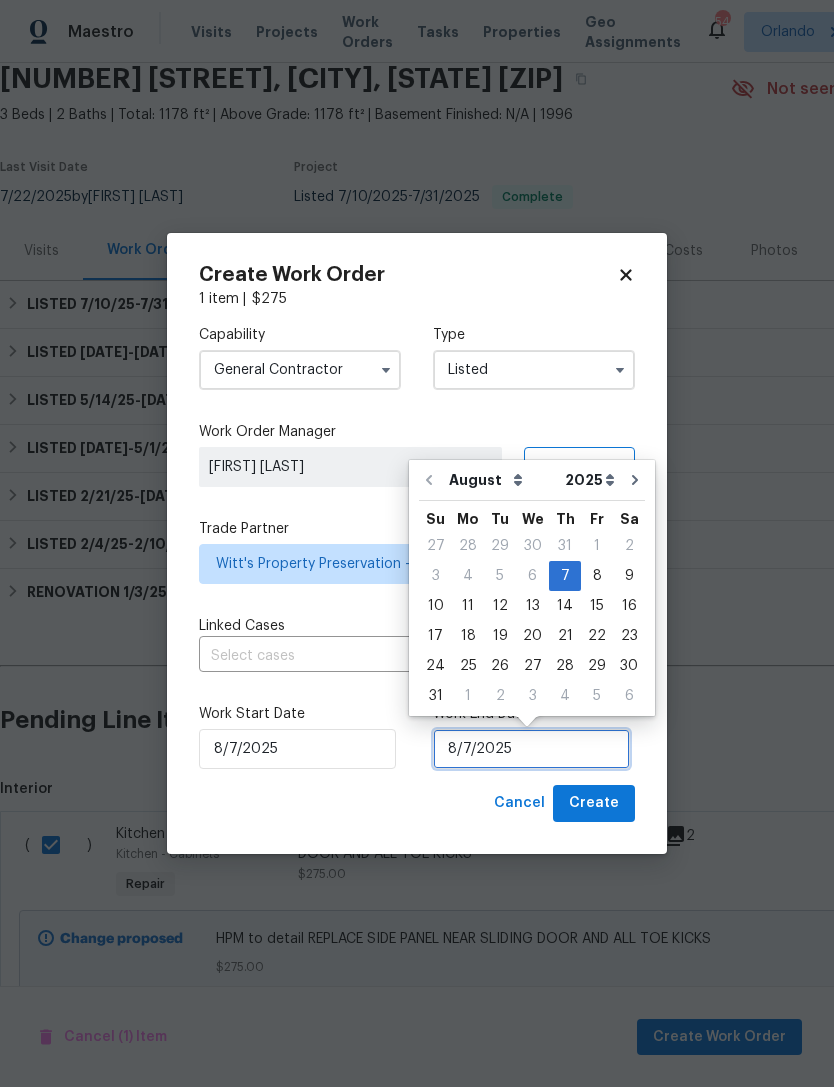 scroll, scrollTop: 37, scrollLeft: 0, axis: vertical 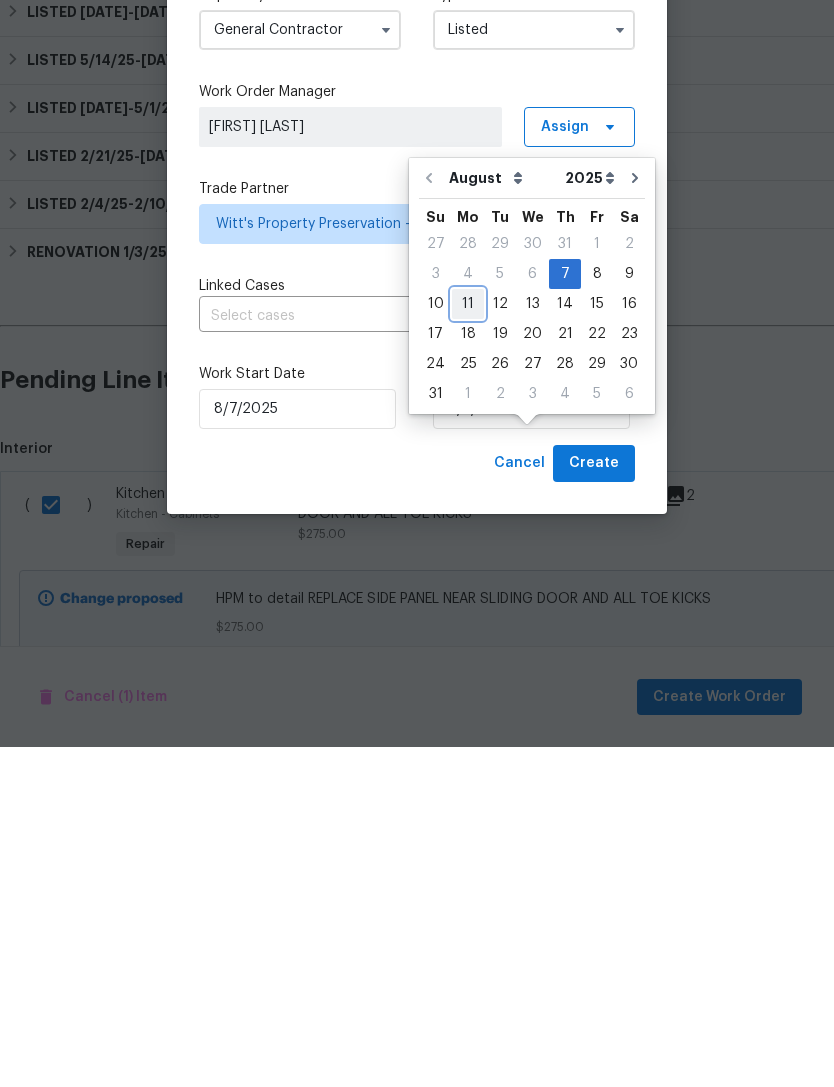 click on "11" at bounding box center (468, 644) 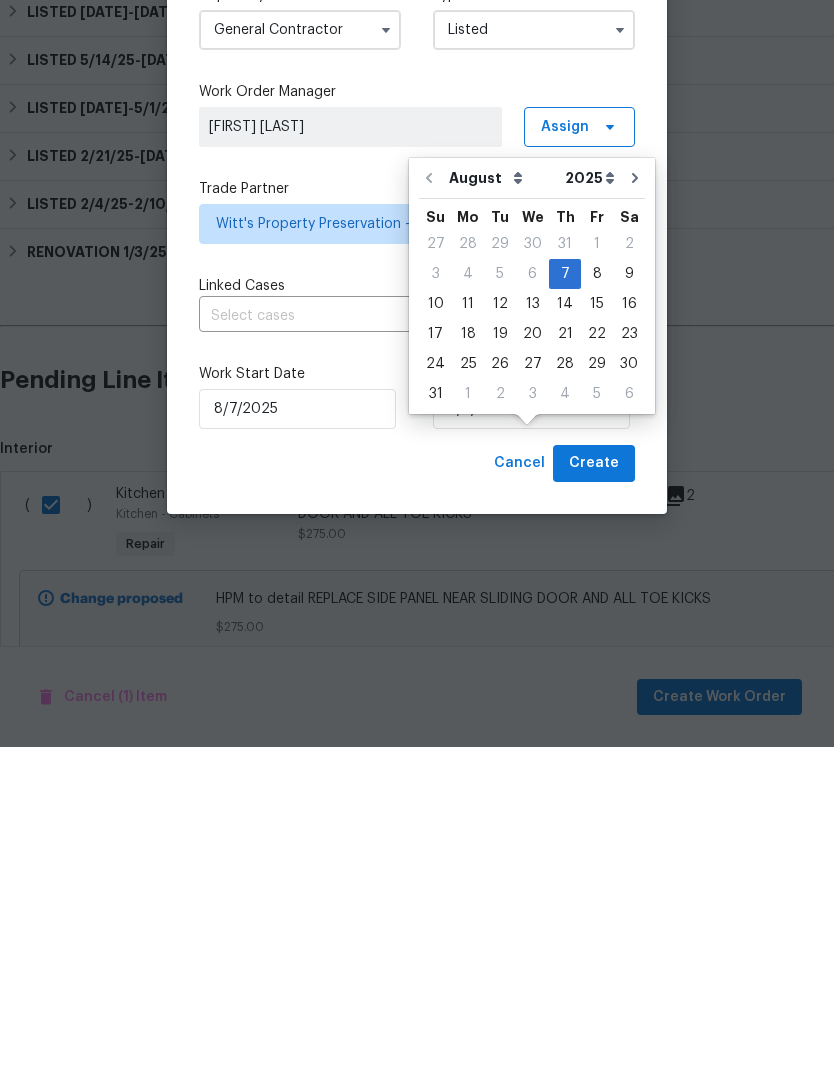 type on "8/11/2025" 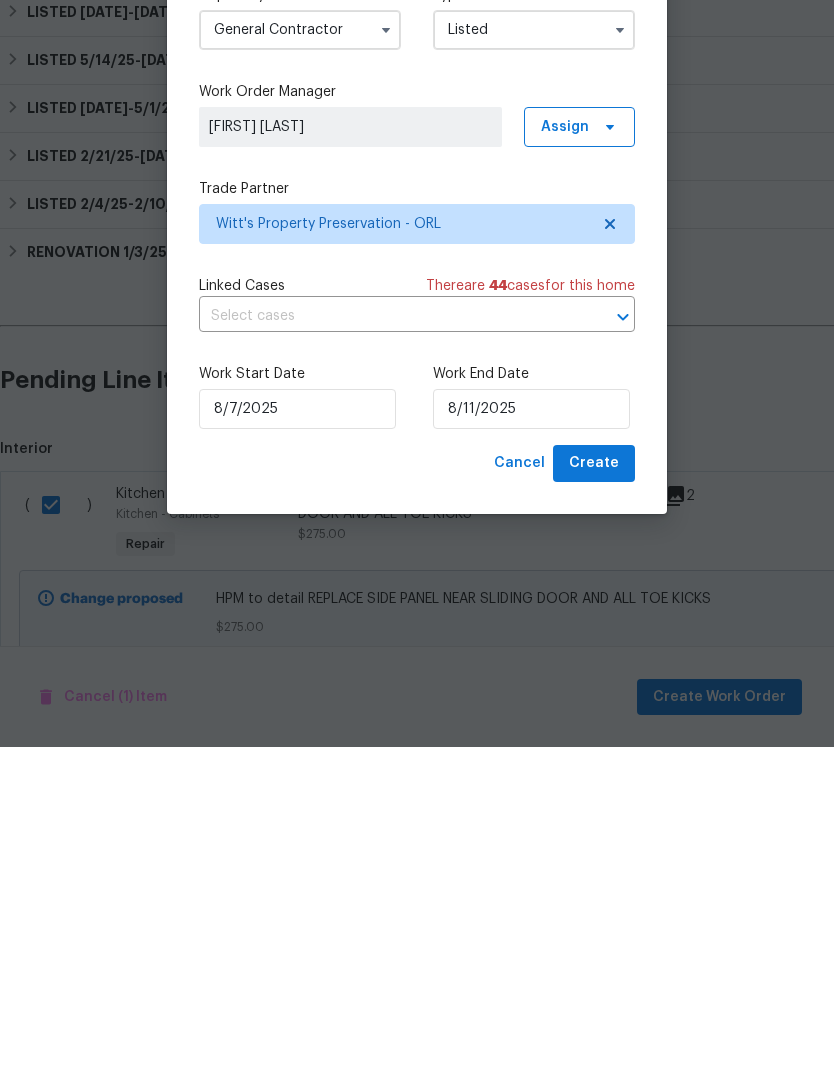scroll, scrollTop: 64, scrollLeft: 0, axis: vertical 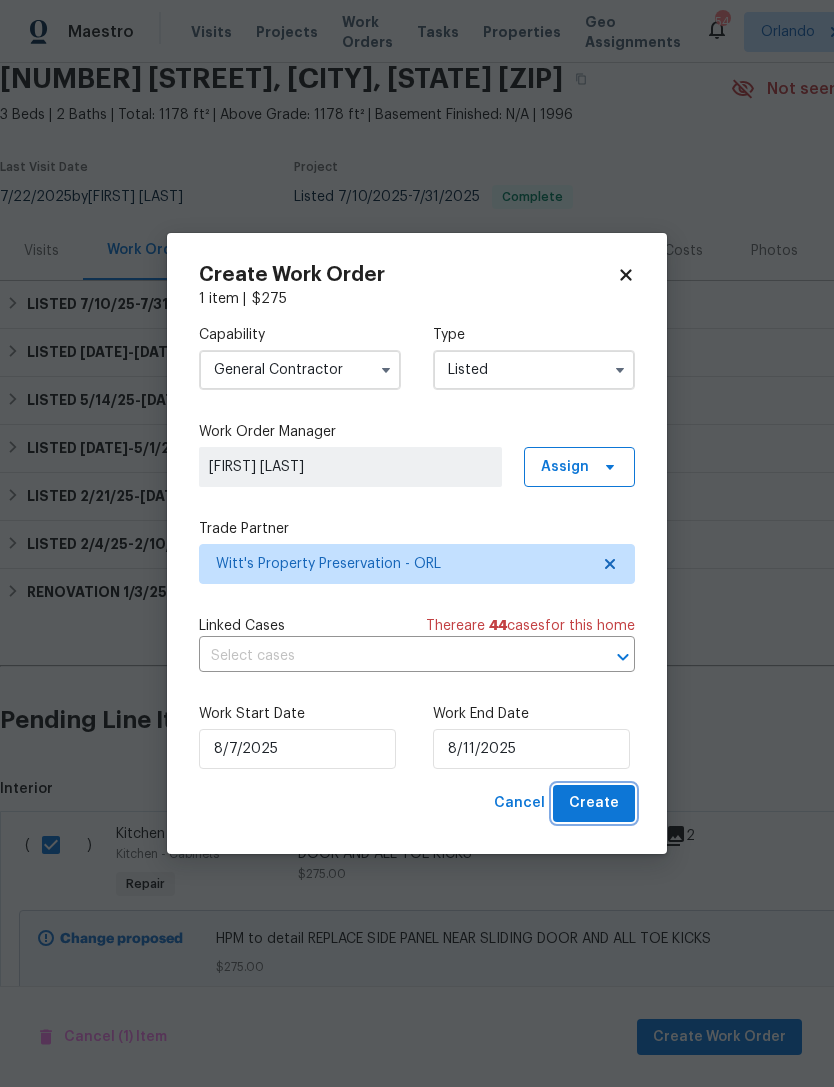click on "Create" at bounding box center (594, 803) 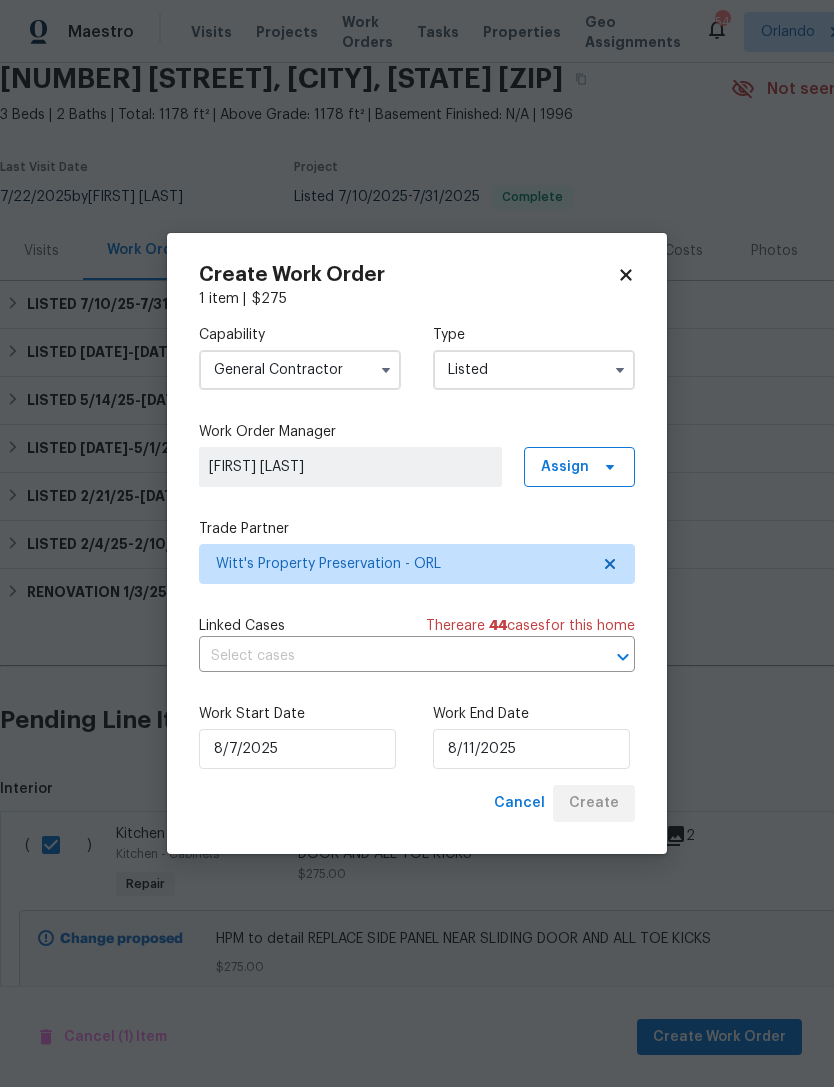 checkbox on "false" 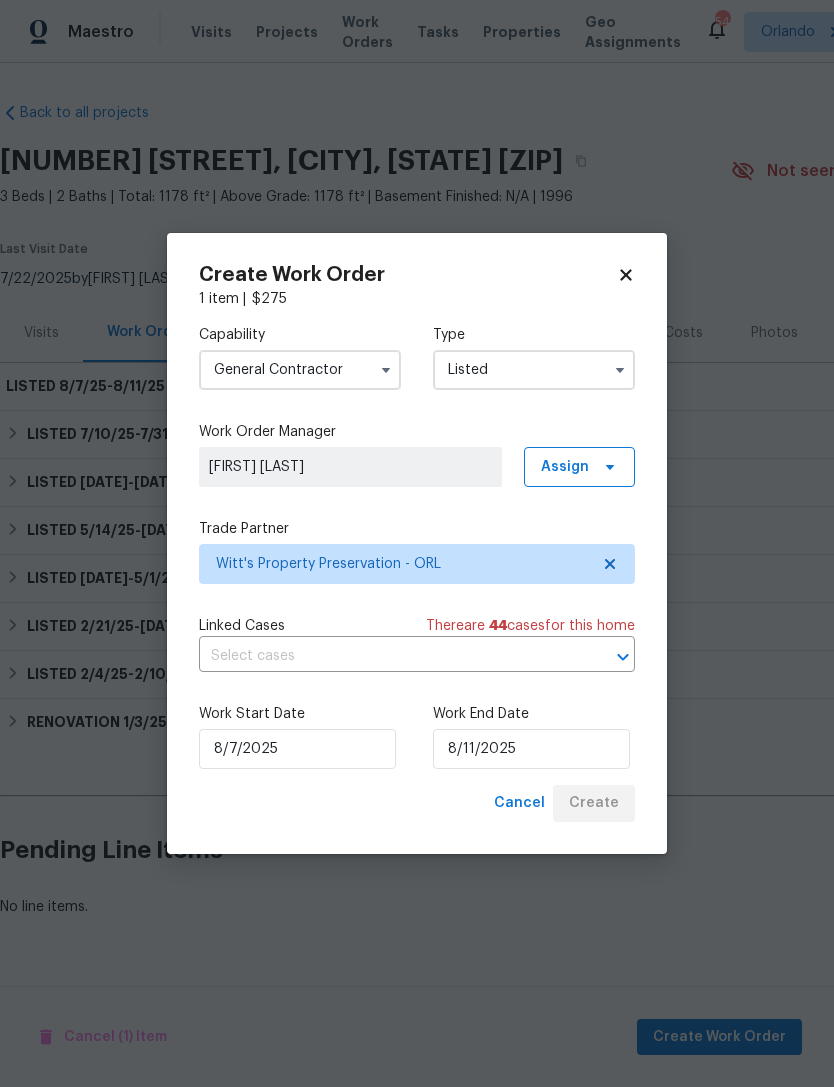scroll, scrollTop: 0, scrollLeft: 0, axis: both 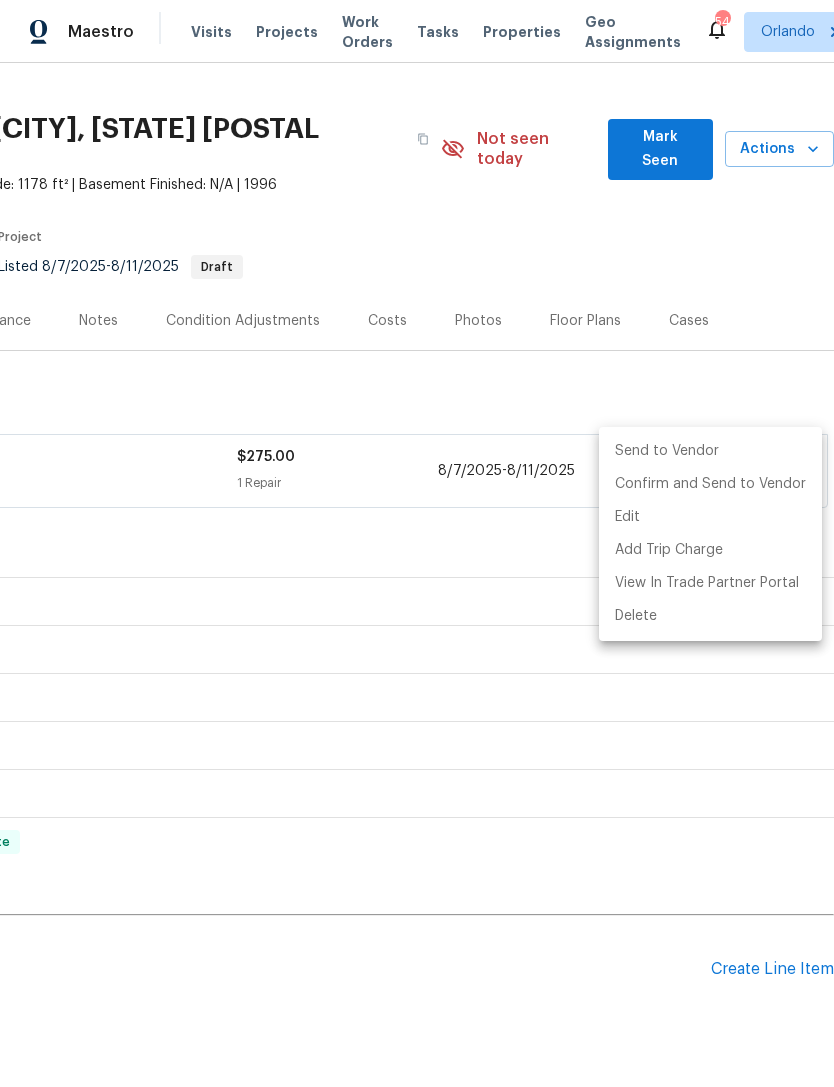 click on "Send to Vendor" at bounding box center [710, 451] 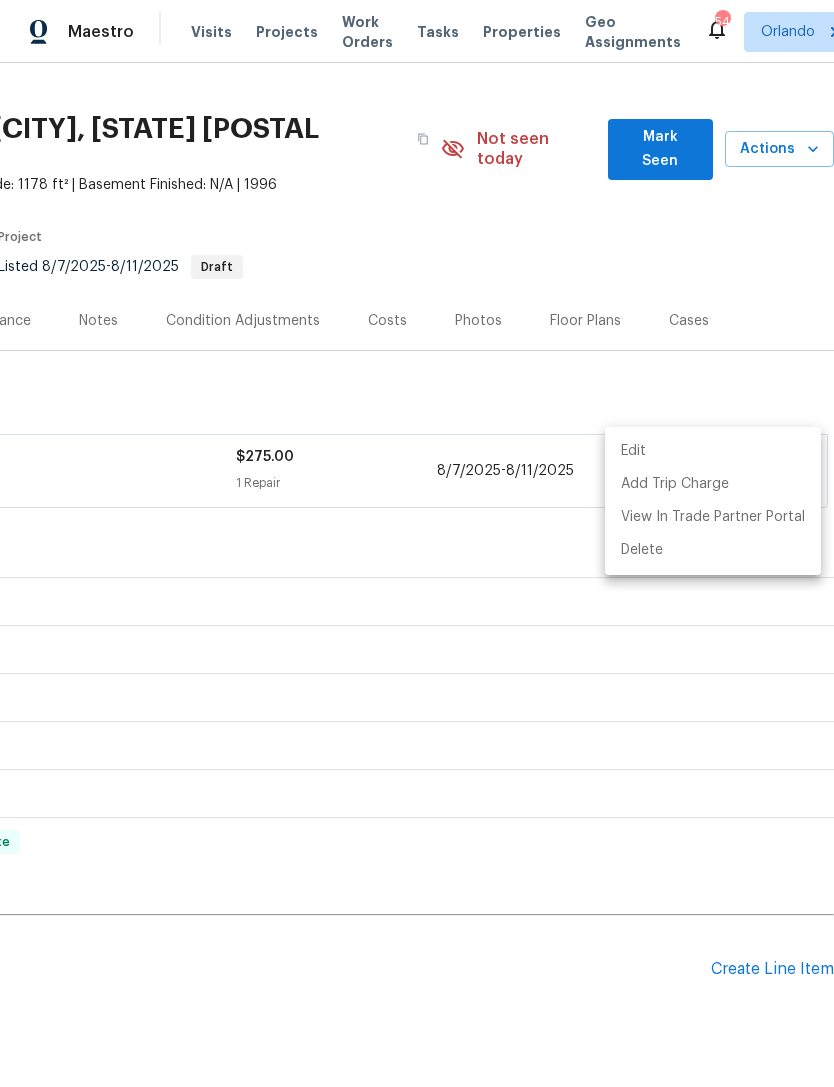 click at bounding box center [417, 543] 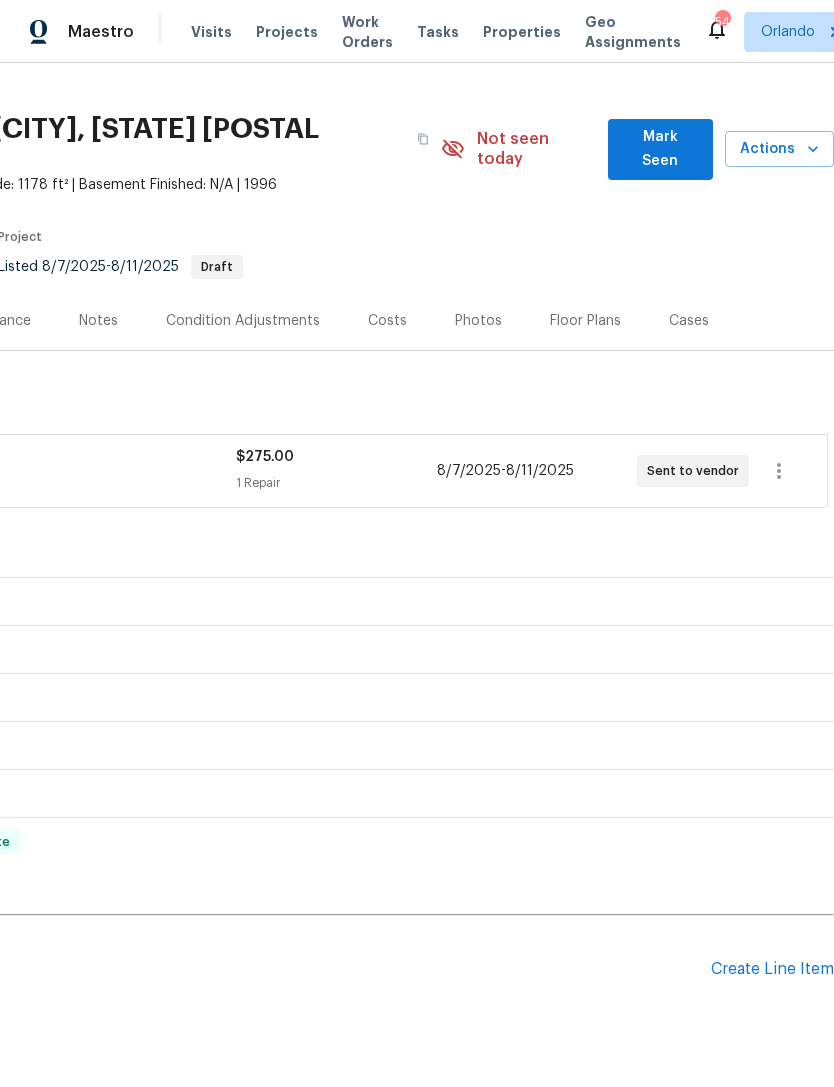 click on "Create Line Item" at bounding box center [772, 969] 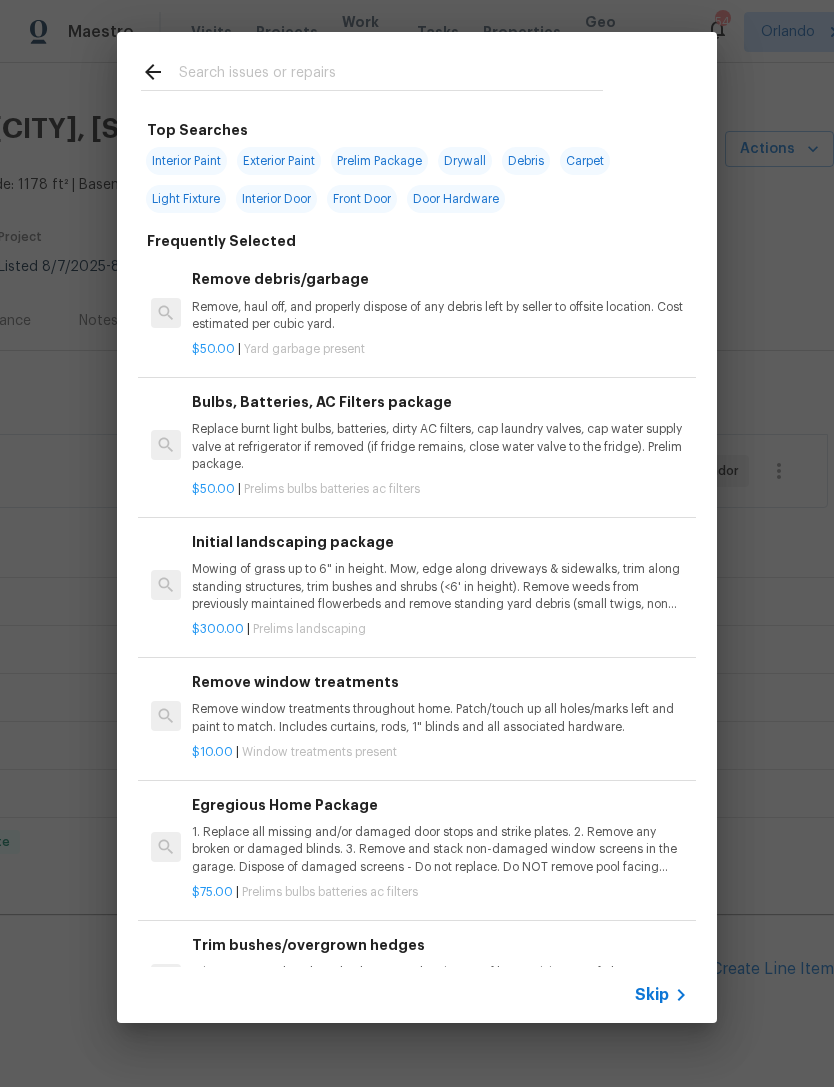 click at bounding box center (391, 75) 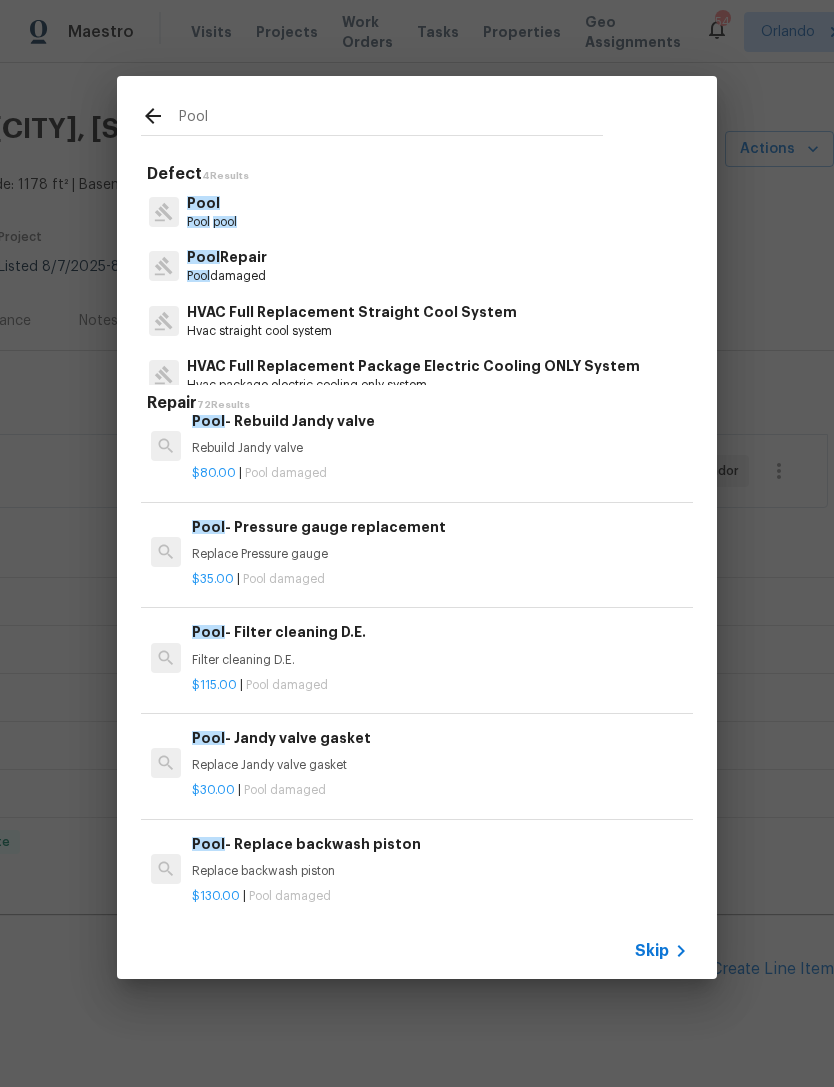 scroll, scrollTop: 2004, scrollLeft: -1, axis: both 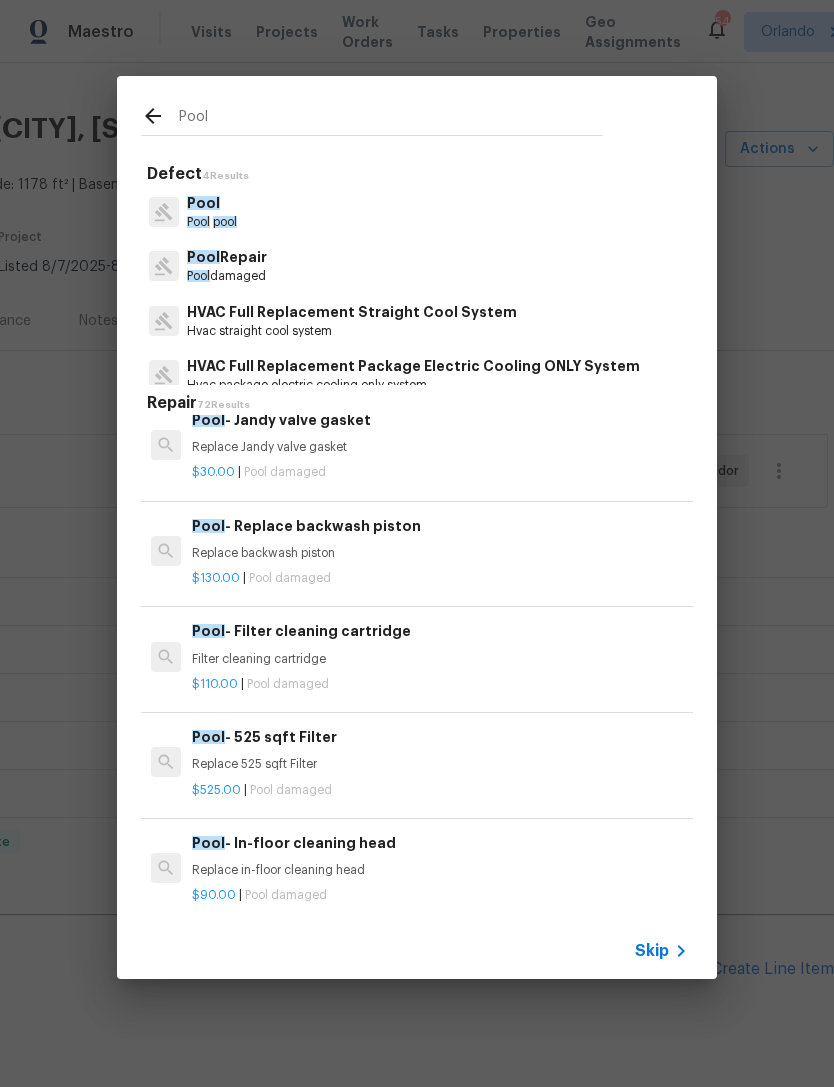 click on "Pool" at bounding box center [391, 120] 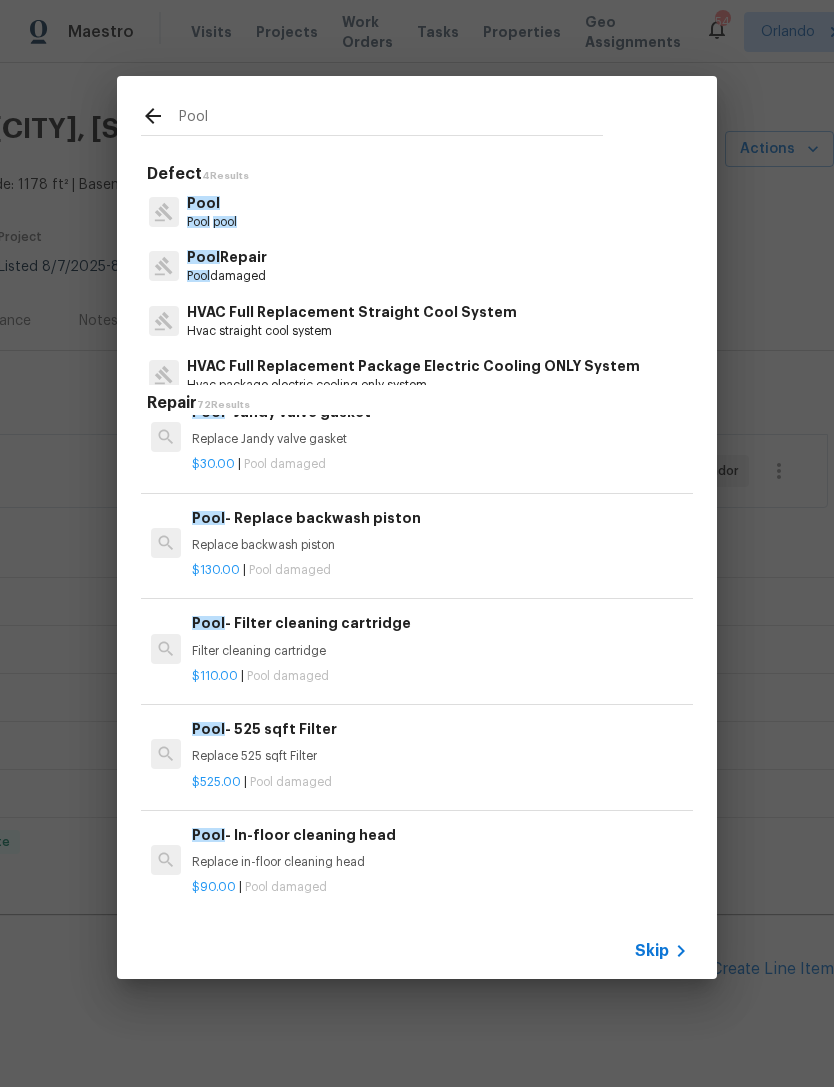 scroll, scrollTop: 2319, scrollLeft: 0, axis: vertical 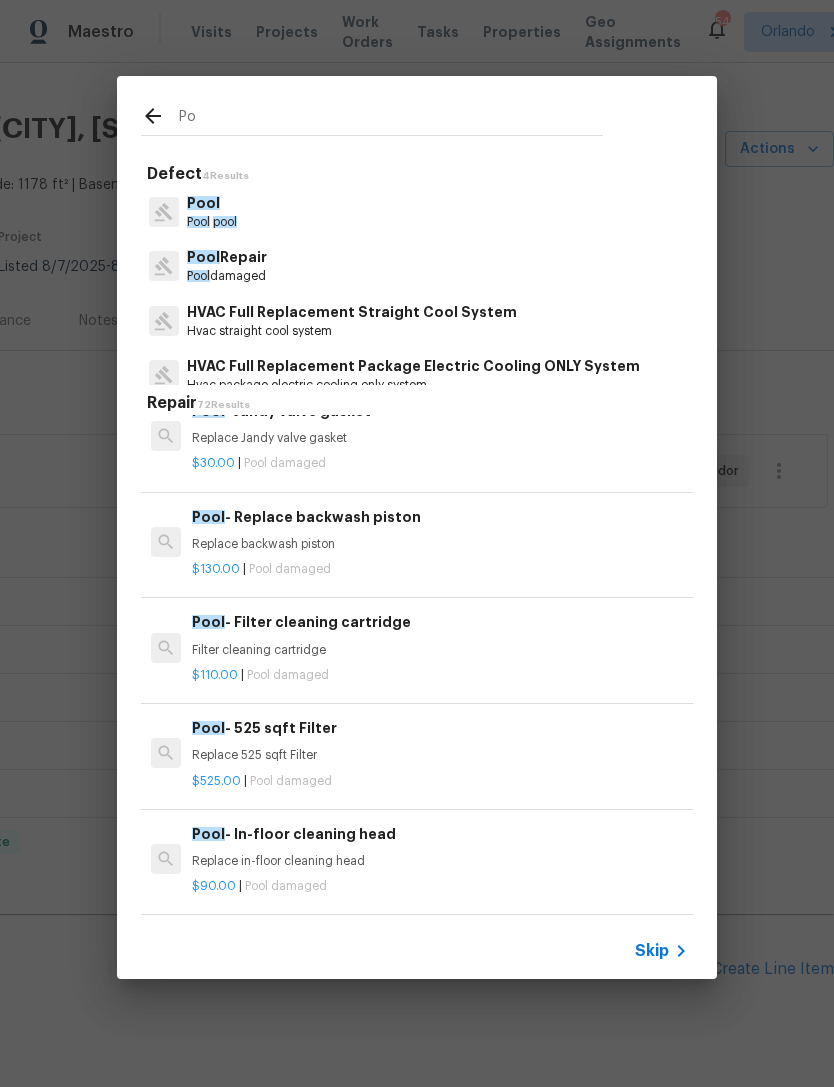 type on "P" 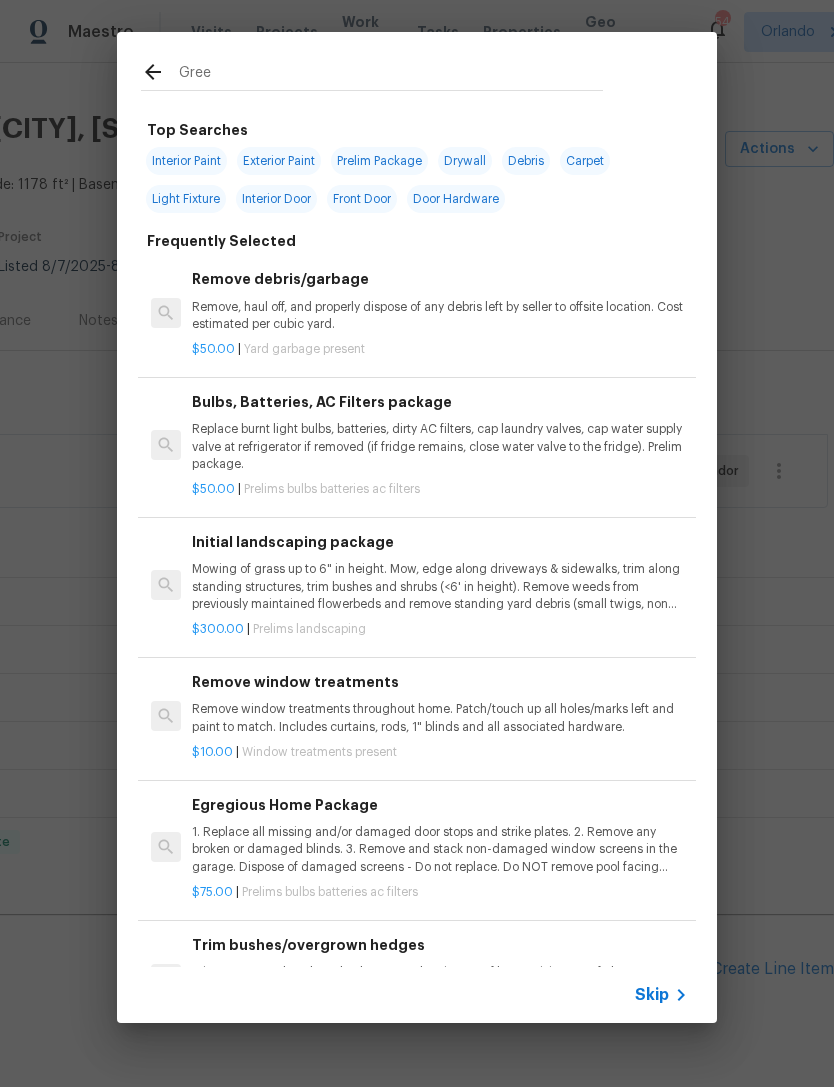 type on "Green" 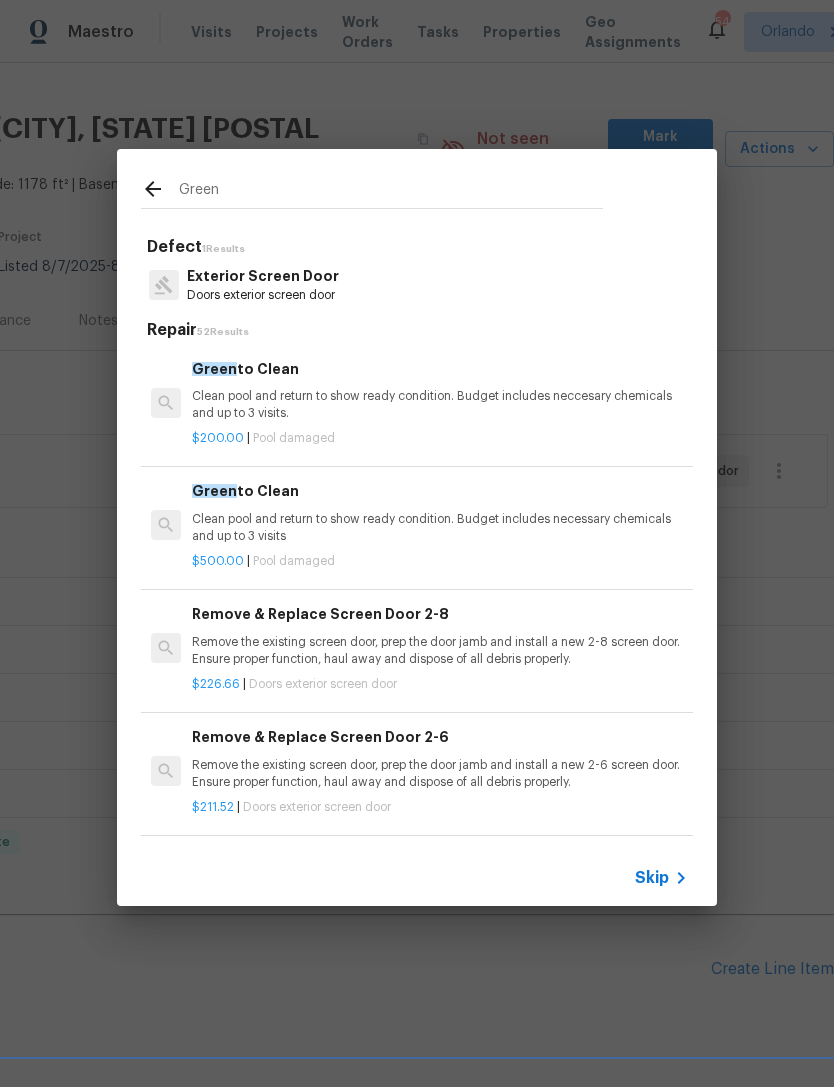 click on "Clean pool and return to show ready condition. Budget includes neccesary chemicals and up to 3 visits." at bounding box center (440, 405) 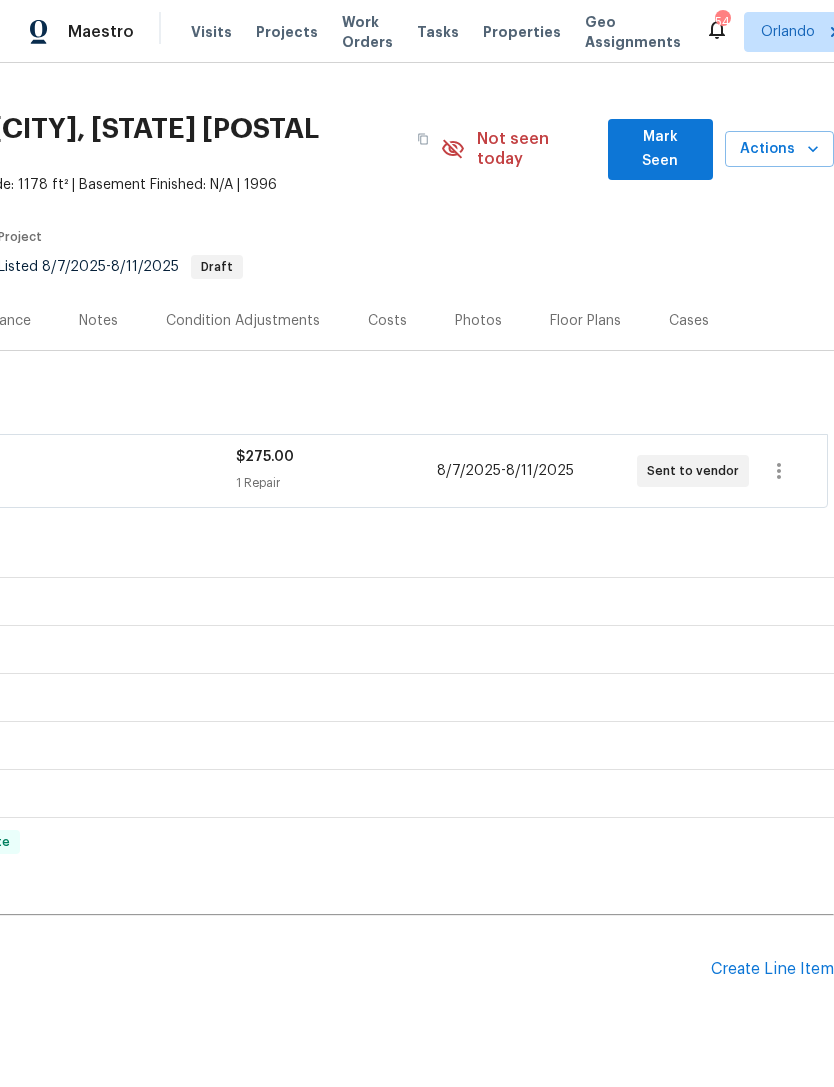 click on "Create Line Item" at bounding box center (772, 969) 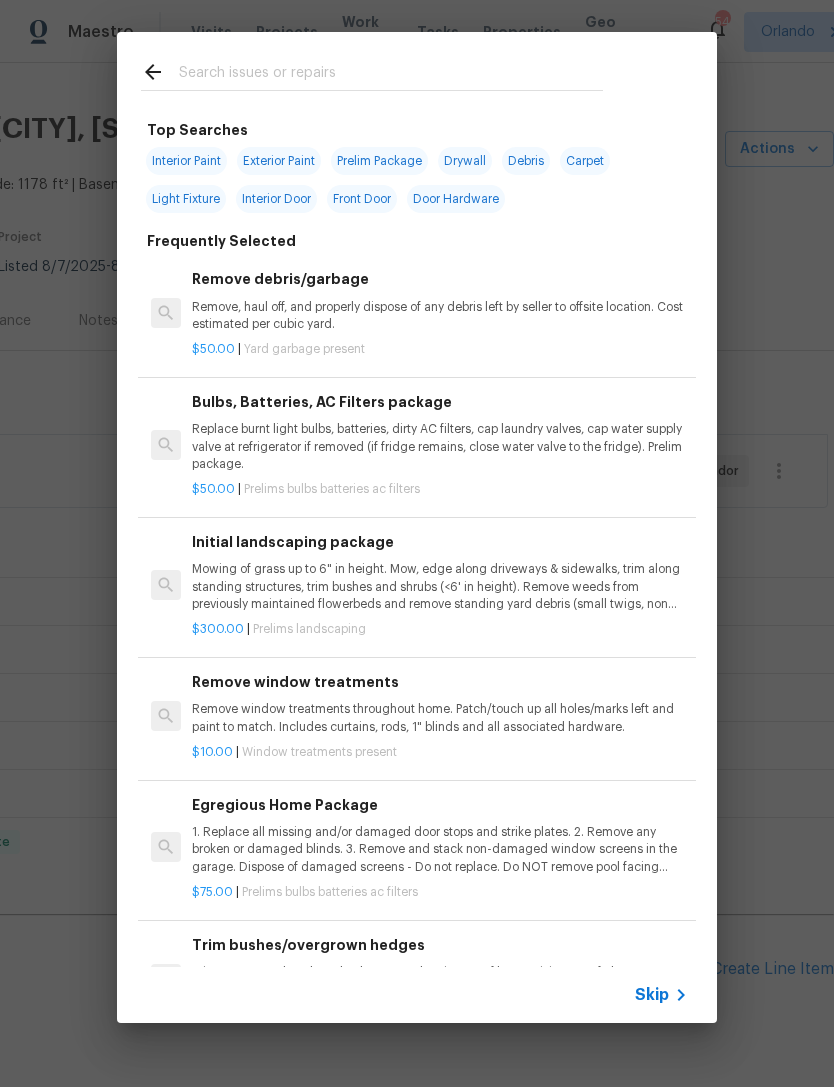 click at bounding box center [391, 75] 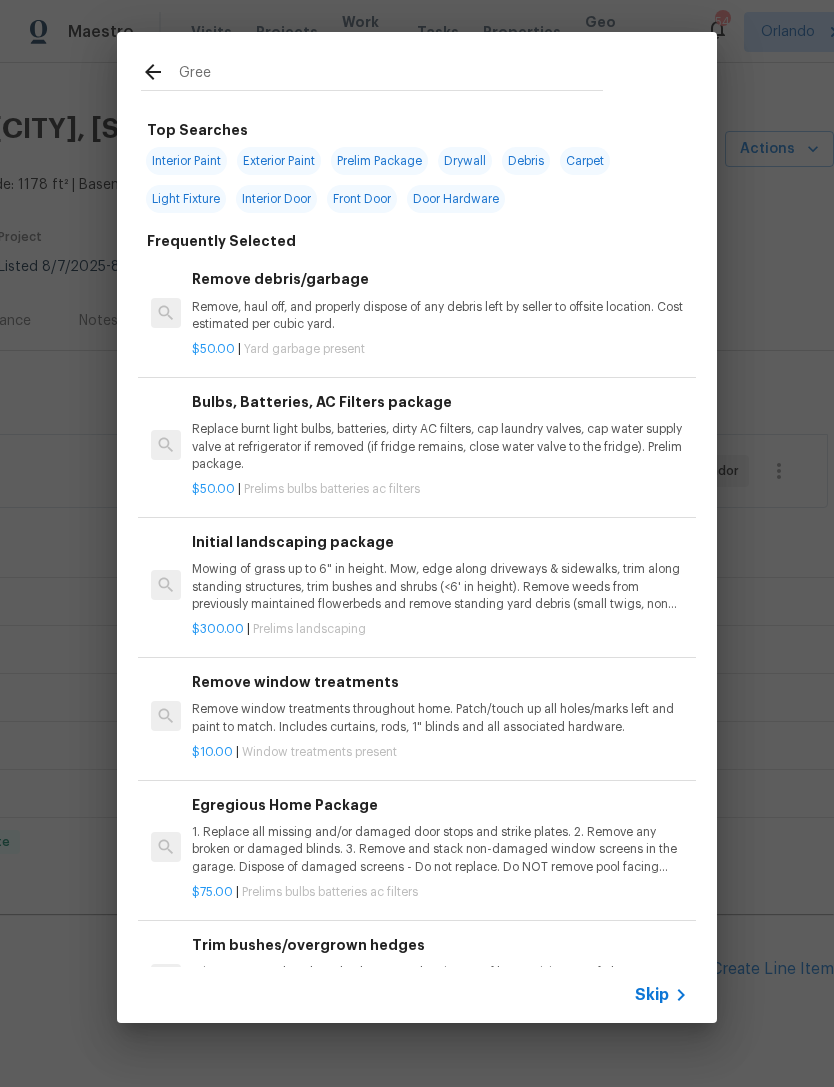type on "Green" 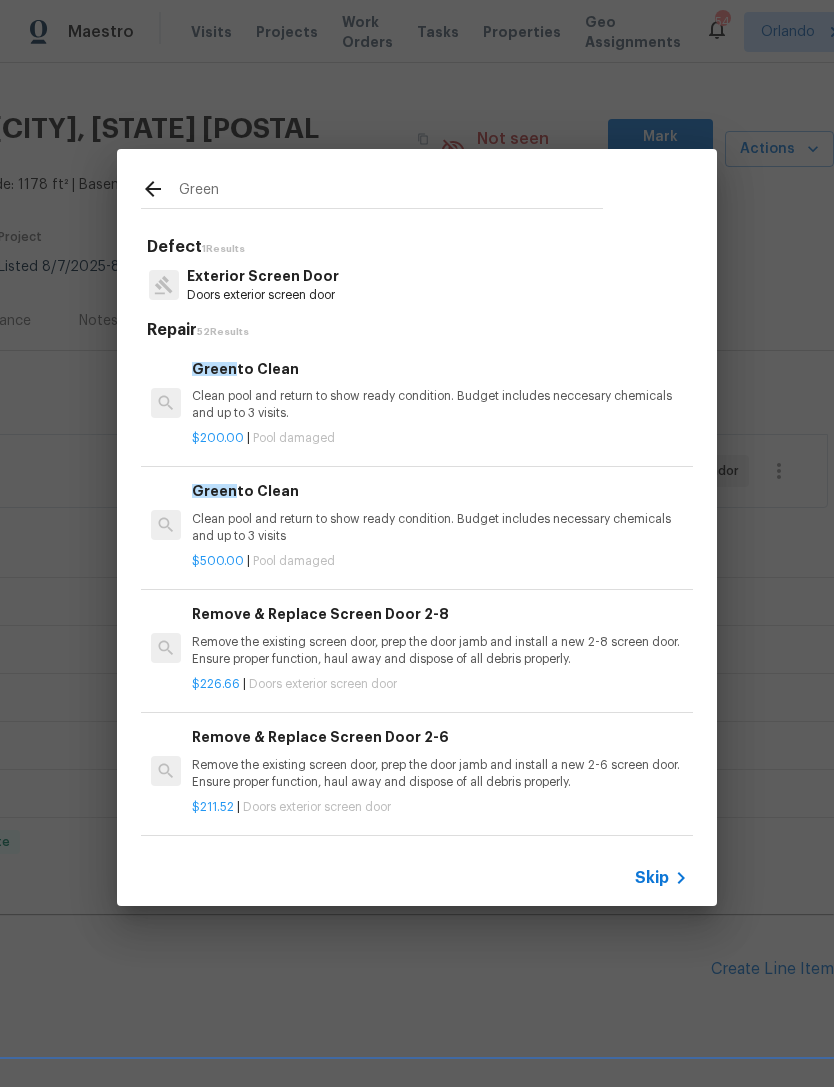 click on "Clean pool and return to show ready condition. Budget includes neccesary chemicals and up to 3 visits." at bounding box center [440, 405] 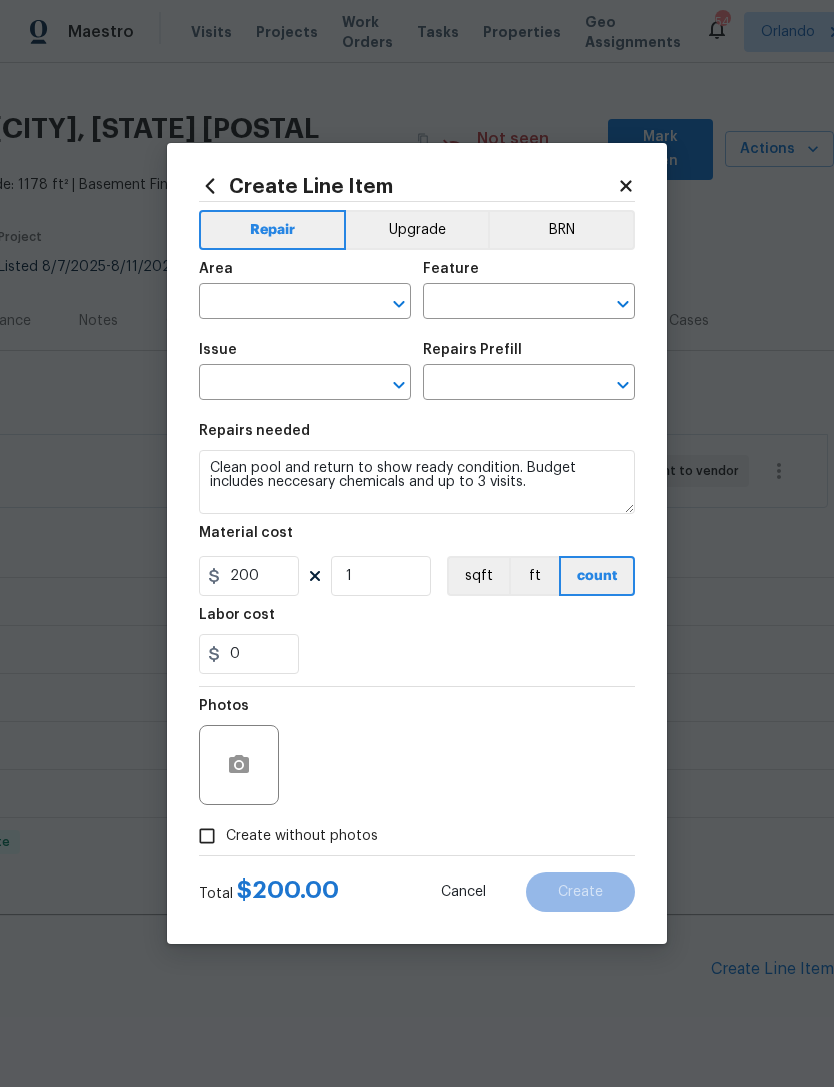 type on "Pool" 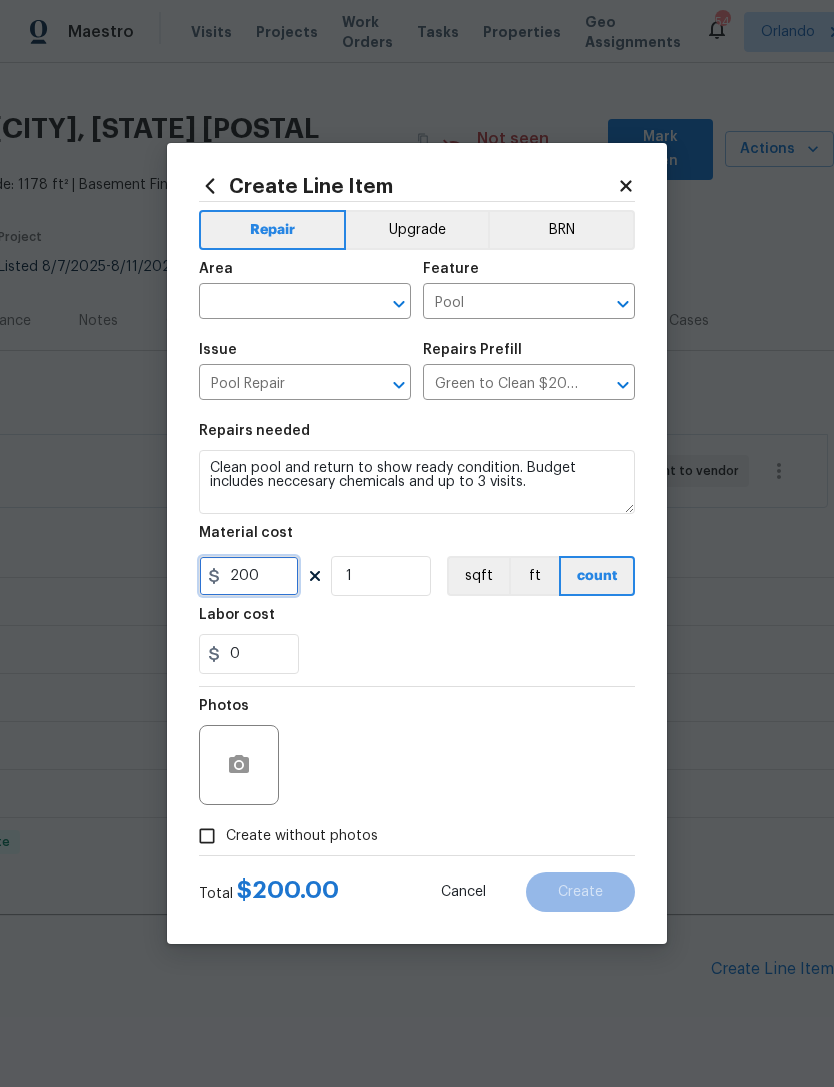 click on "200" at bounding box center (249, 576) 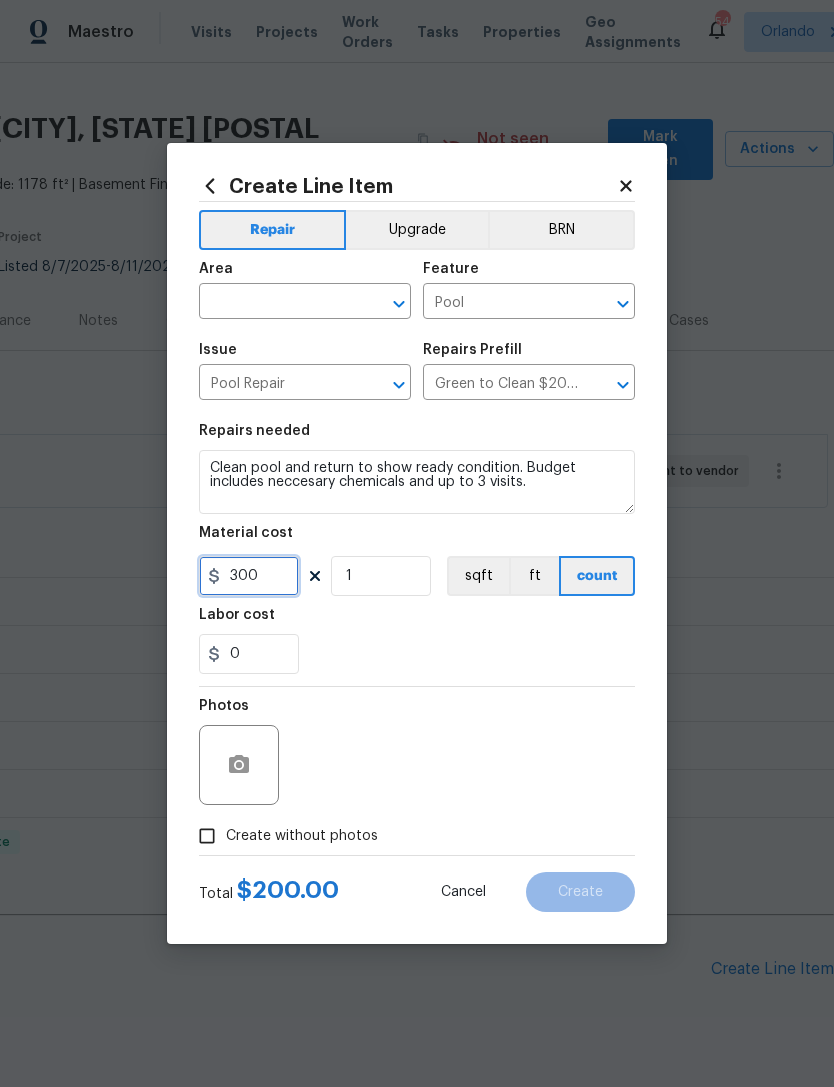 type on "300" 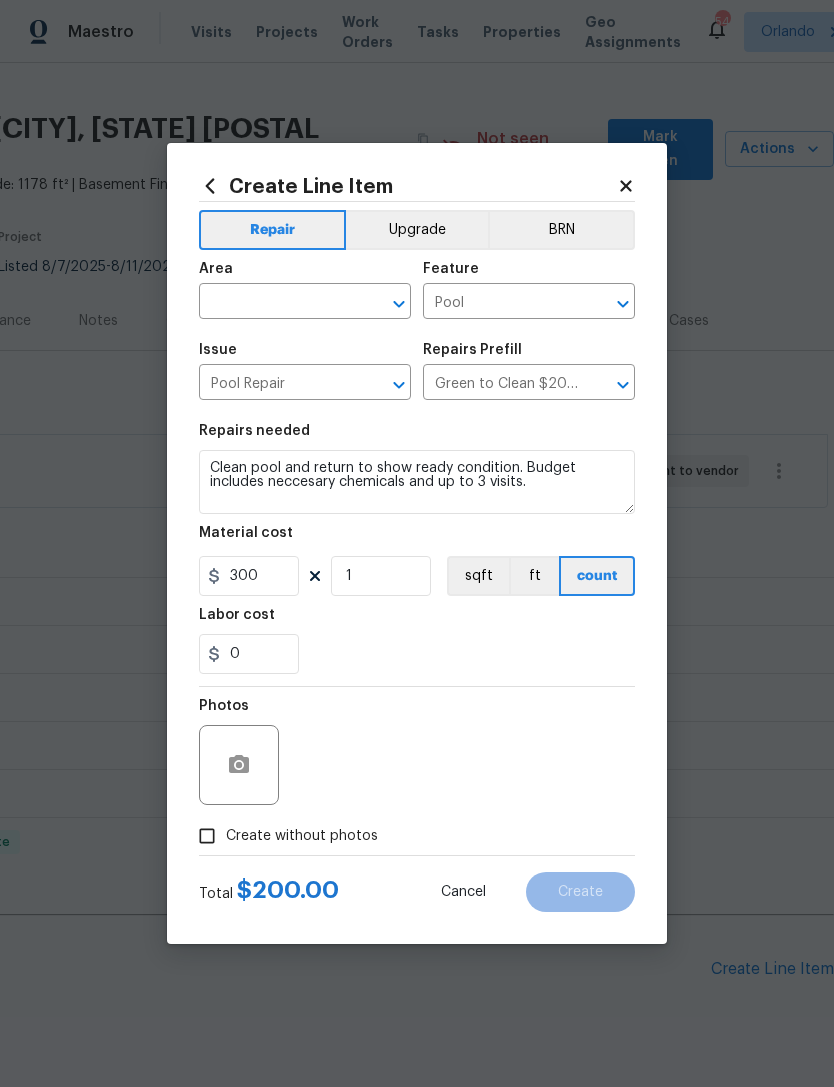click on "Repairs needed Clean pool and return to show ready condition. Budget includes neccesary chemicals and up to 3 visits. Material cost 300 1 sqft ft count Labor cost 0" at bounding box center (417, 549) 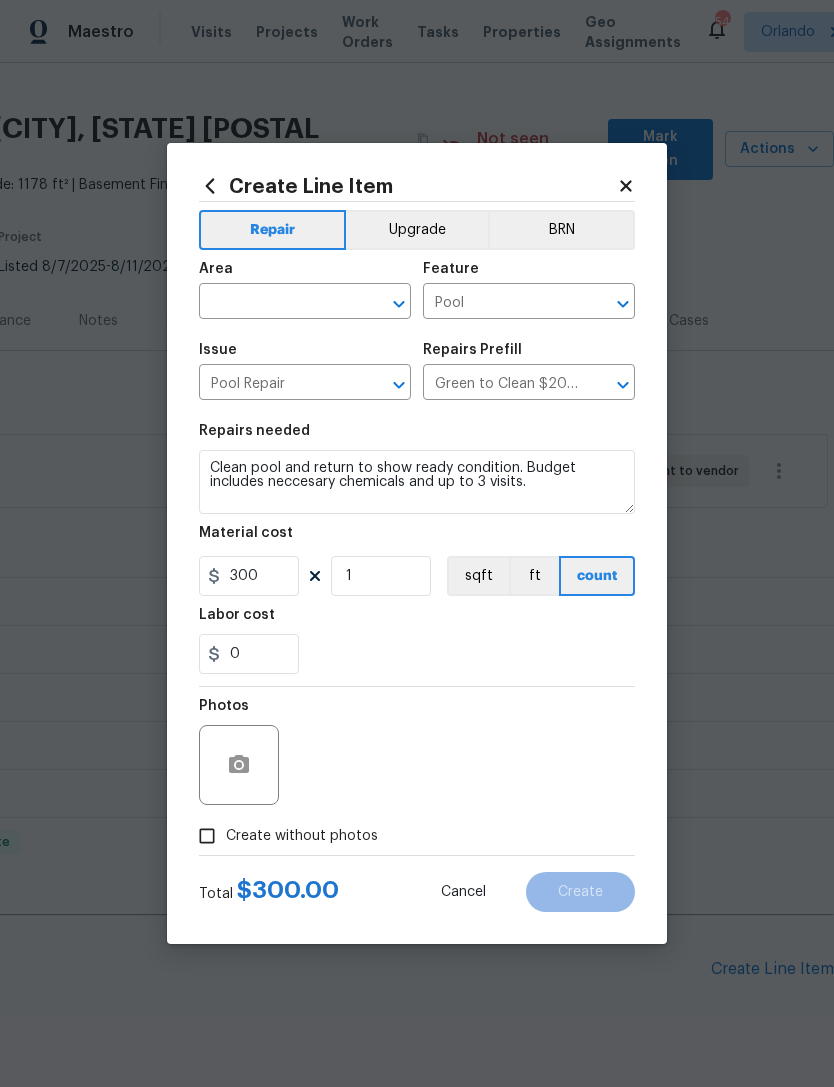 click at bounding box center (277, 303) 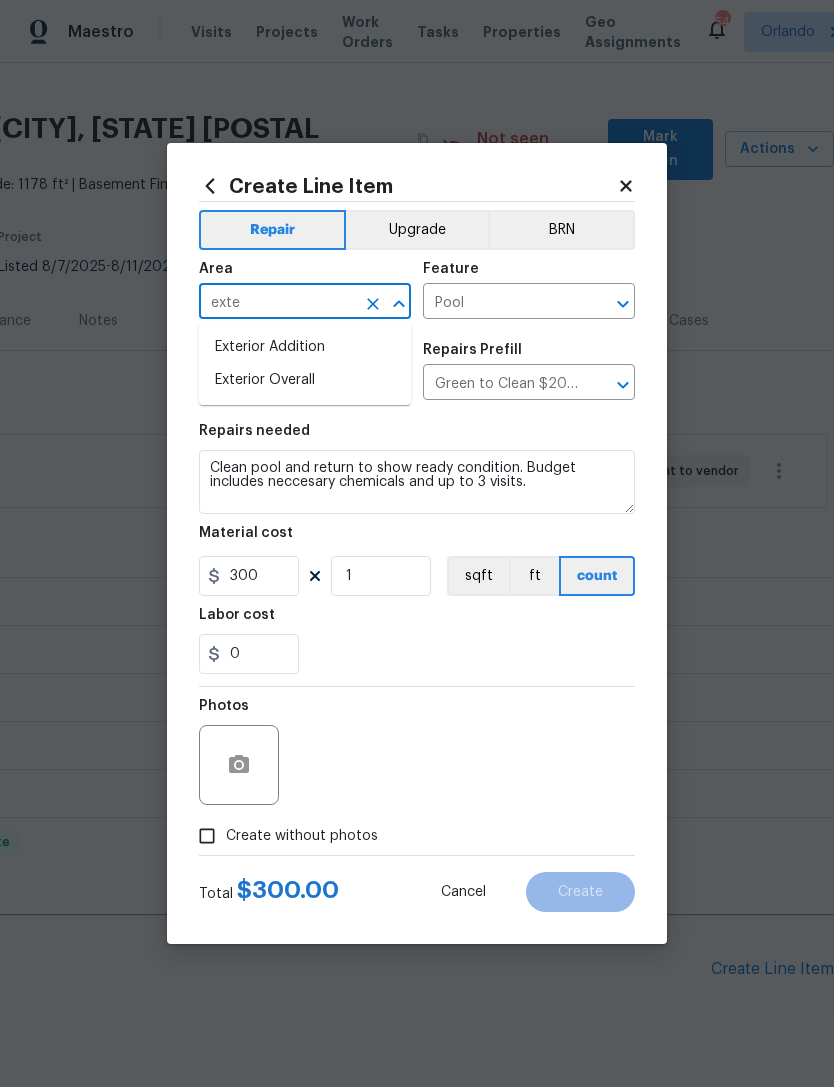 click on "Exterior Overall" at bounding box center [305, 380] 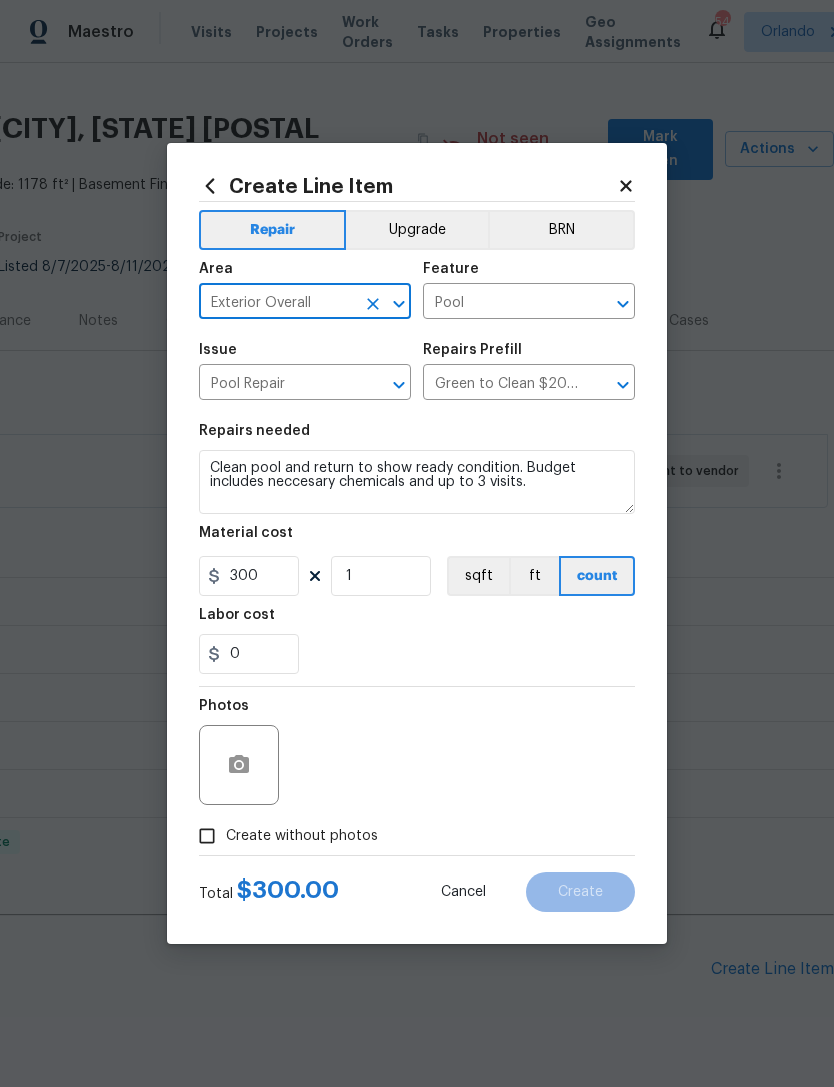 click on "0" at bounding box center [417, 654] 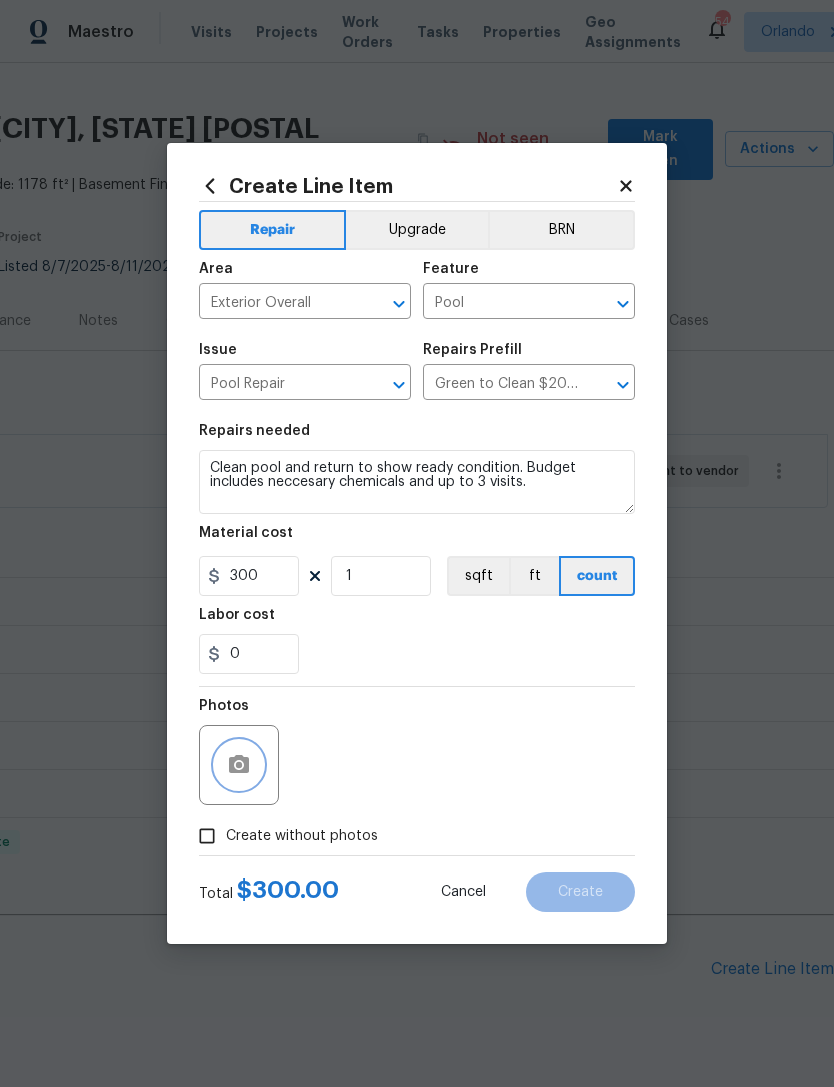 click 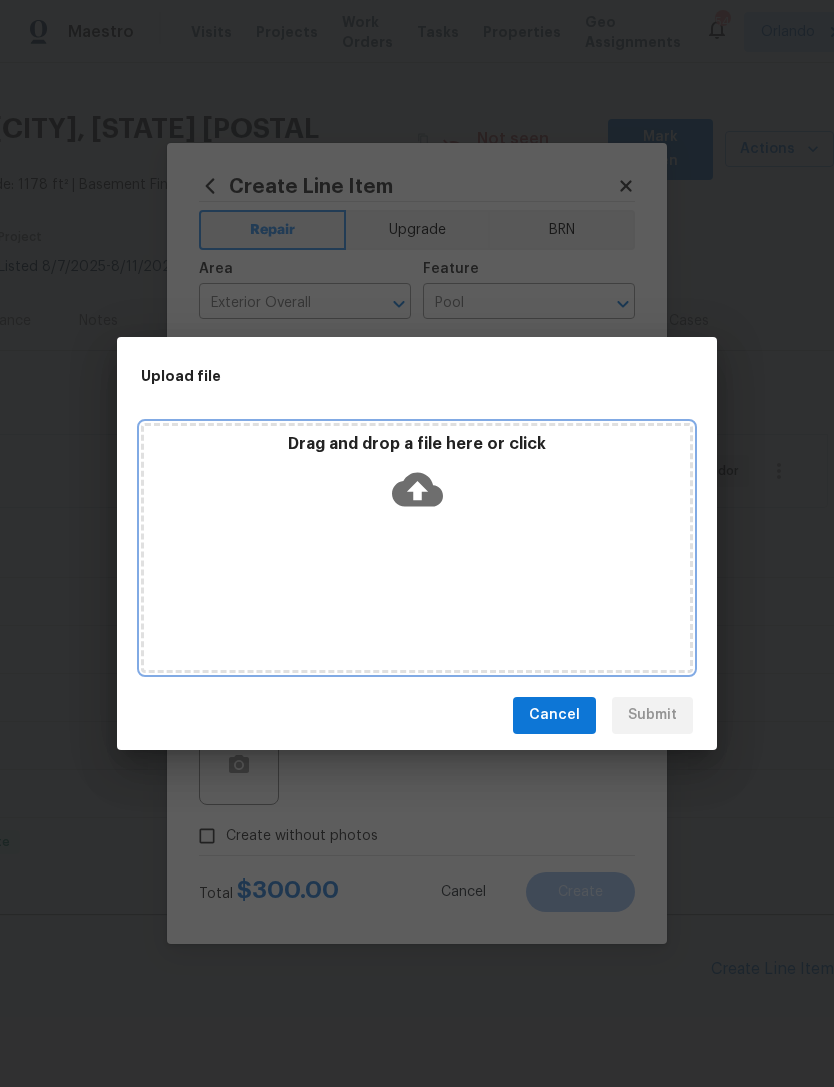 click on "Drag and drop a file here or click" at bounding box center [417, 548] 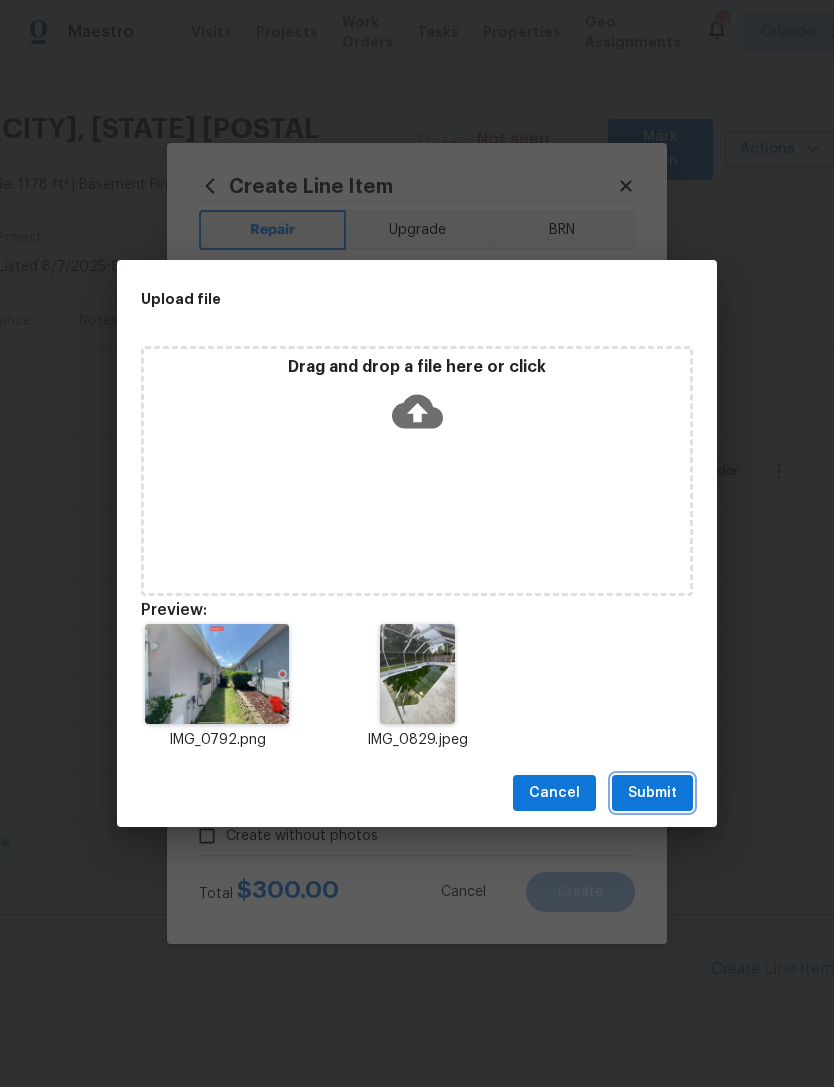 click on "Submit" at bounding box center (652, 793) 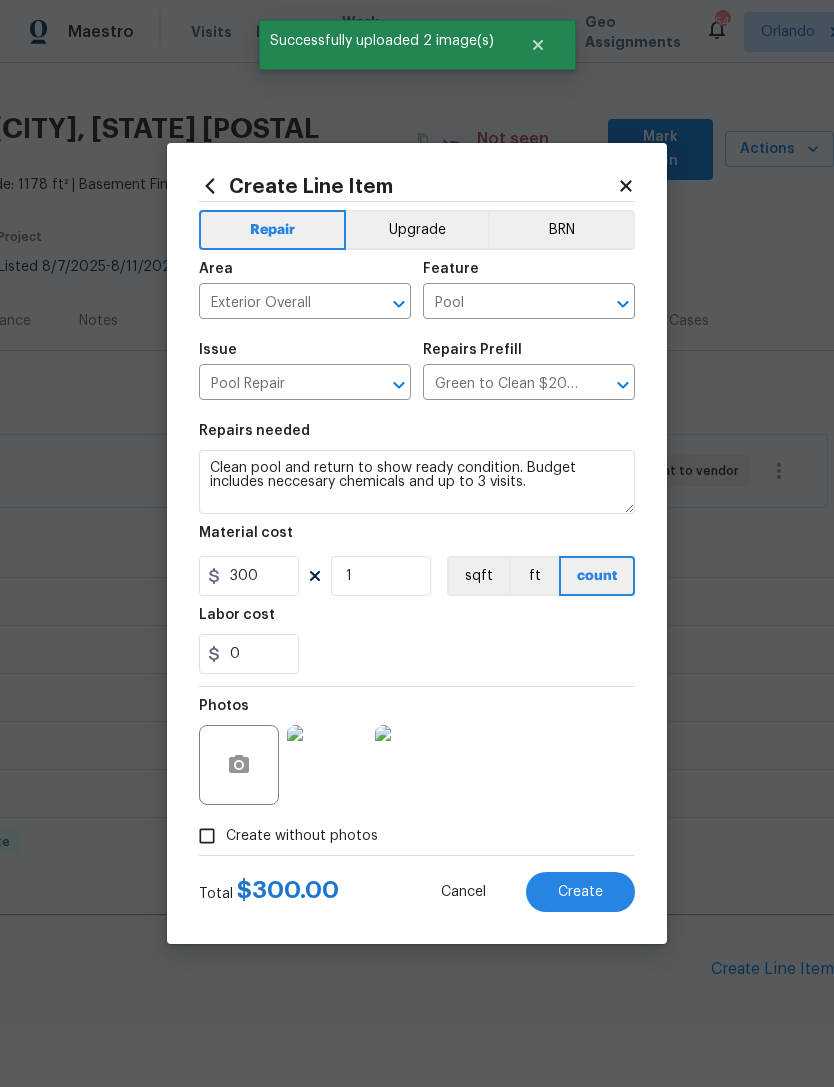 click at bounding box center [327, 765] 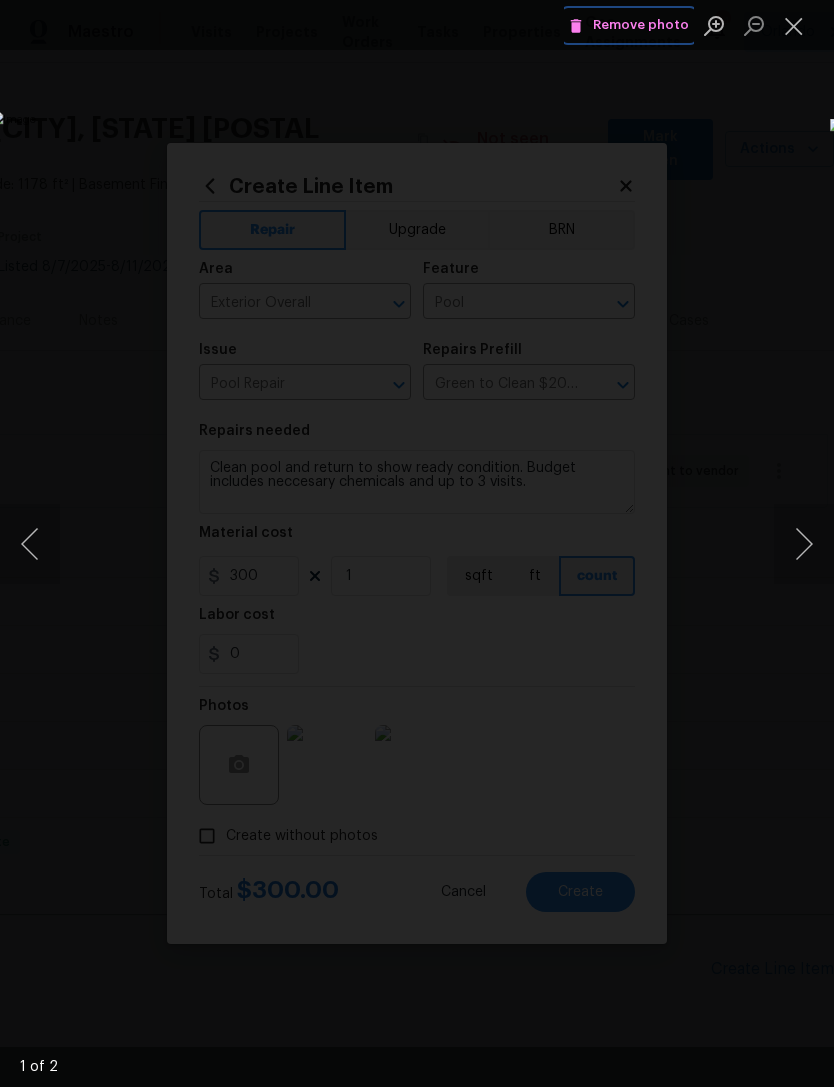 click on "Remove photo" at bounding box center (629, 25) 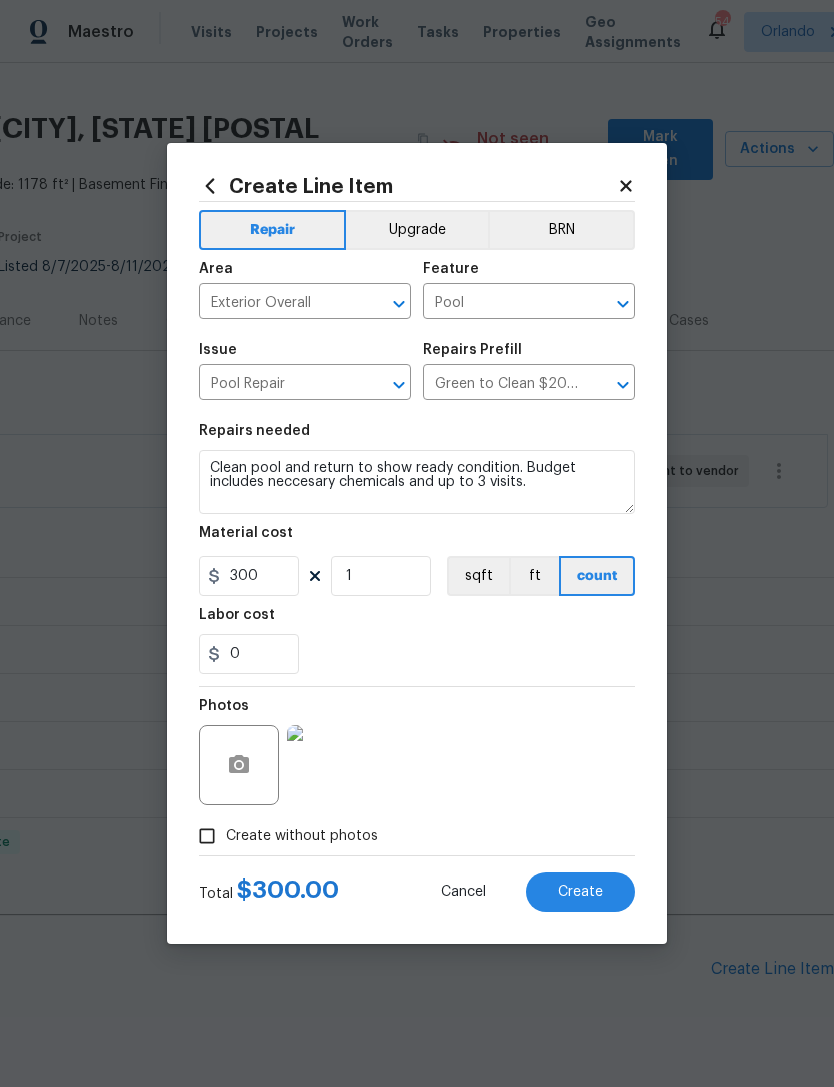 click on "Create" at bounding box center [580, 892] 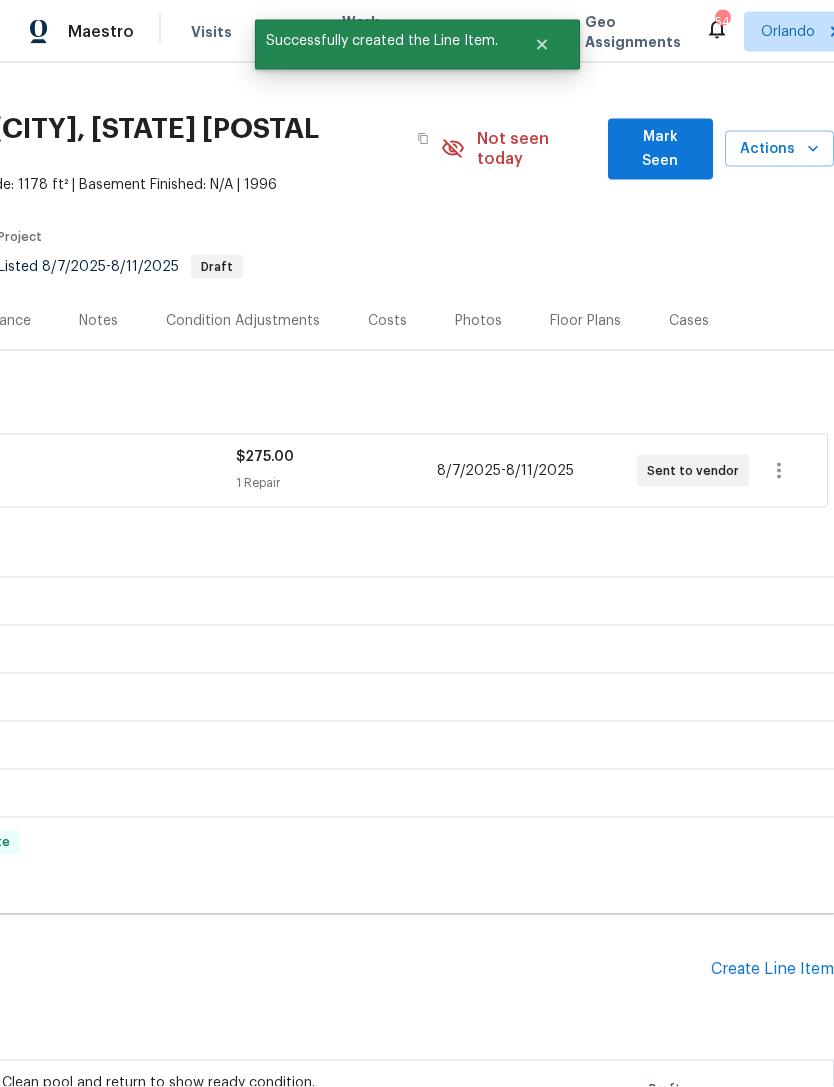 scroll, scrollTop: 64, scrollLeft: 0, axis: vertical 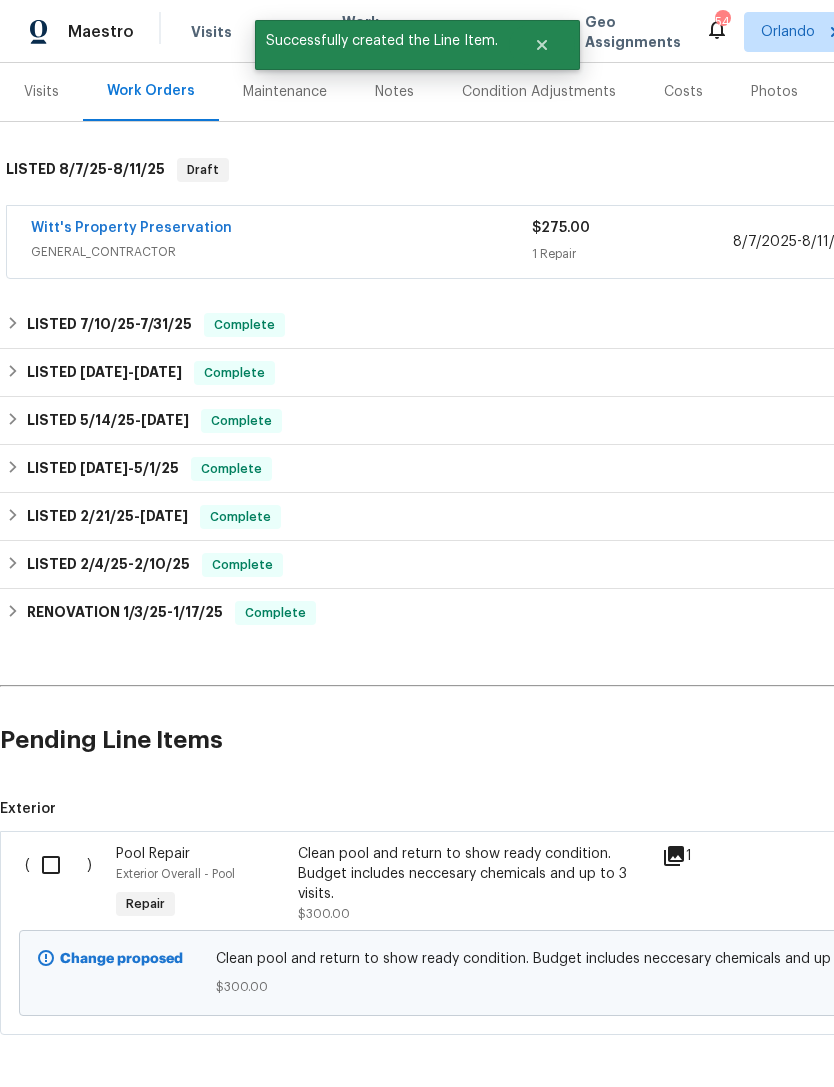 click at bounding box center (58, 865) 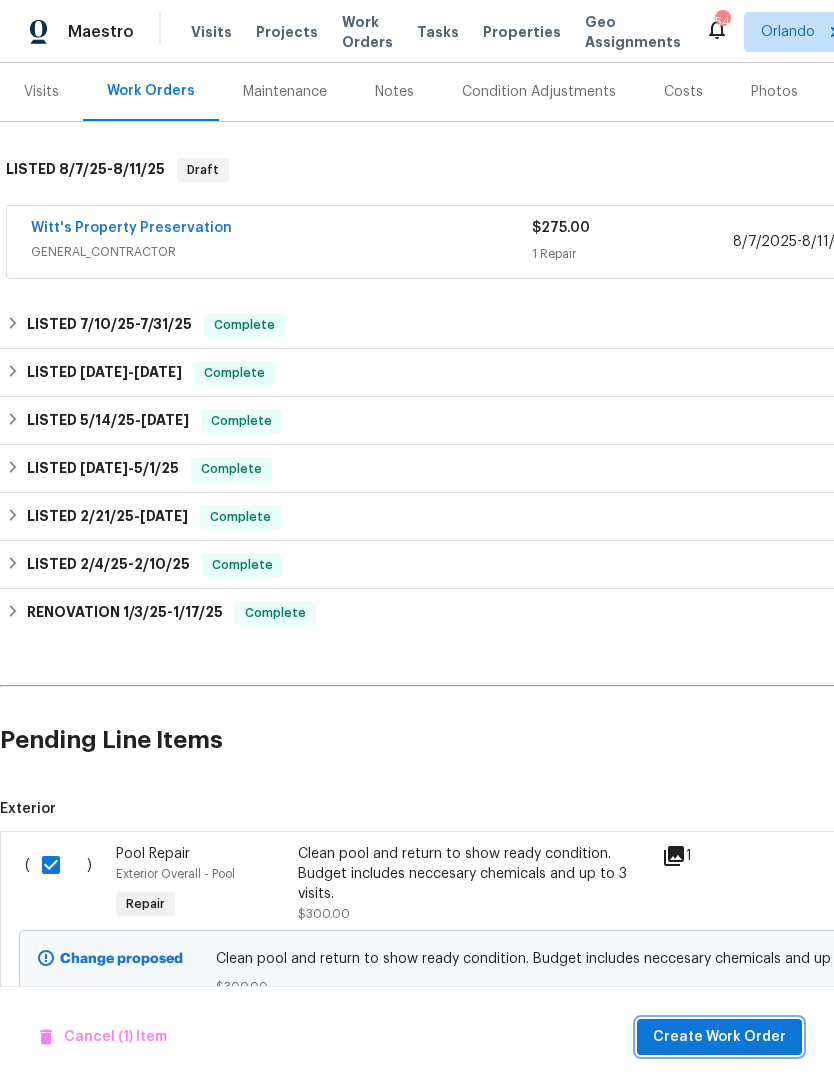 click on "Create Work Order" at bounding box center [719, 1037] 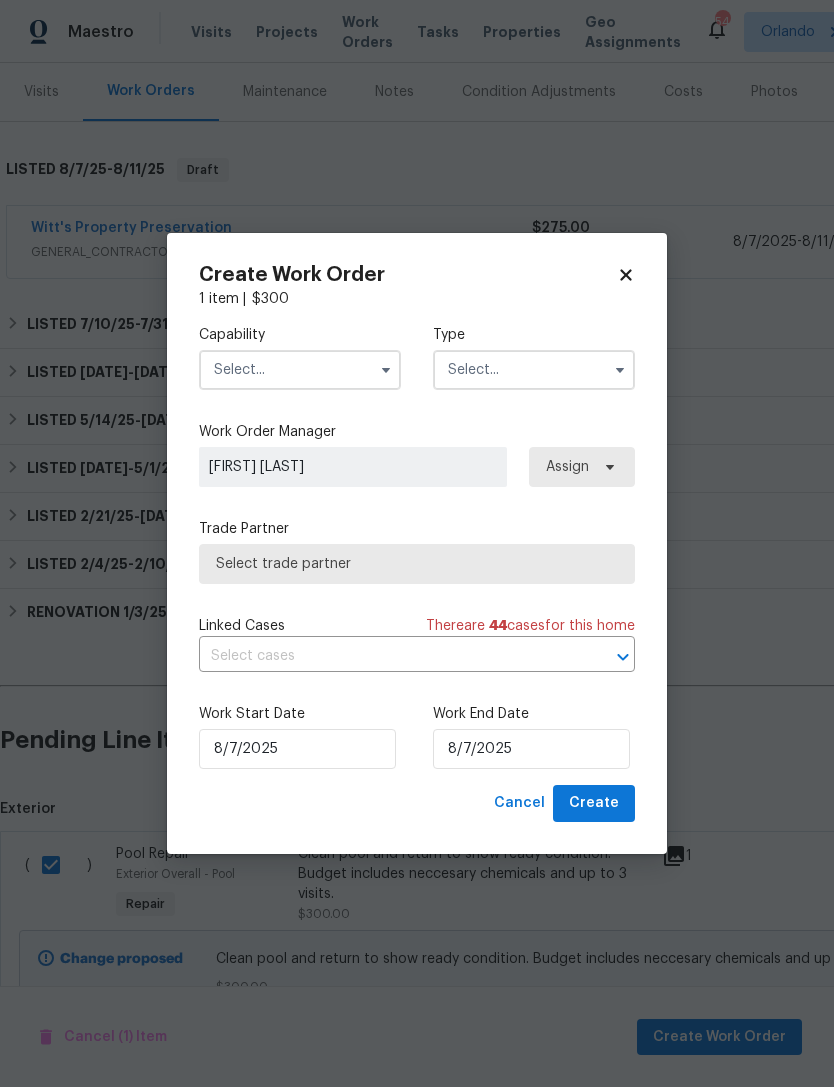click at bounding box center (300, 370) 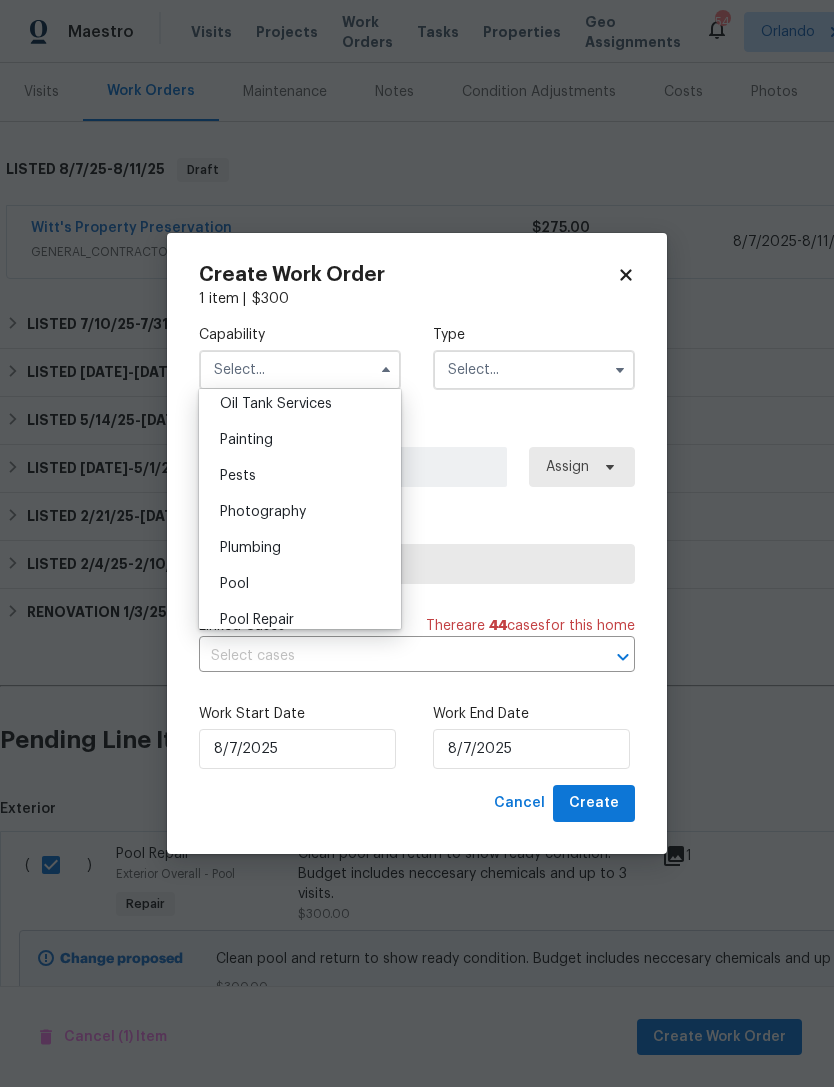 scroll, scrollTop: 1679, scrollLeft: 0, axis: vertical 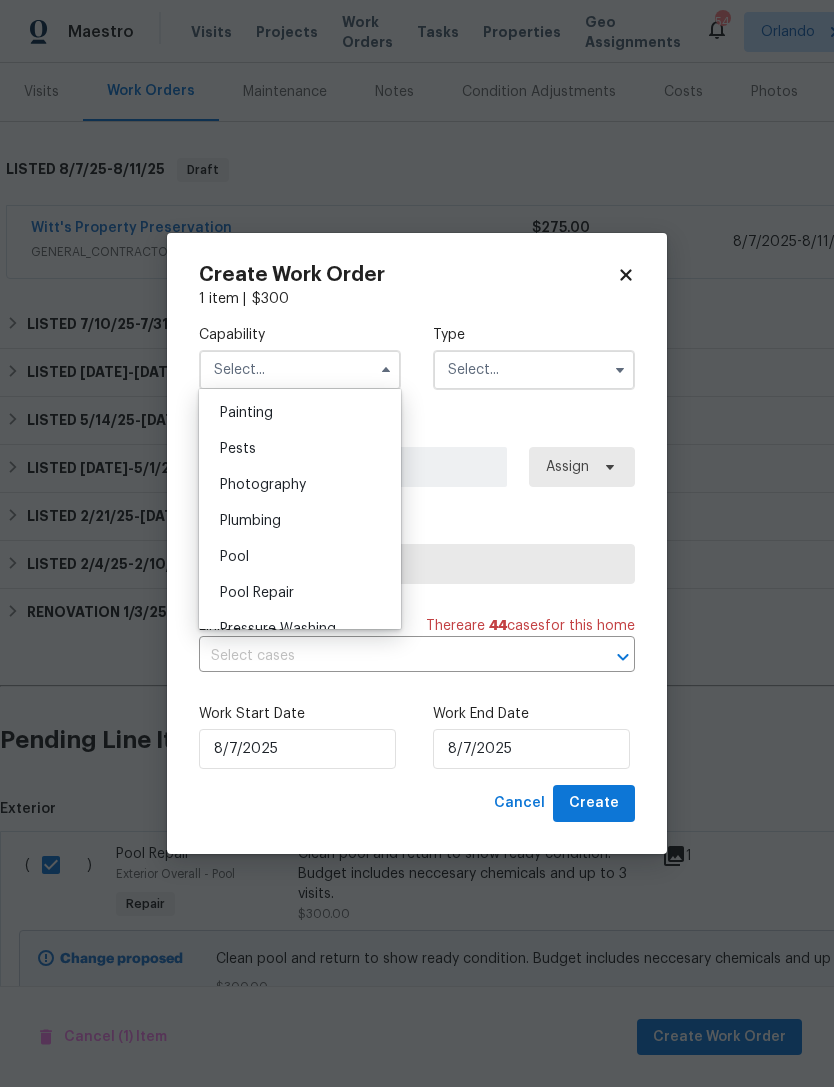 click on "Pool" at bounding box center [300, 557] 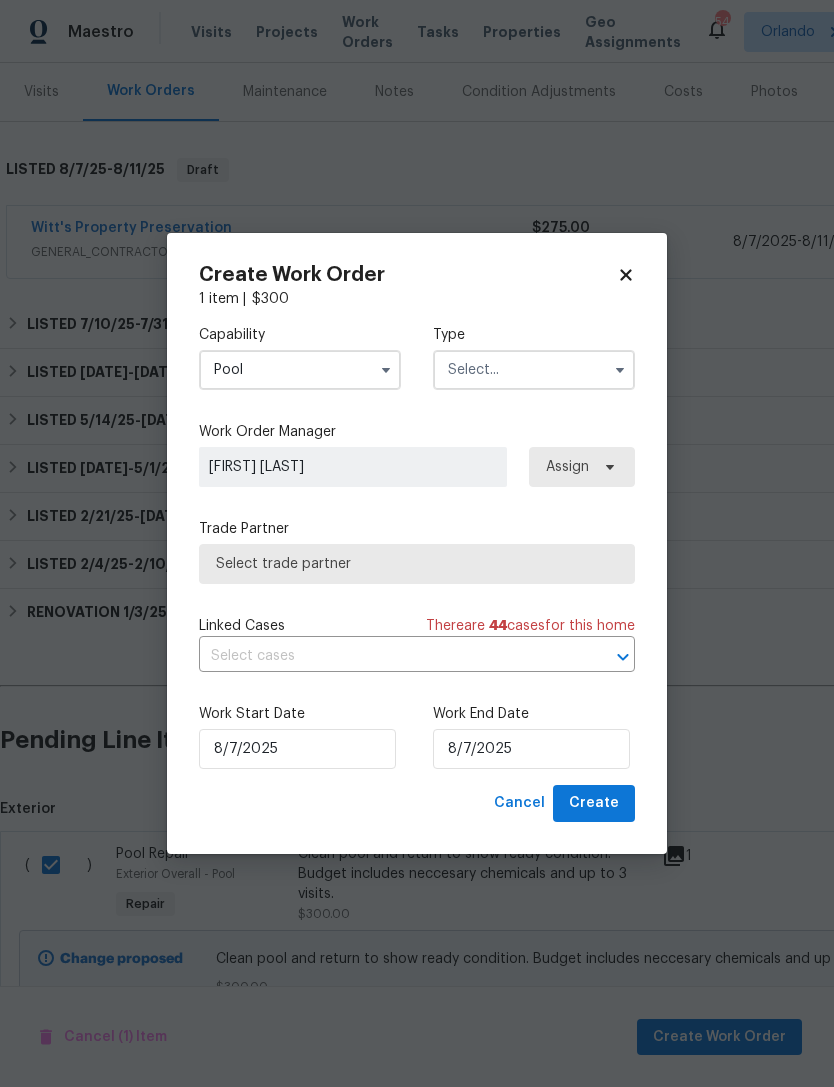 click at bounding box center [534, 370] 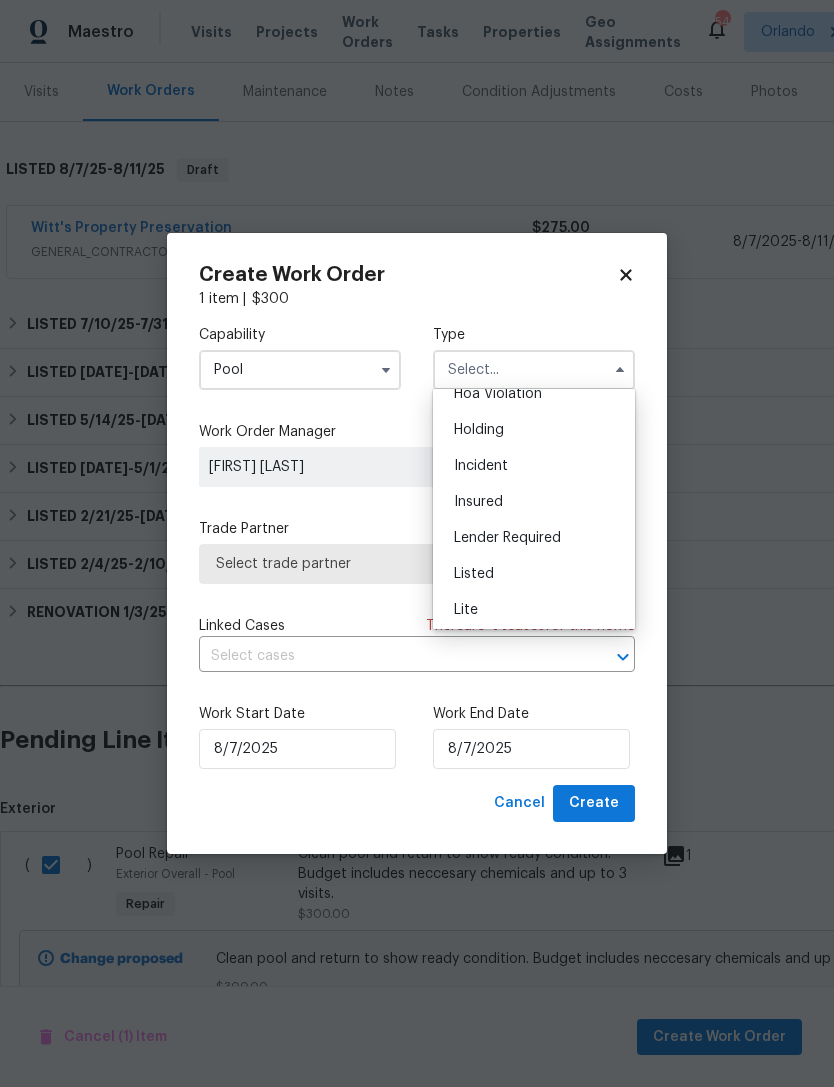 scroll, scrollTop: 105, scrollLeft: 0, axis: vertical 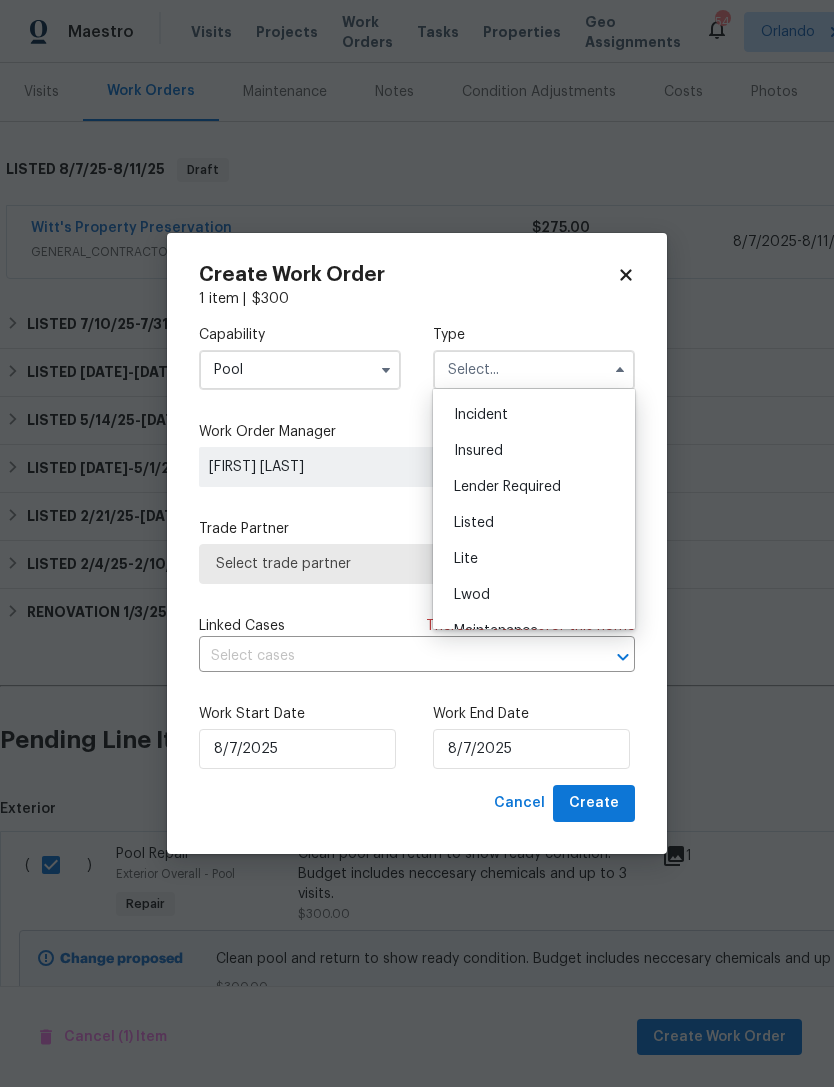 click on "Listed" at bounding box center (534, 523) 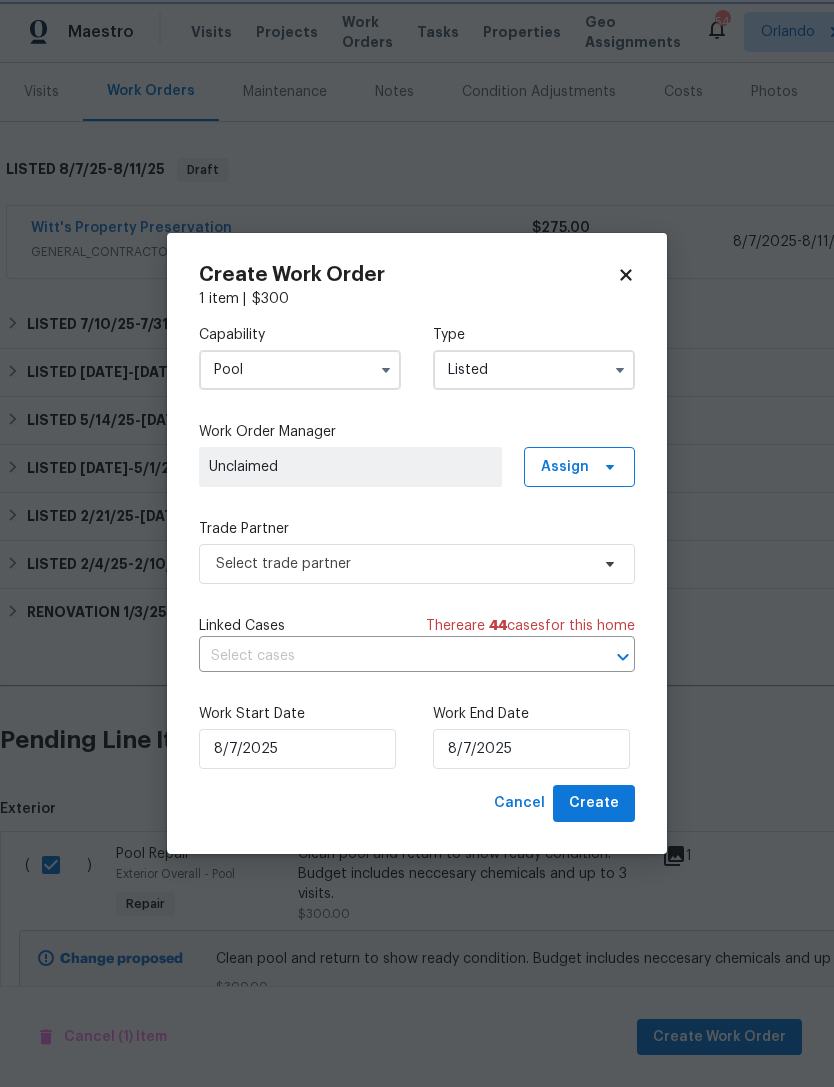 scroll, scrollTop: 0, scrollLeft: 0, axis: both 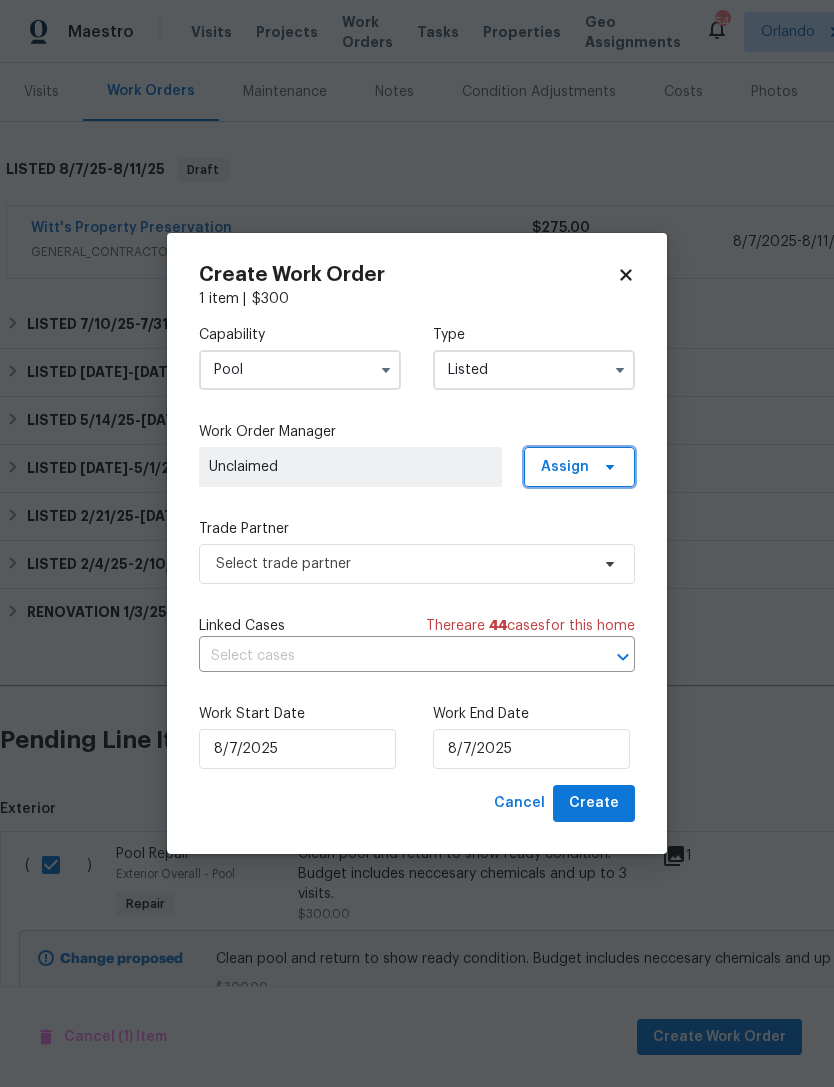 click 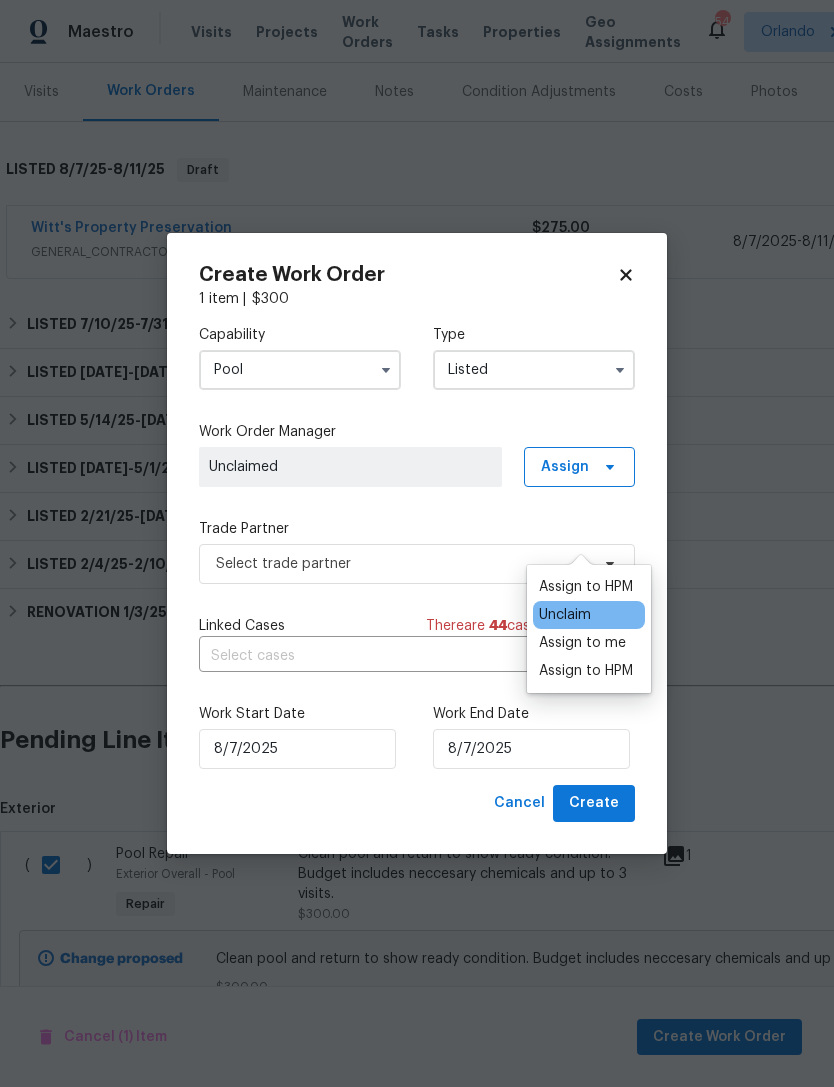 click on "Assign to HPM" at bounding box center (586, 587) 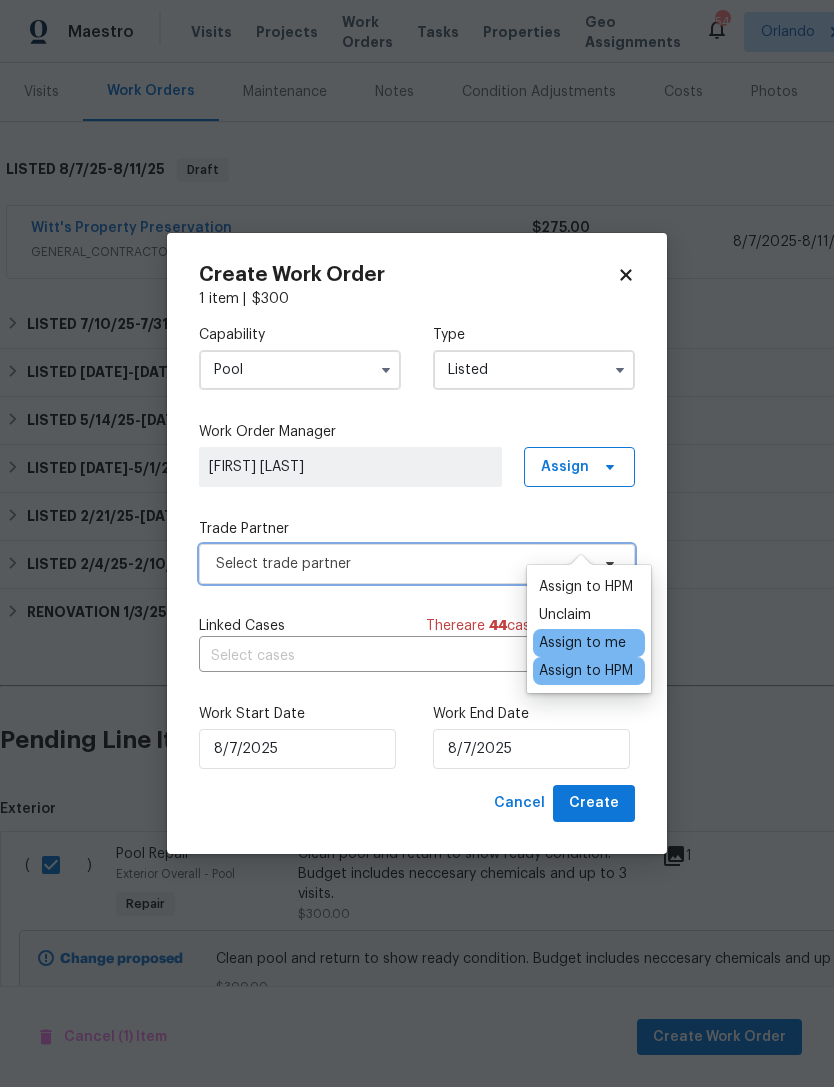 click on "Select trade partner" at bounding box center [402, 564] 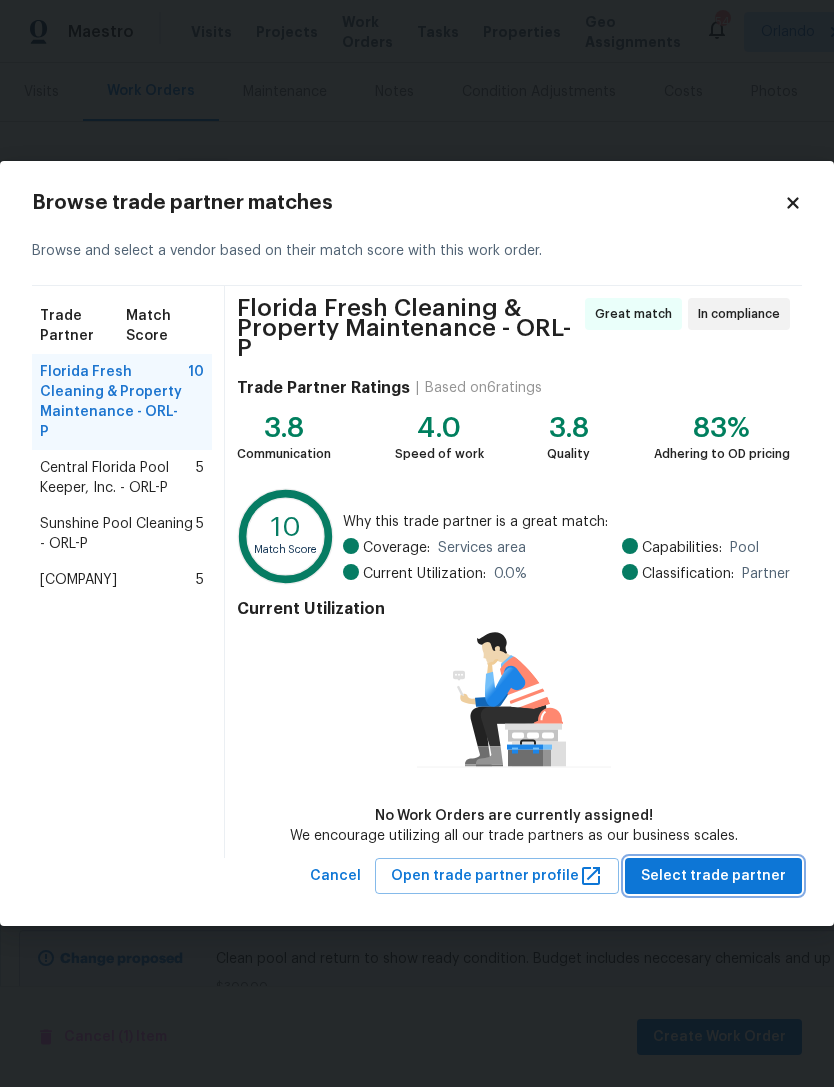 click on "Select trade partner" at bounding box center (713, 876) 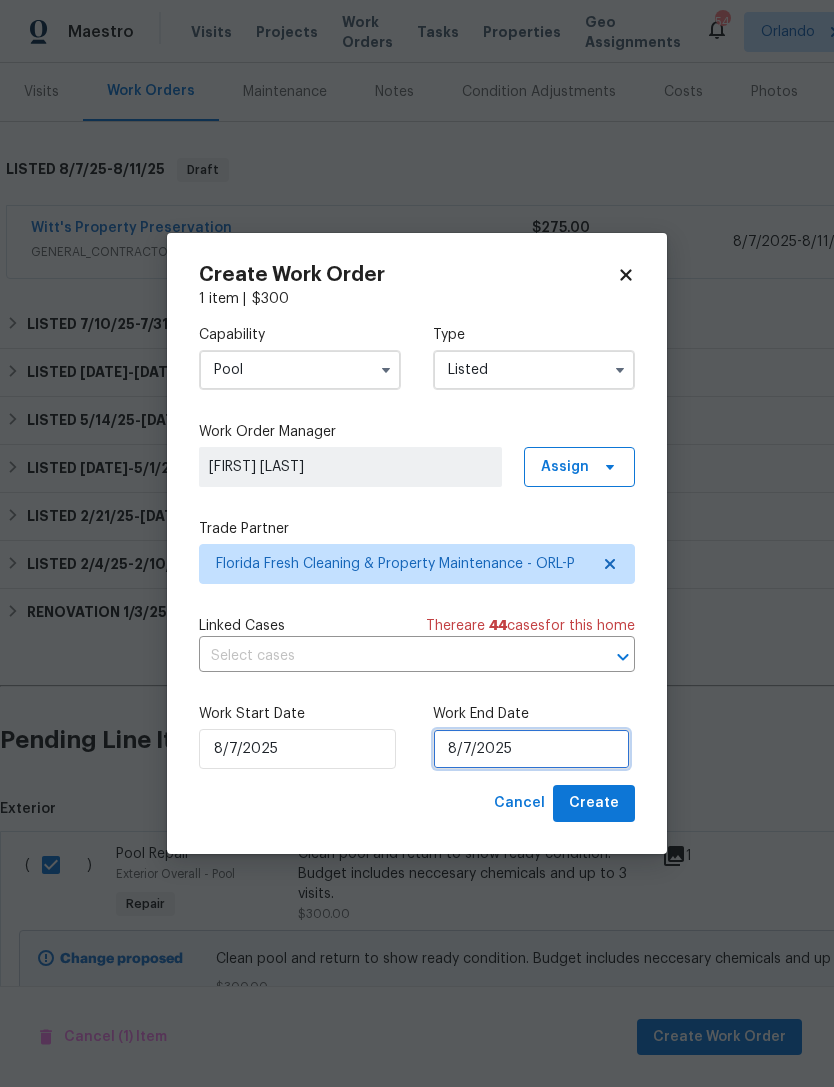 click on "8/7/2025" at bounding box center (531, 749) 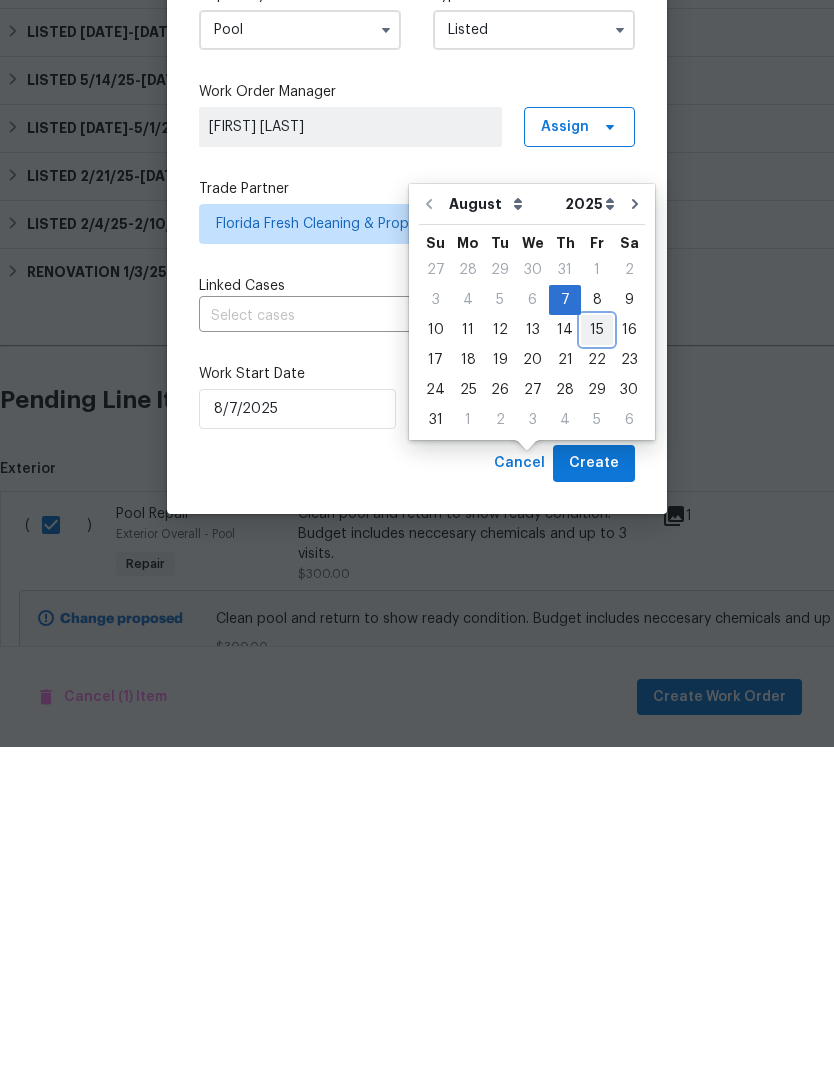 click on "15" at bounding box center [597, 670] 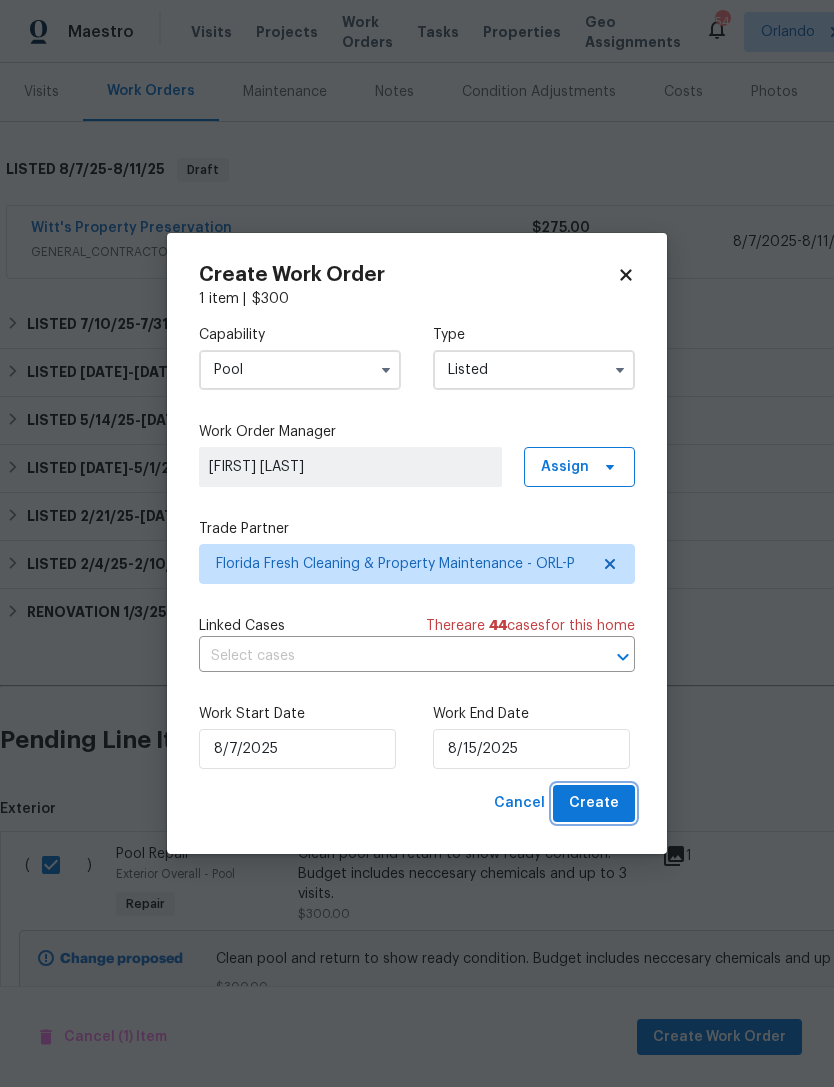 click on "Create" at bounding box center [594, 803] 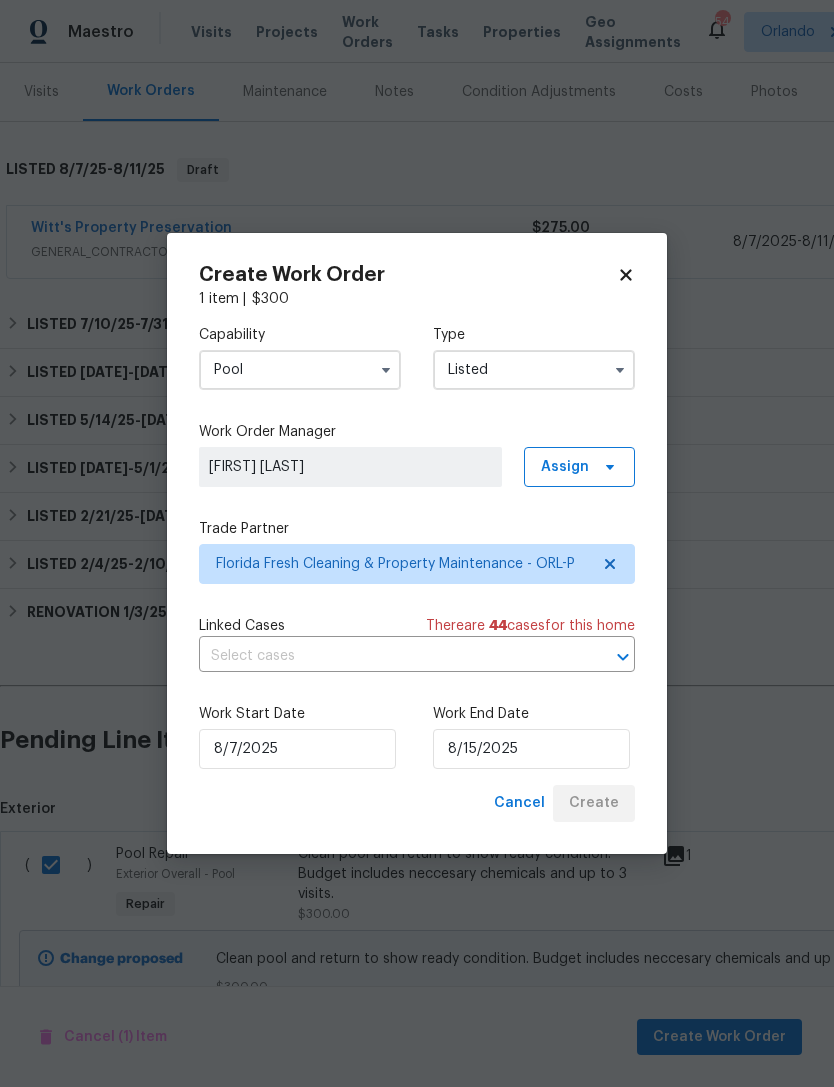 checkbox on "false" 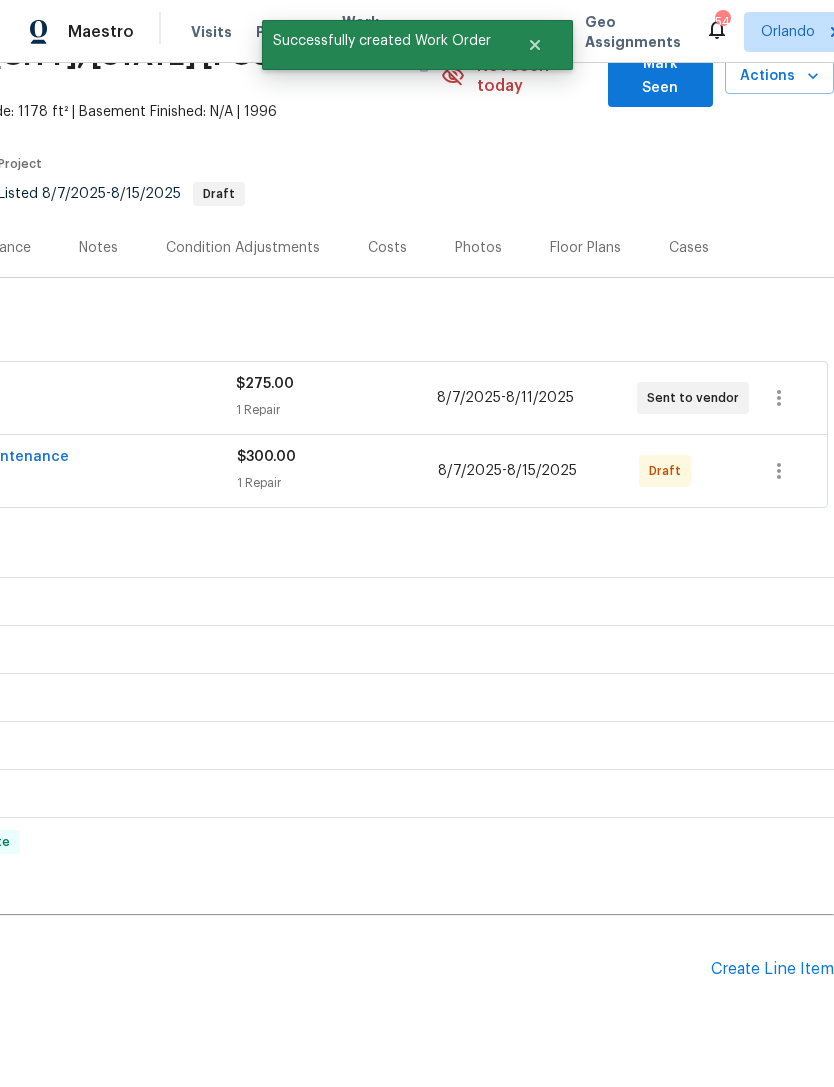 scroll, scrollTop: 105, scrollLeft: 296, axis: both 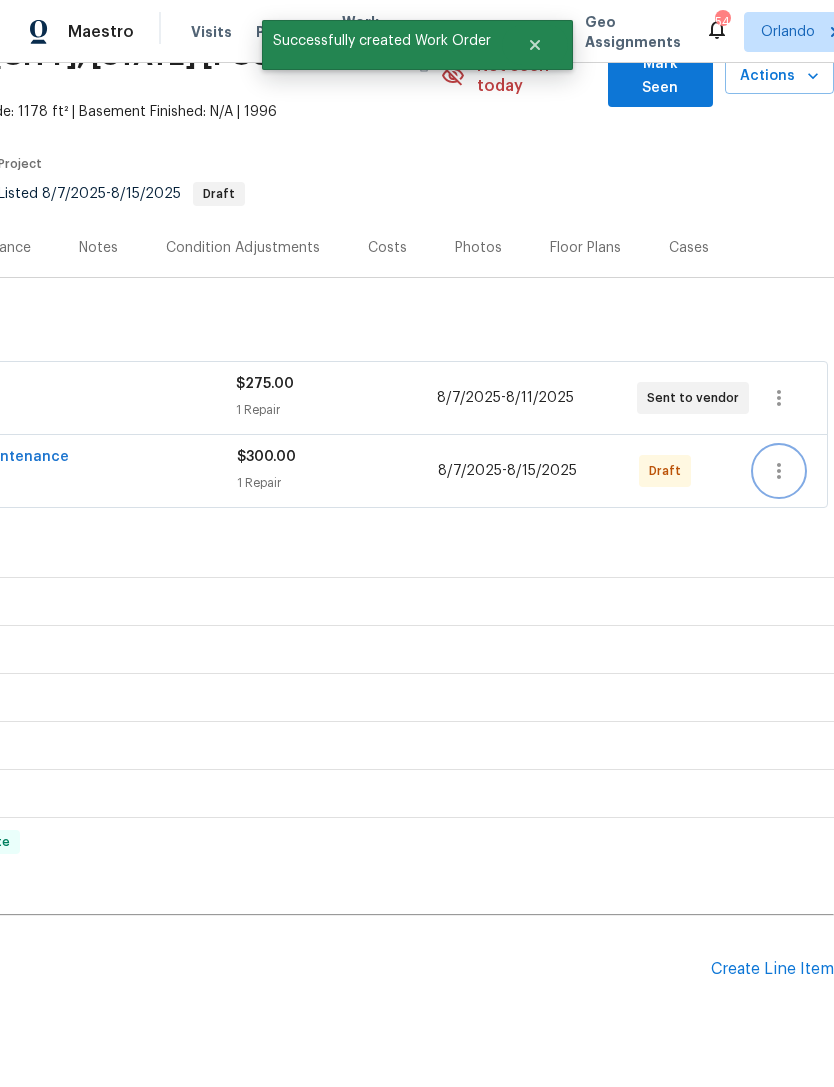 click 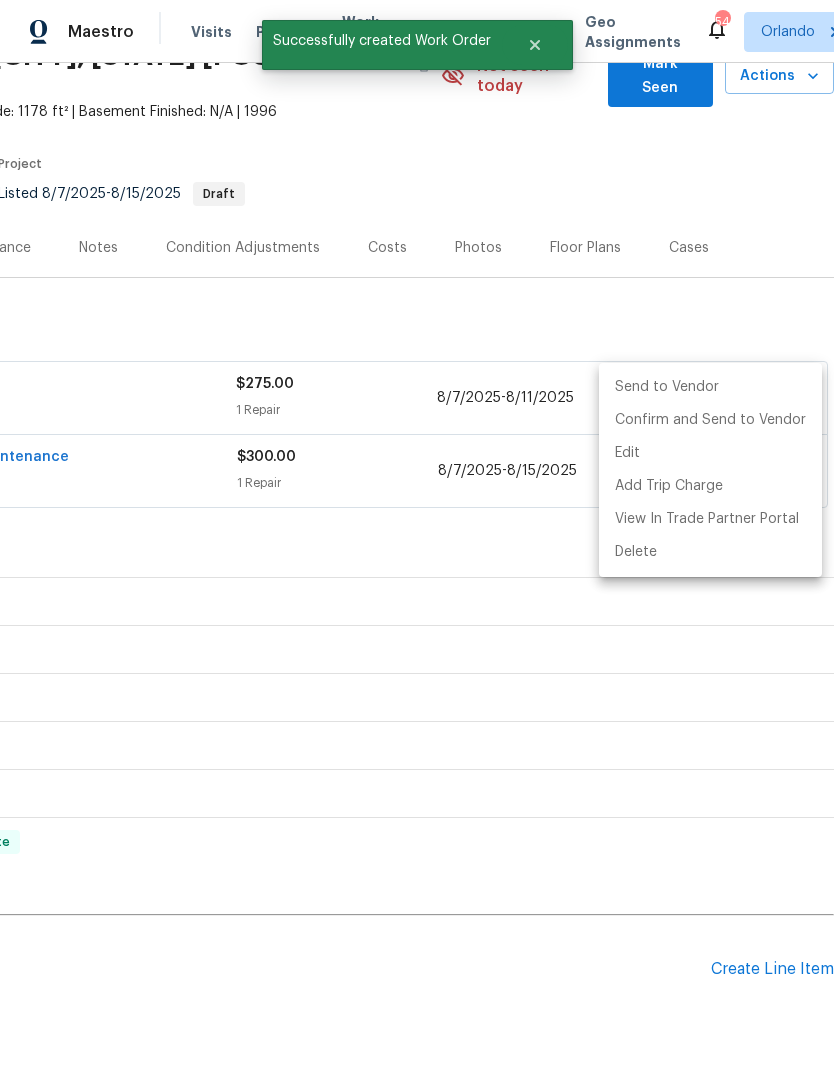 click on "Send to Vendor" at bounding box center [710, 387] 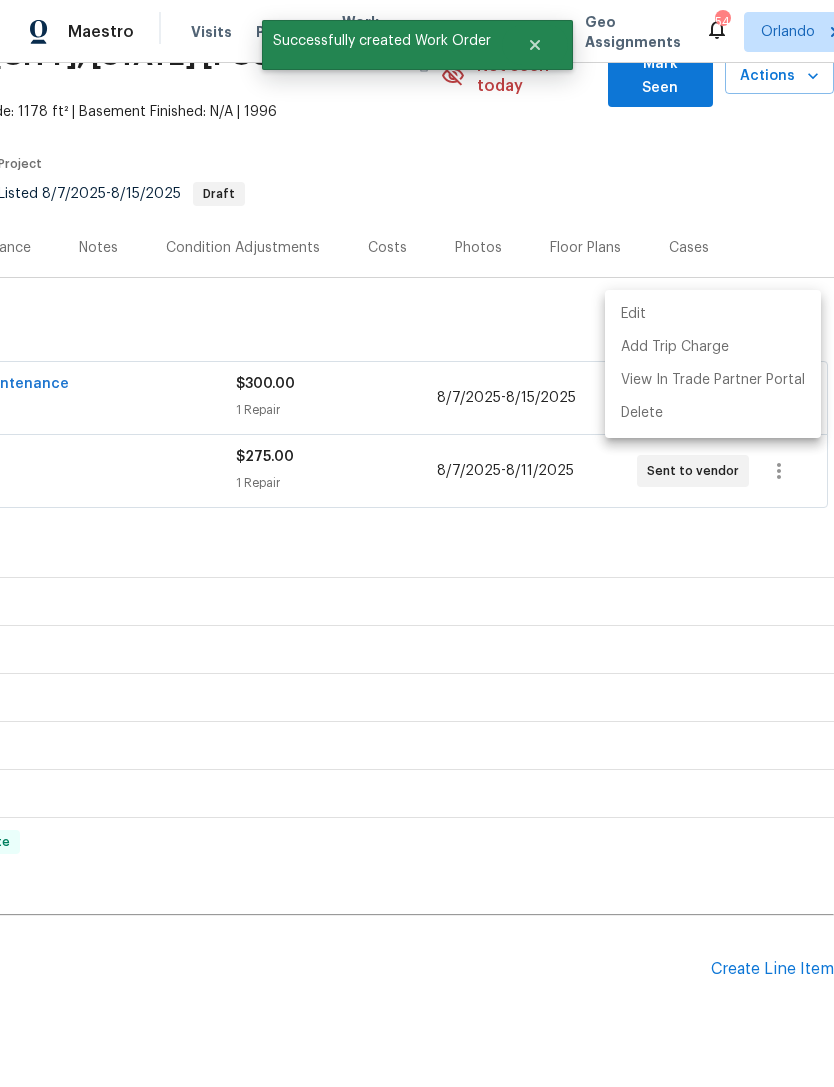 click at bounding box center [417, 543] 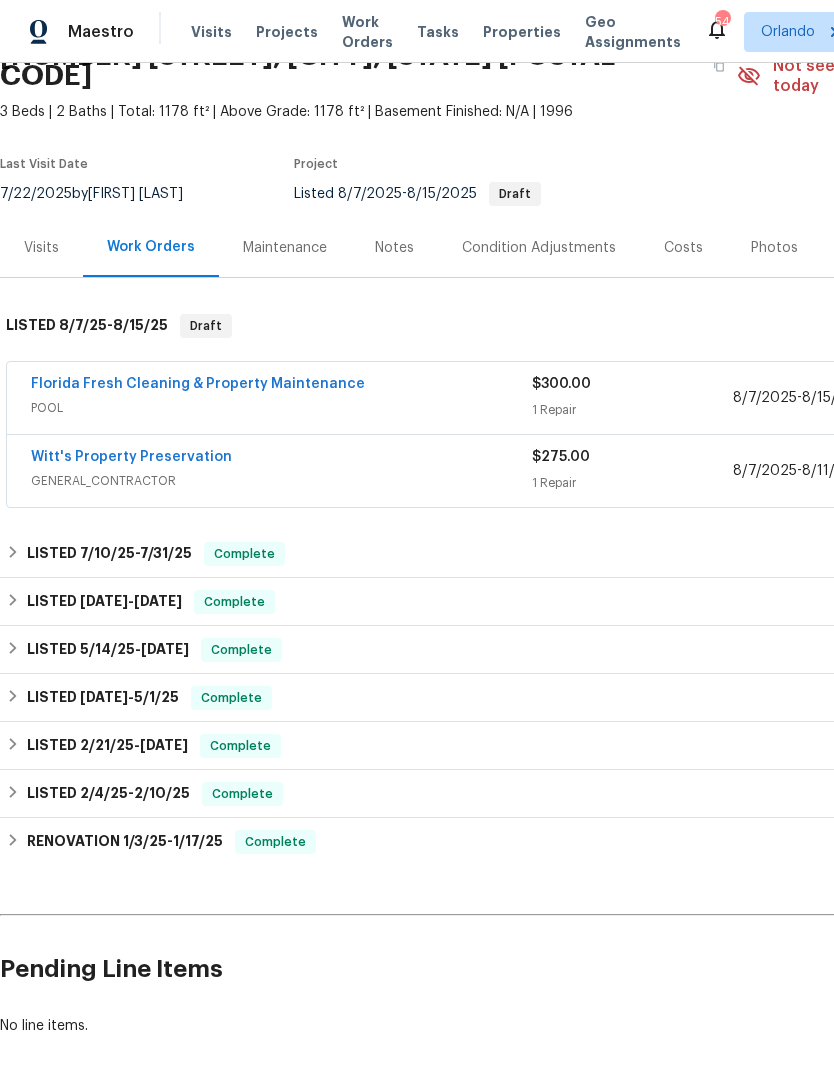 scroll, scrollTop: 105, scrollLeft: 0, axis: vertical 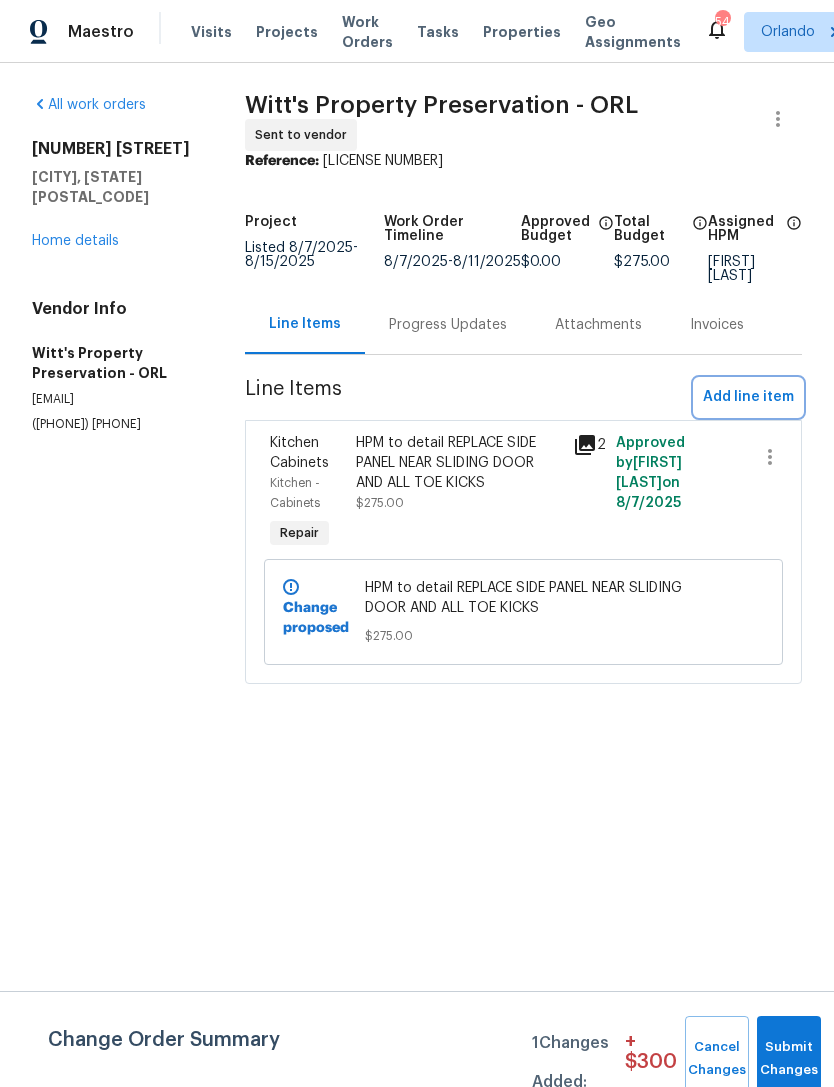 click on "Add line item" at bounding box center (748, 397) 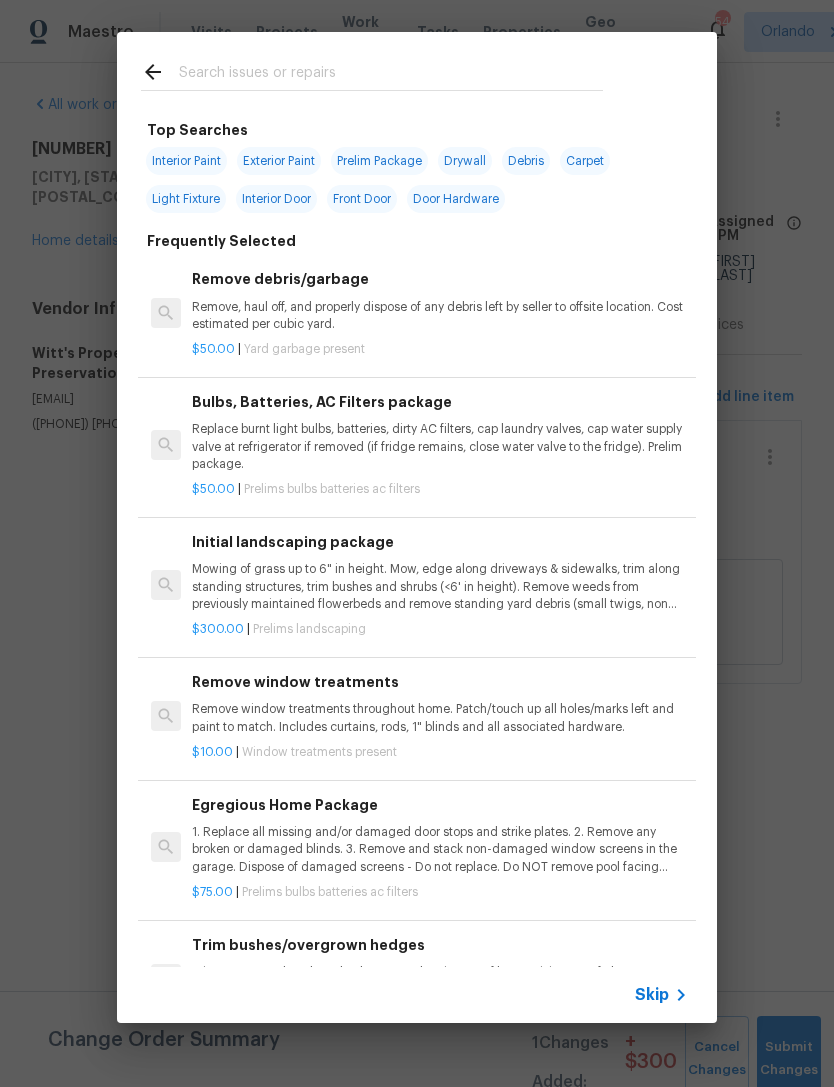 click at bounding box center (391, 75) 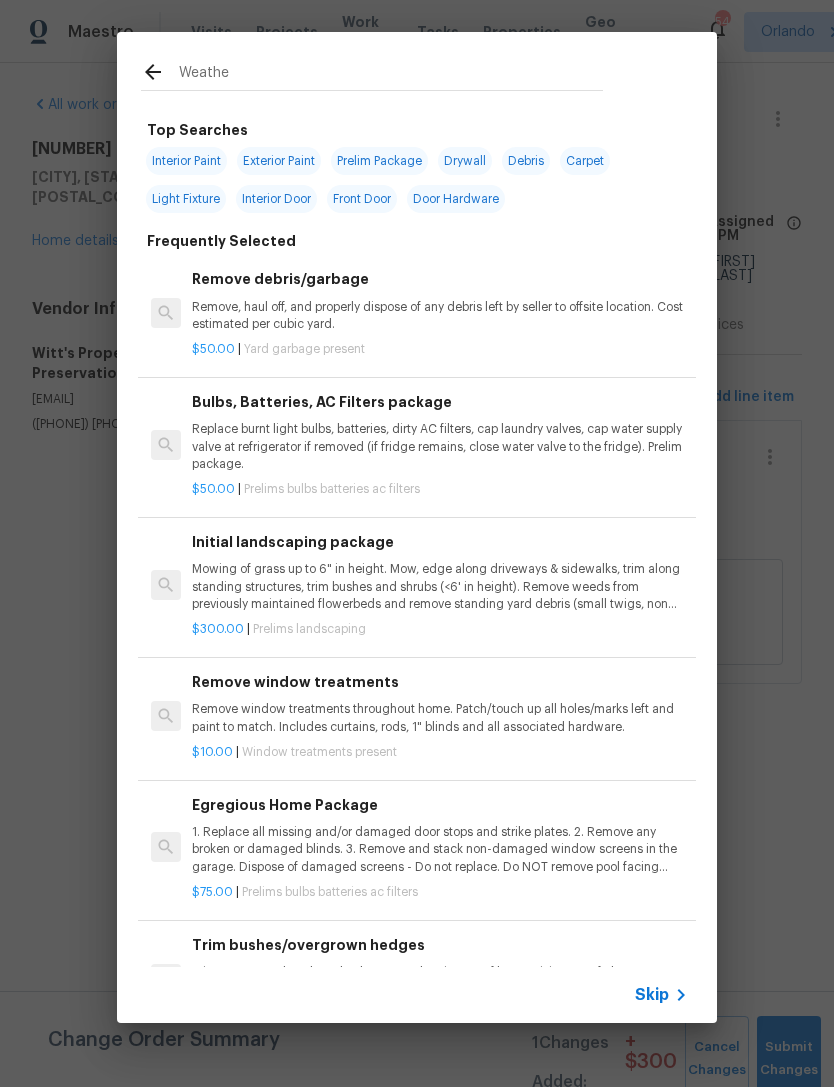 type on "Weather" 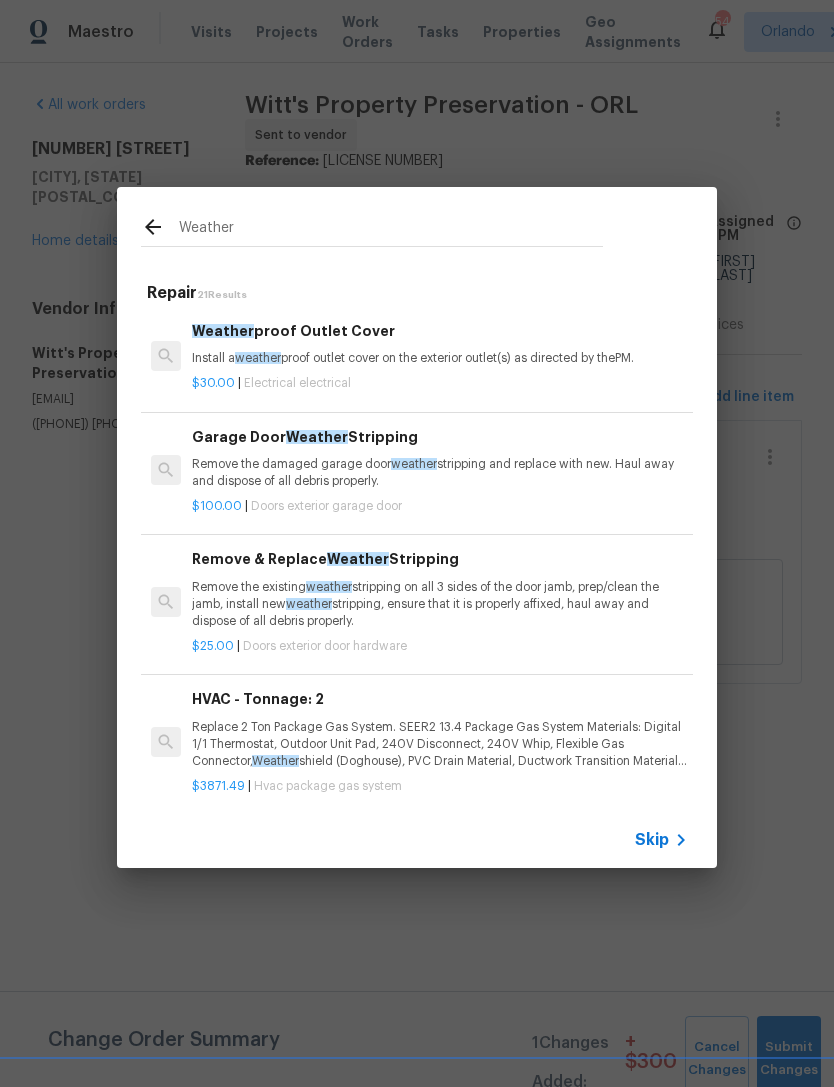 click on "Remove the existing  weather  stripping on all 3 sides of the door jamb, prep/clean the jamb, install new  weather  stripping, ensure that it is properly affixed, haul away and dispose of all debris properly." at bounding box center [440, 604] 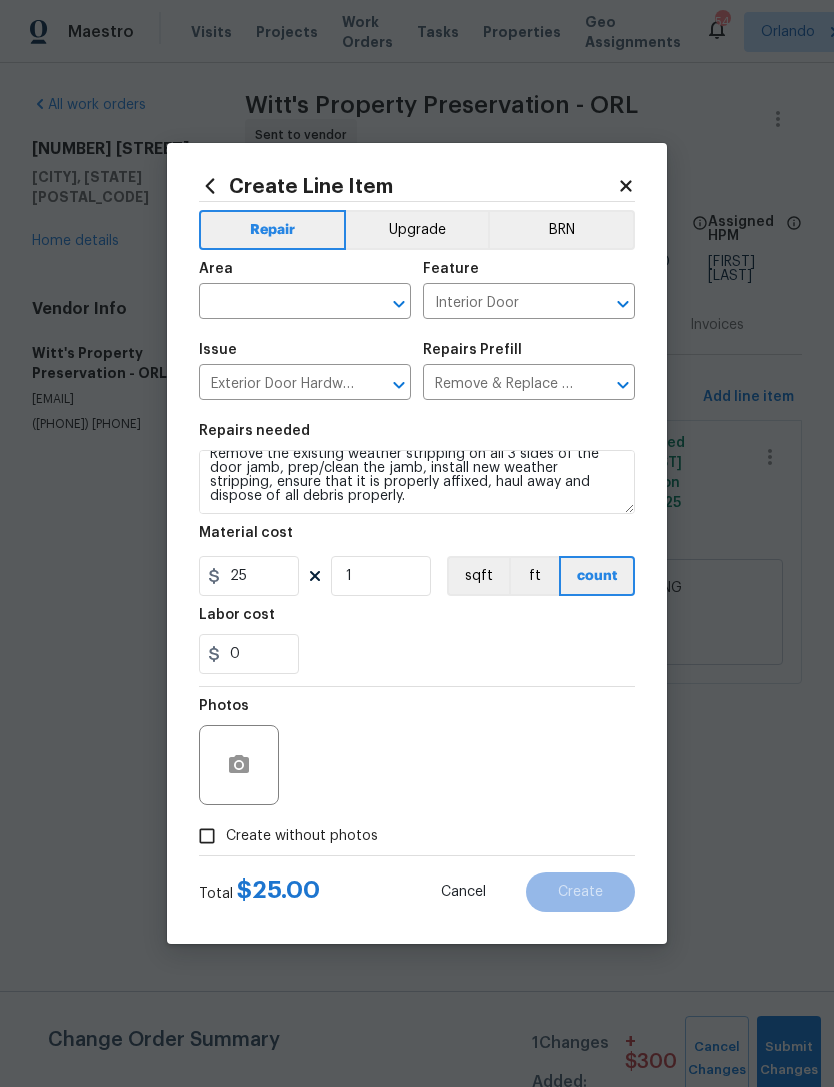 scroll, scrollTop: 14, scrollLeft: 0, axis: vertical 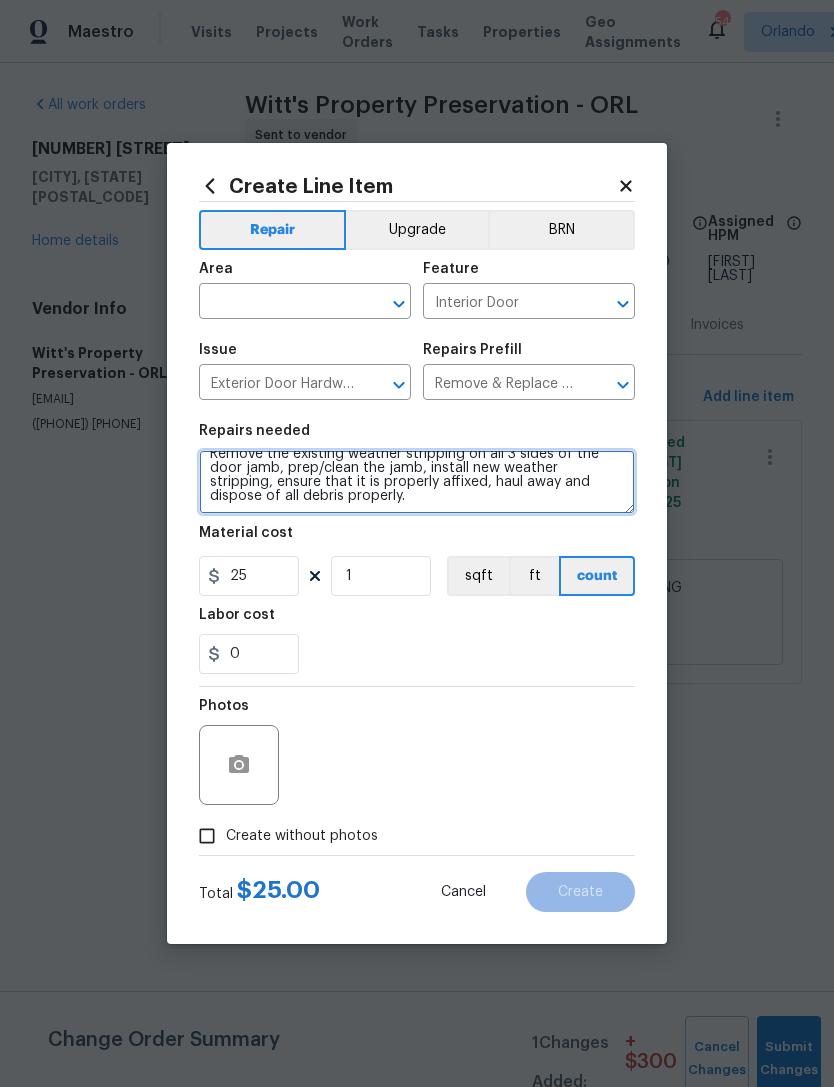 click on "Remove the existing weather stripping on all 3 sides of the door jamb, prep/clean the jamb, install new weather stripping, ensure that it is properly affixed, haul away and dispose of all debris properly." at bounding box center [417, 482] 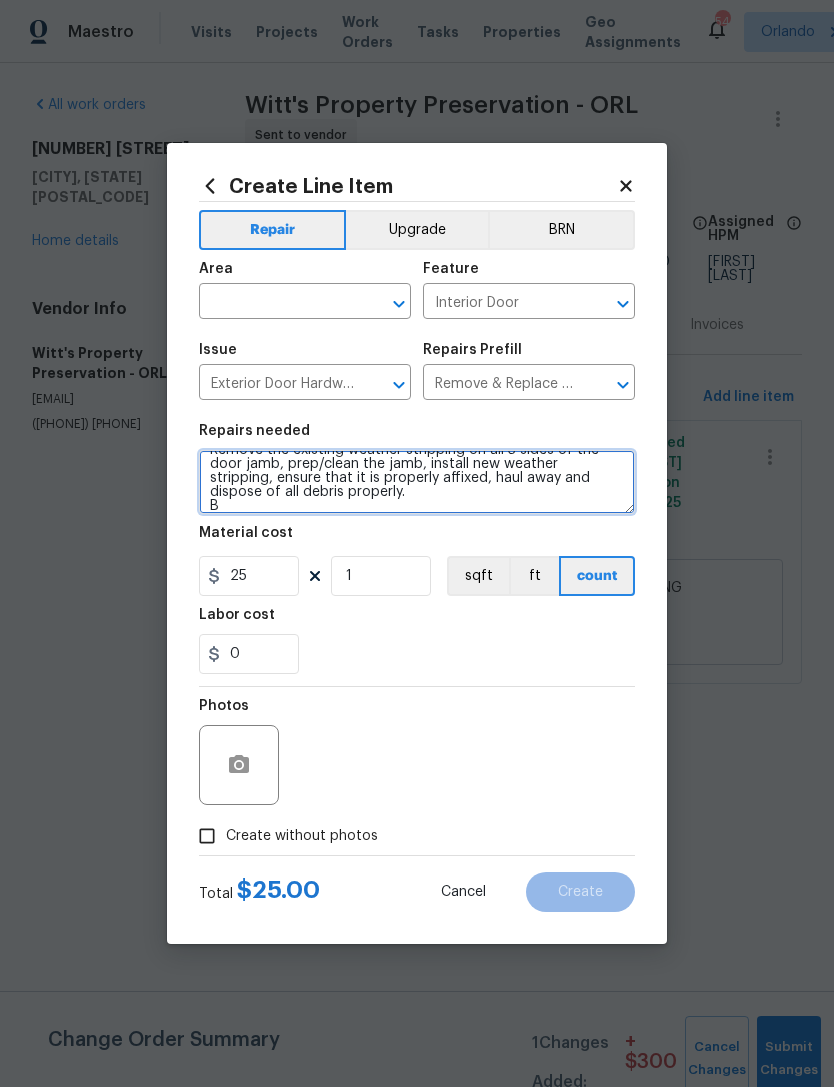 scroll, scrollTop: 18, scrollLeft: 0, axis: vertical 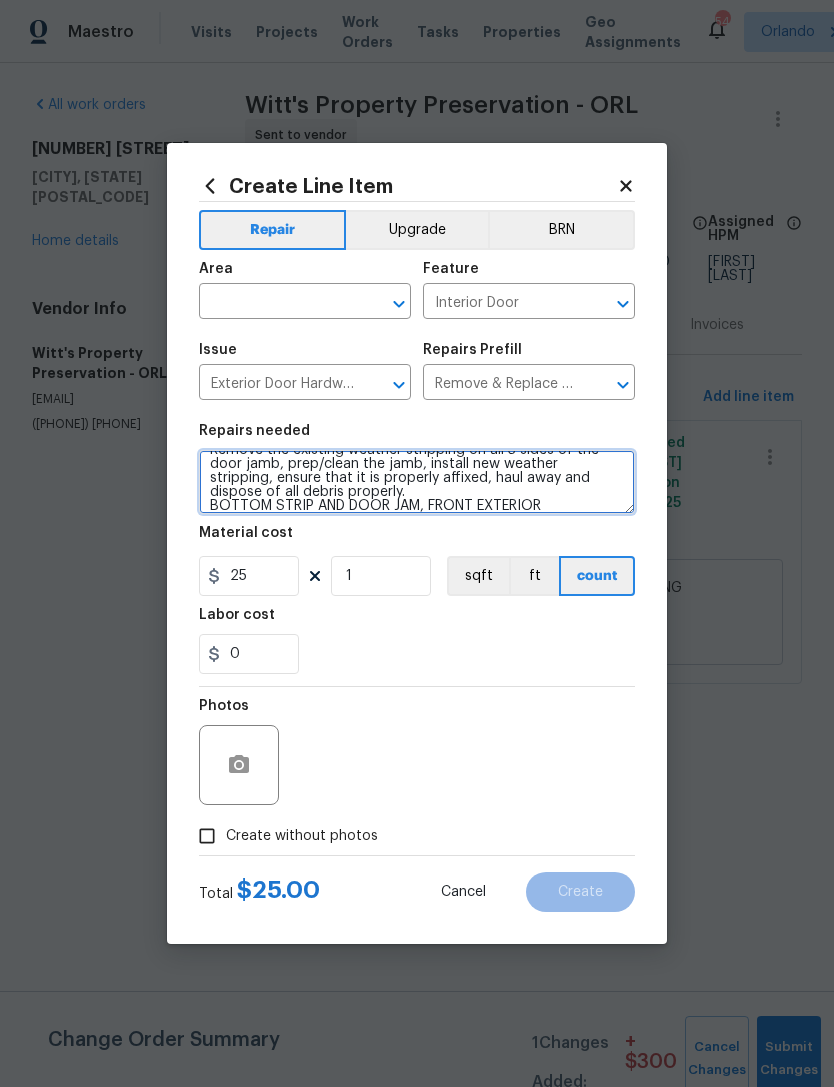 type on "Remove the existing weather stripping on all 3 sides of the door jamb, prep/clean the jamb, install new weather stripping, ensure that it is properly affixed, haul away and dispose of all debris properly.
BOTTOM STRIP AND DOOR JAM, FRONT EXTERIOR" 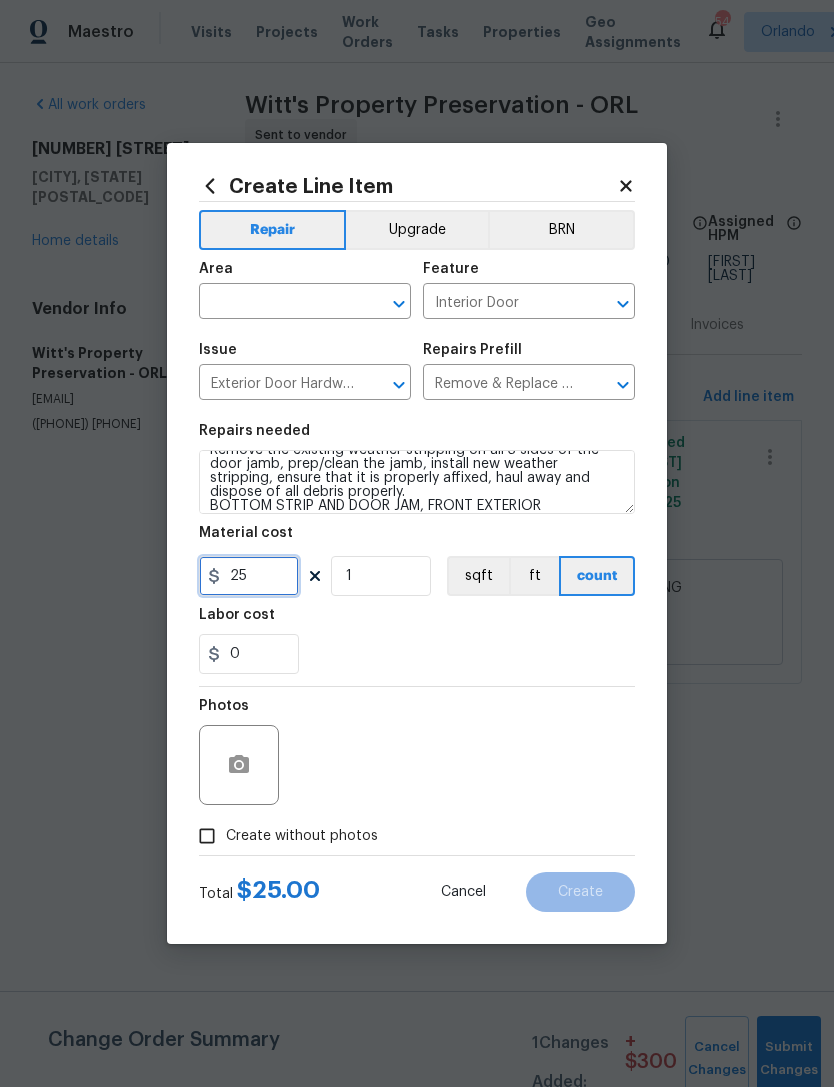 click on "25" at bounding box center (249, 576) 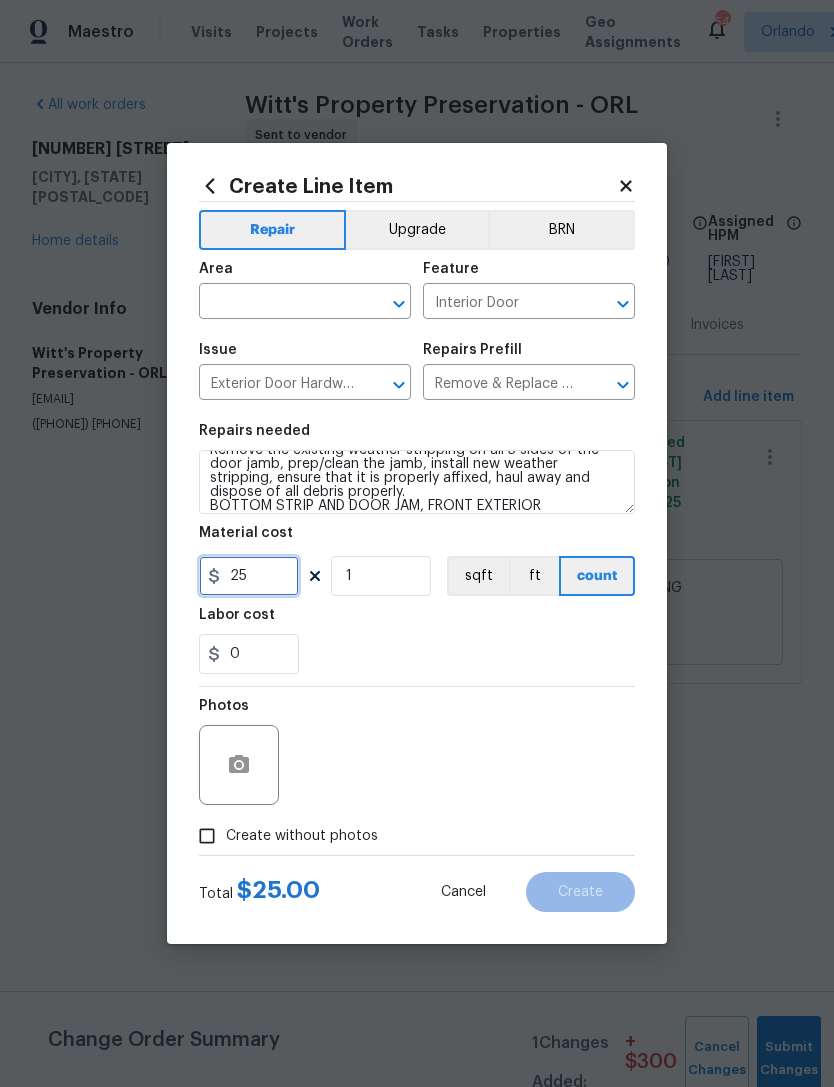 click on "25" at bounding box center [249, 576] 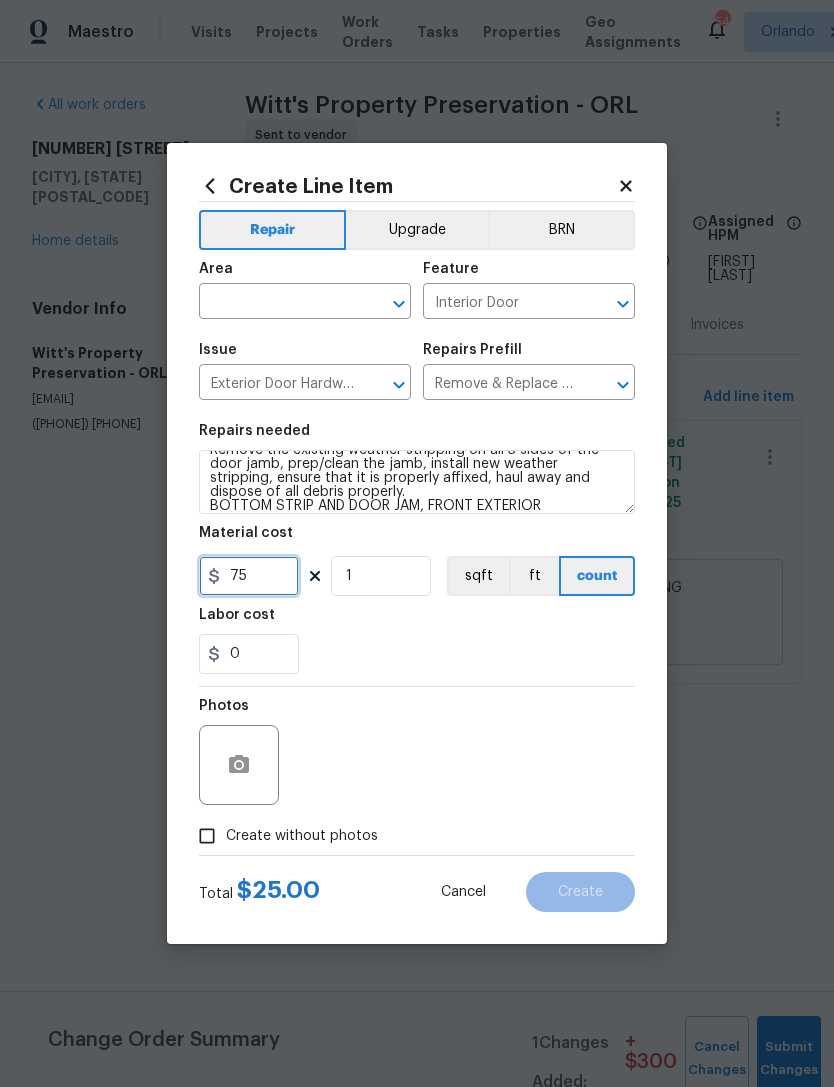 type on "75" 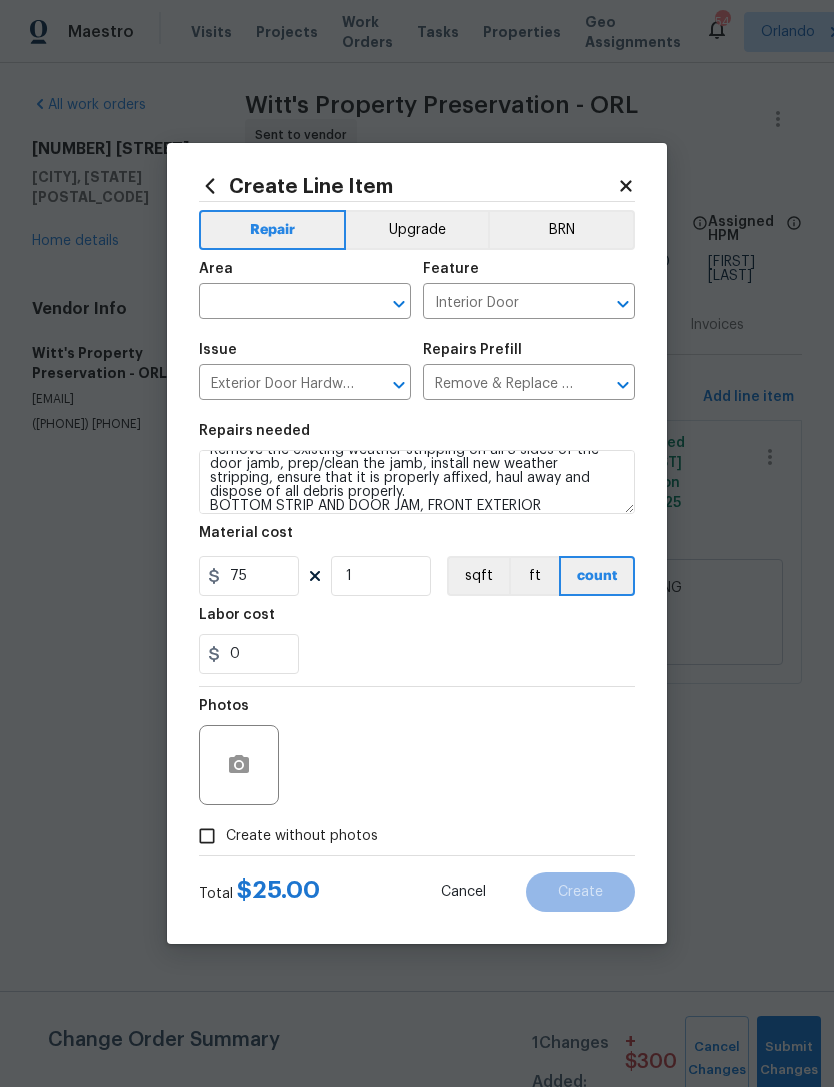 click on "0" at bounding box center [417, 654] 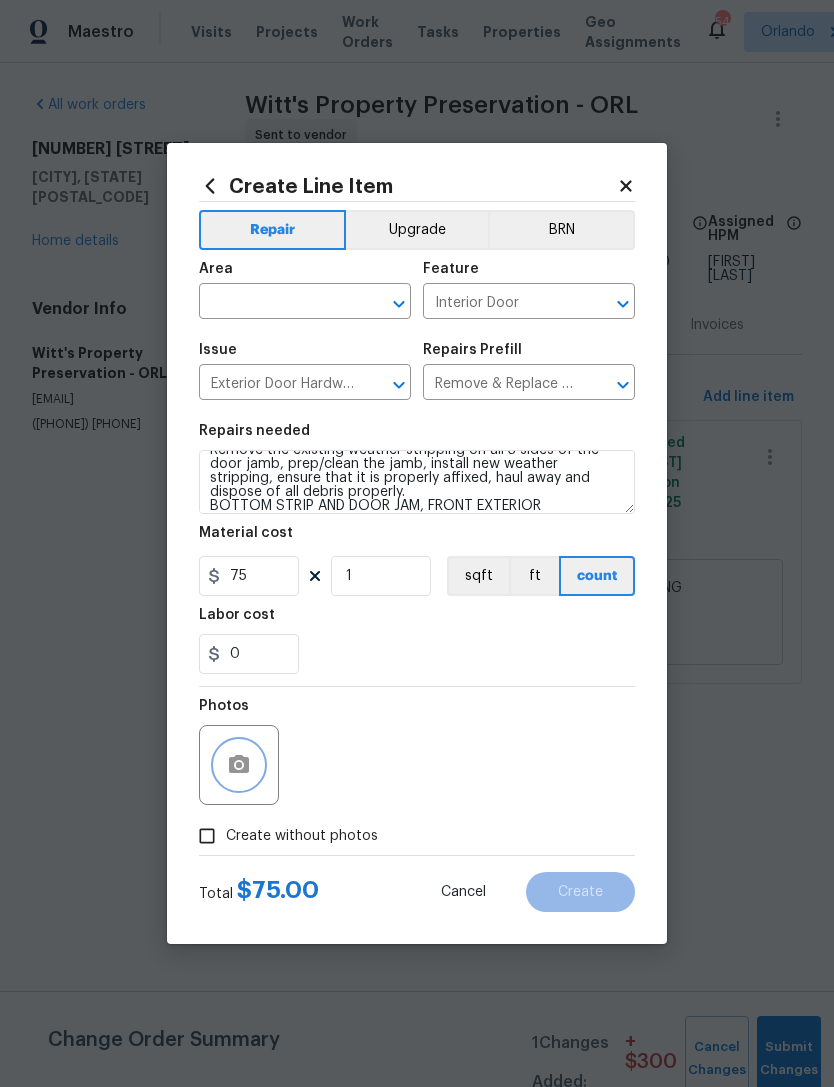 click 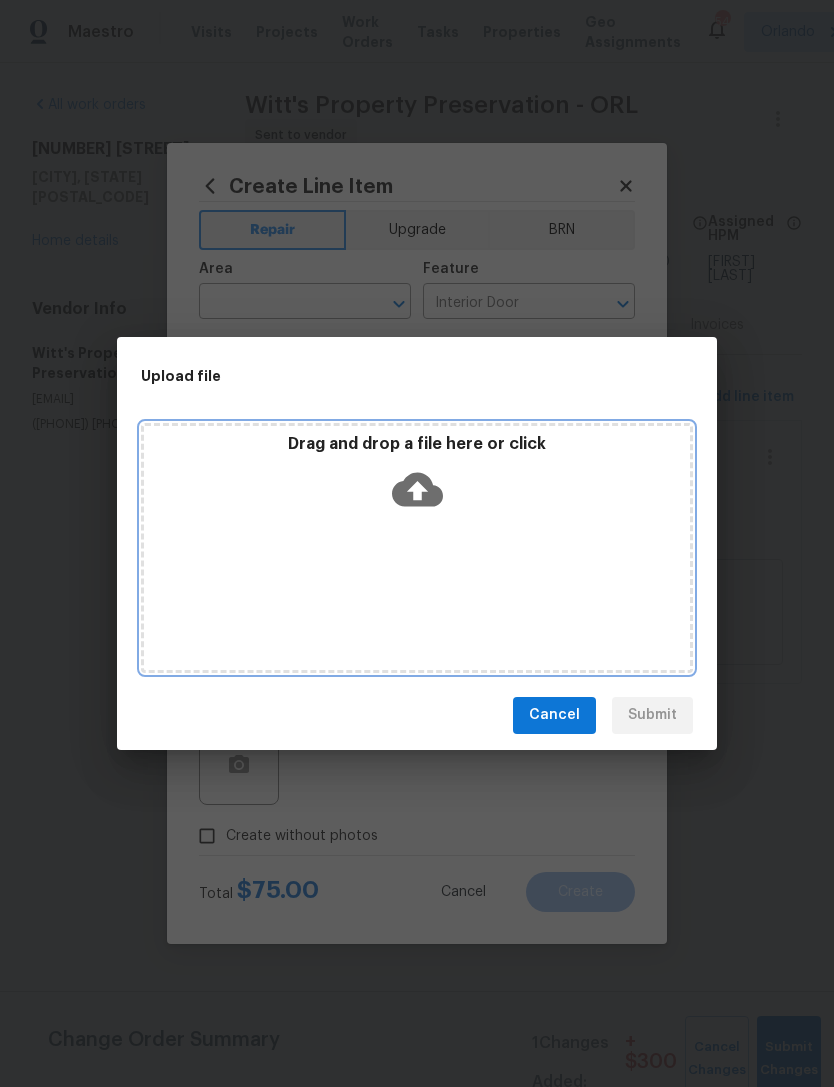 click on "Drag and drop a file here or click" at bounding box center (417, 548) 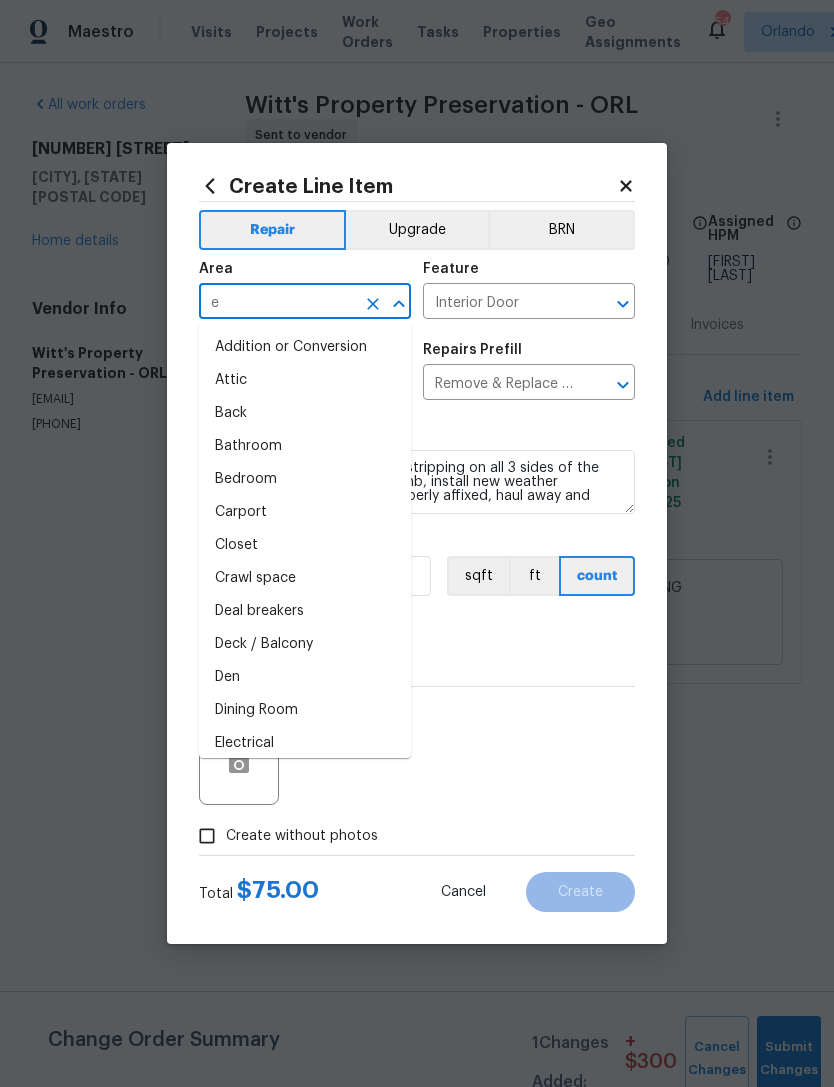scroll, scrollTop: 0, scrollLeft: 0, axis: both 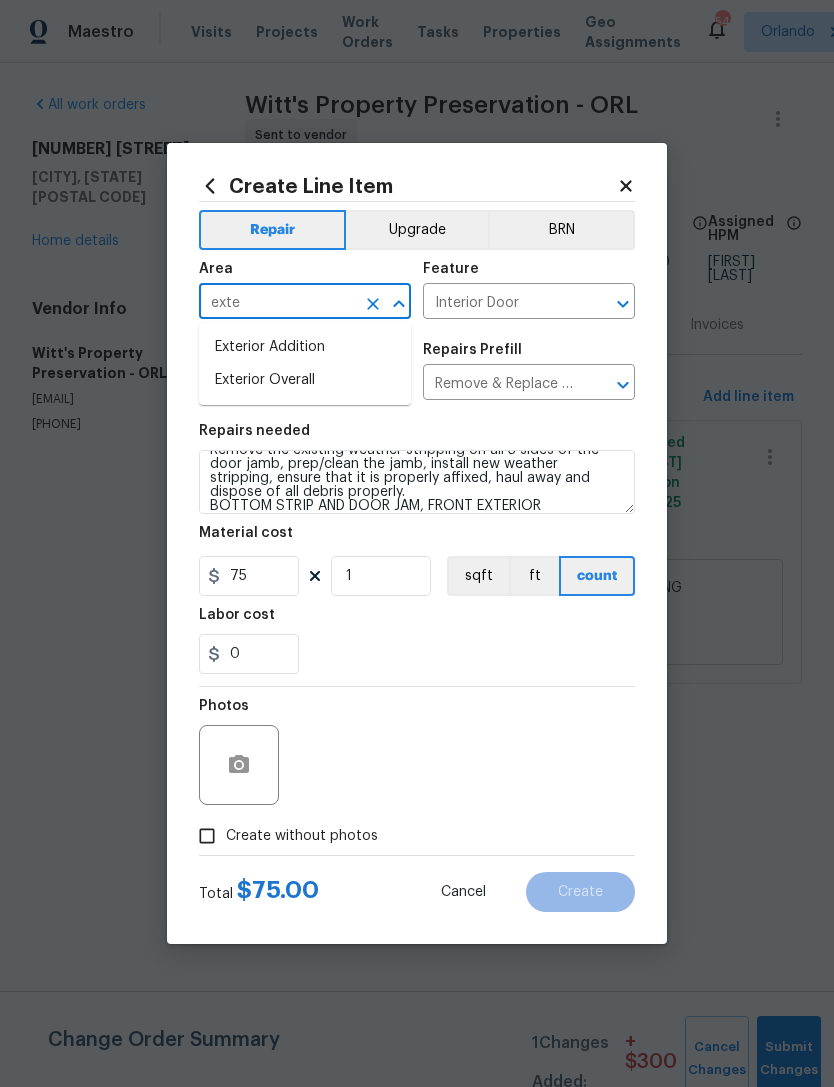 click on "Exterior Overall" at bounding box center (305, 380) 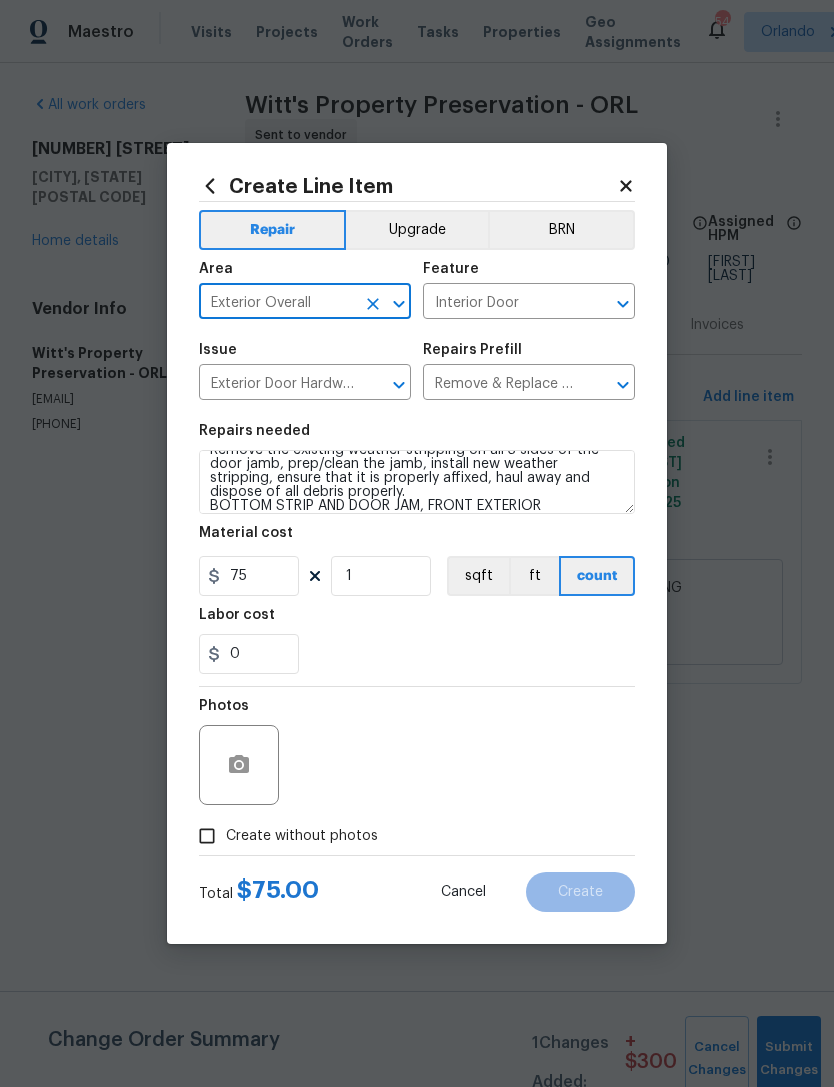 click on "0" at bounding box center [417, 654] 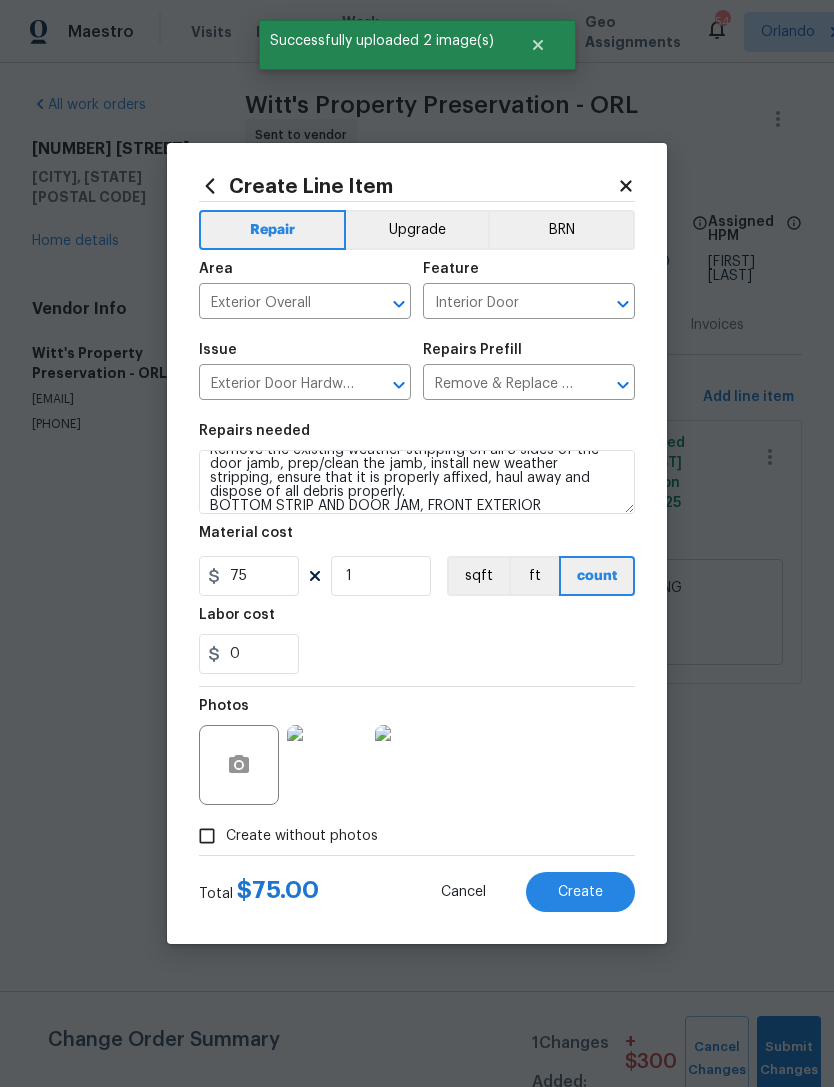 click on "Create" at bounding box center [580, 892] 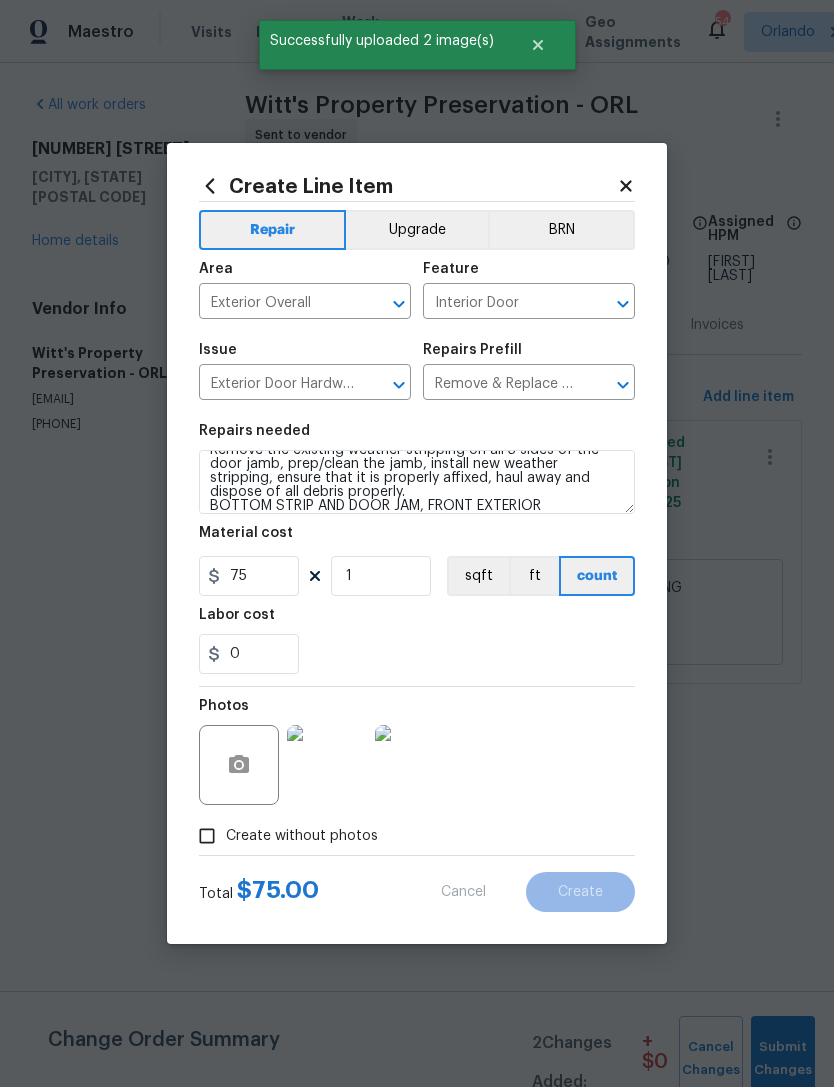 type on "0" 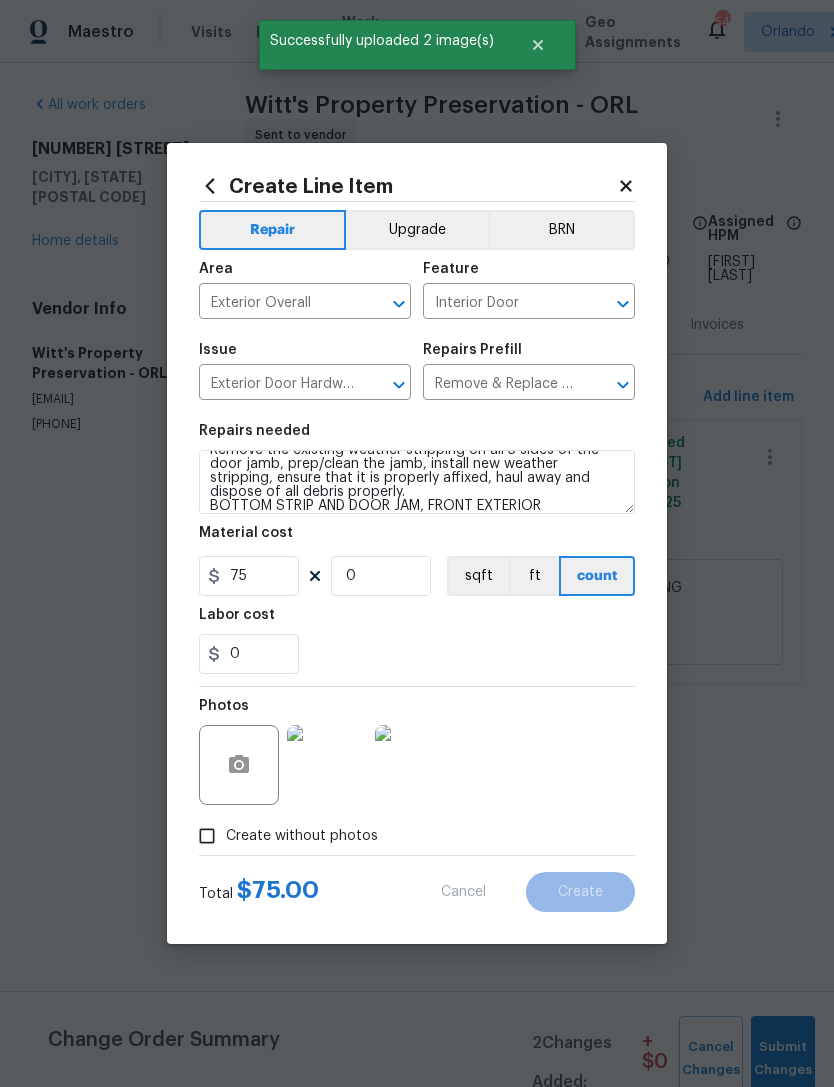 type 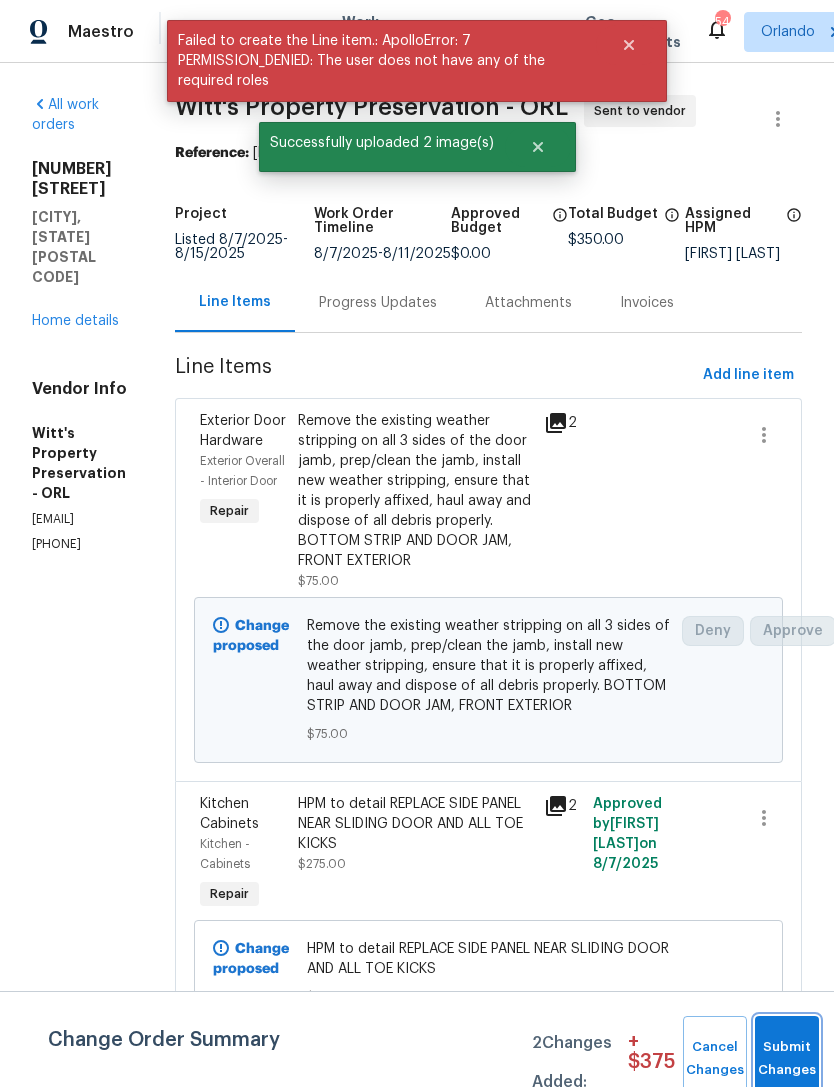 click on "Submit Changes" at bounding box center (787, 1059) 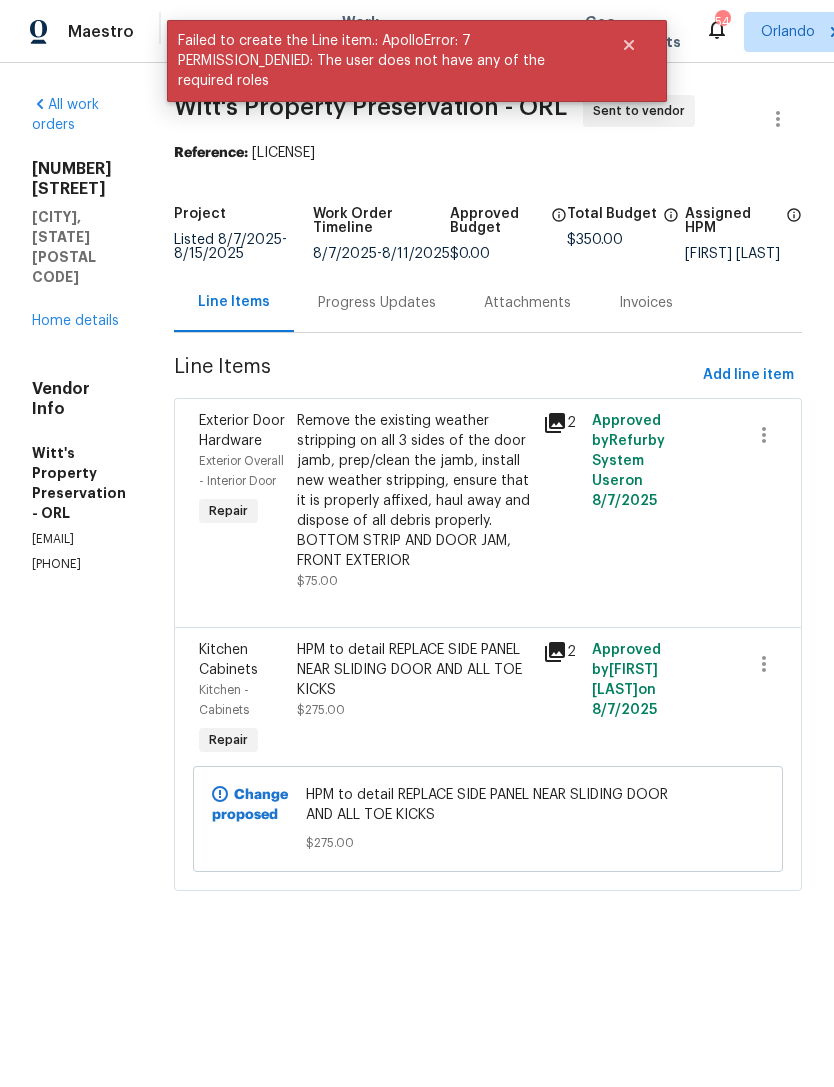 click on "Home details" at bounding box center [75, 321] 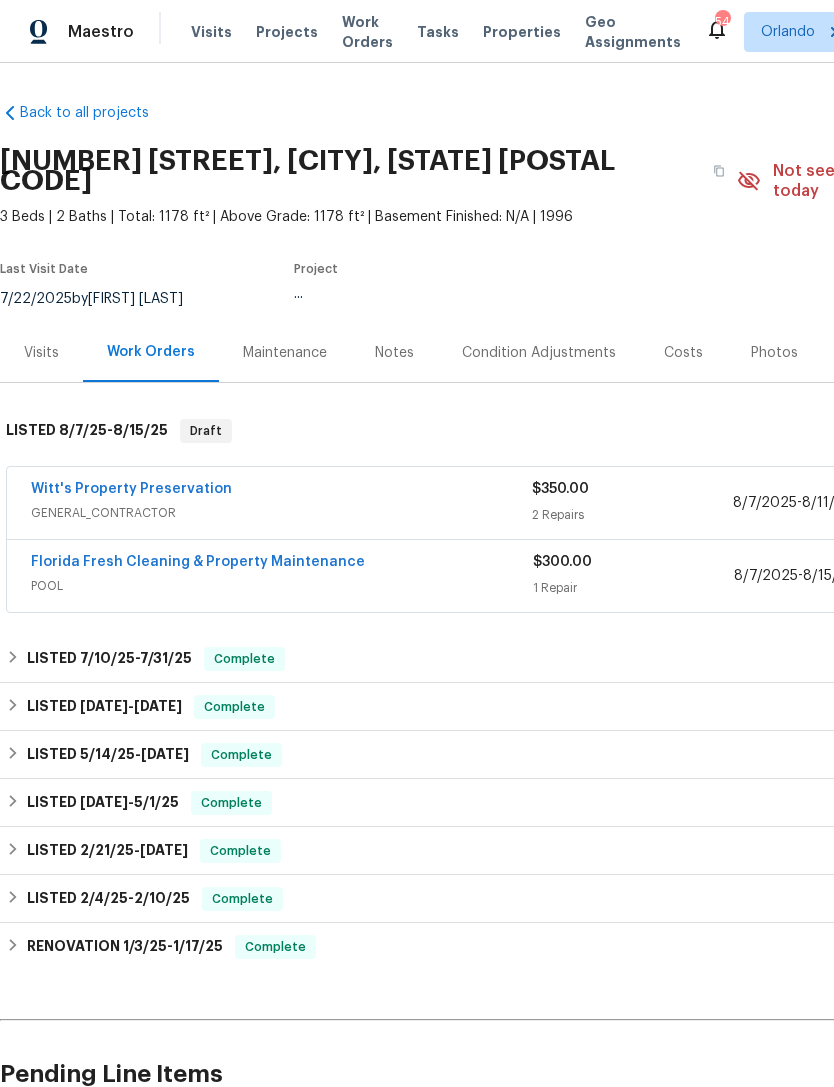 click on "Florida Fresh Cleaning & Property Maintenance" at bounding box center [198, 562] 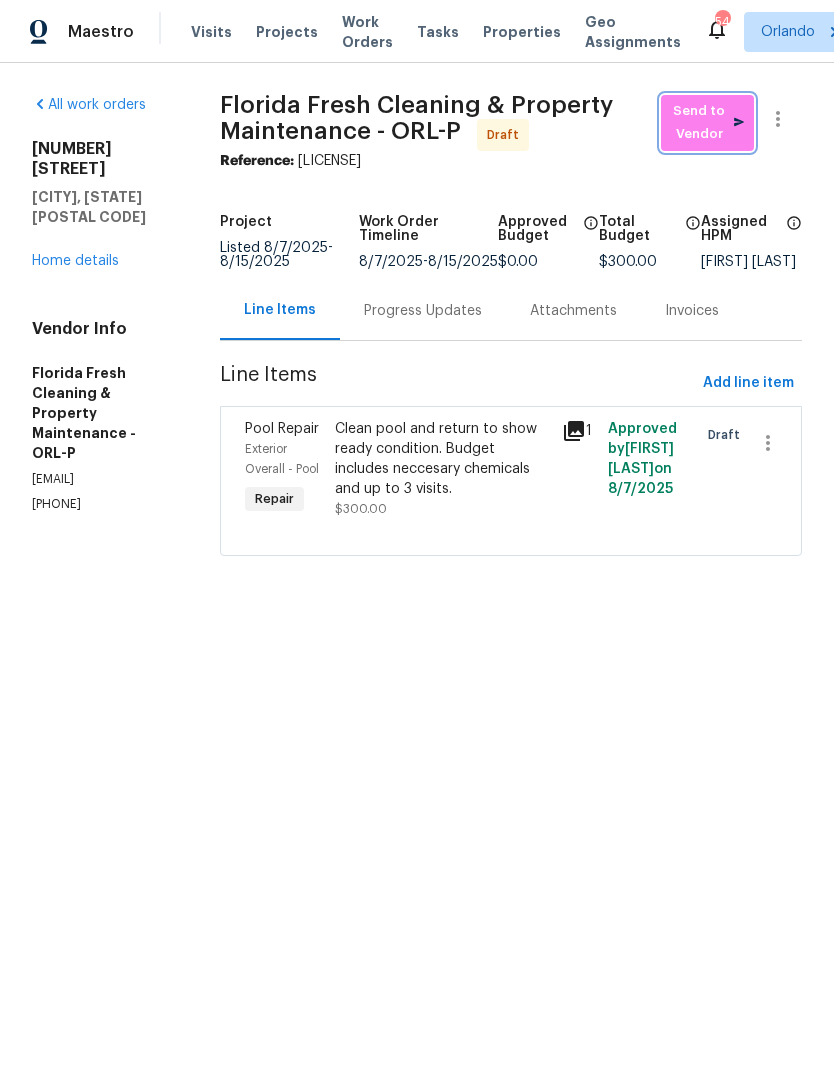 click on "Send to Vendor" at bounding box center (707, 123) 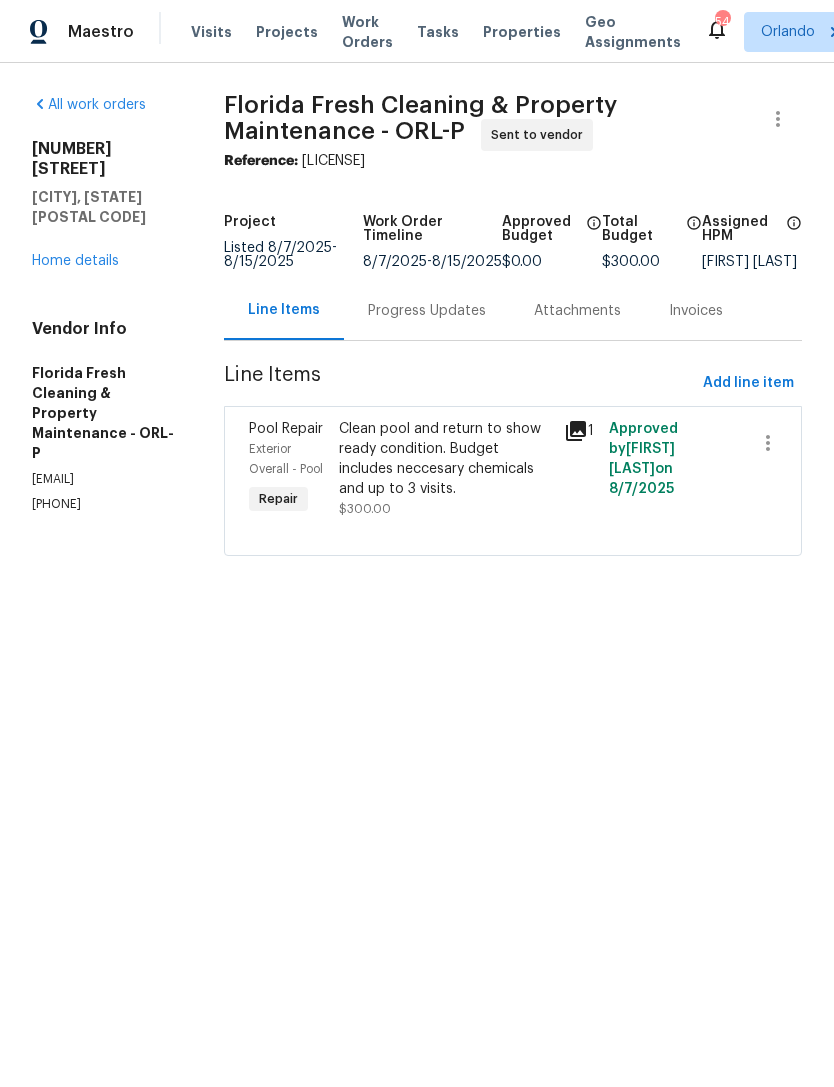 click on "Home details" at bounding box center [75, 261] 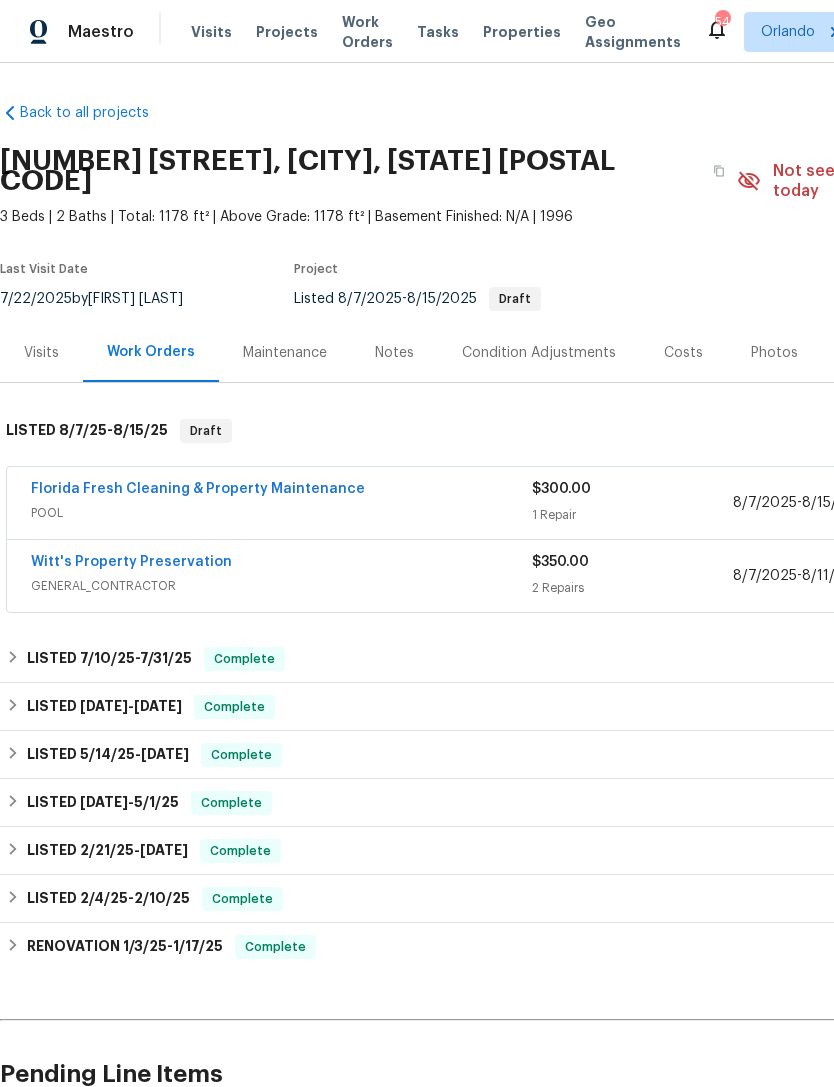click on "Maintenance" at bounding box center [285, 353] 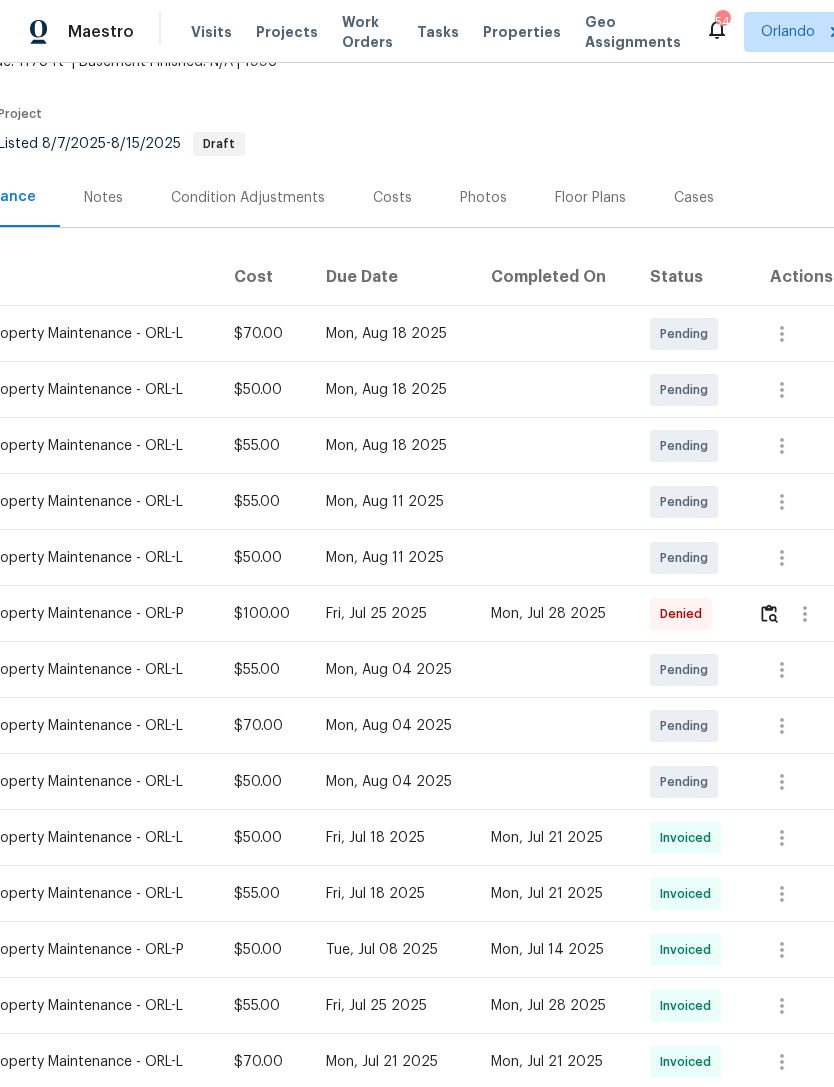scroll, scrollTop: 155, scrollLeft: 296, axis: both 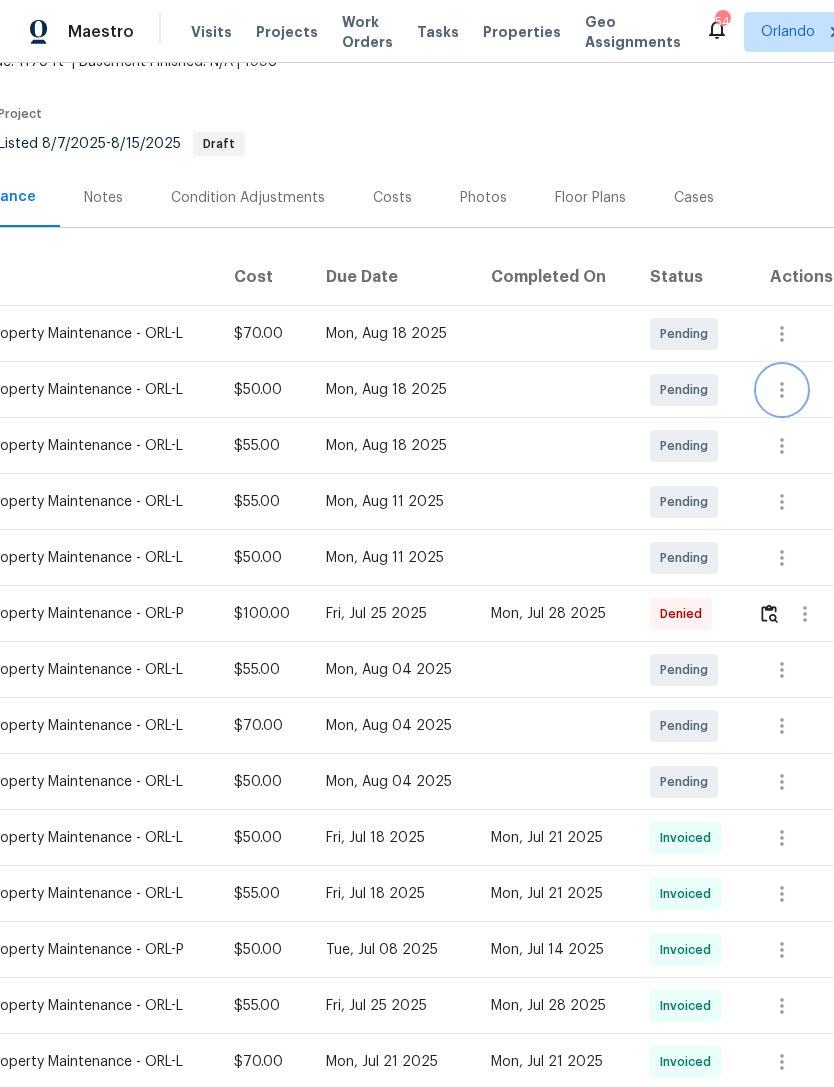 click 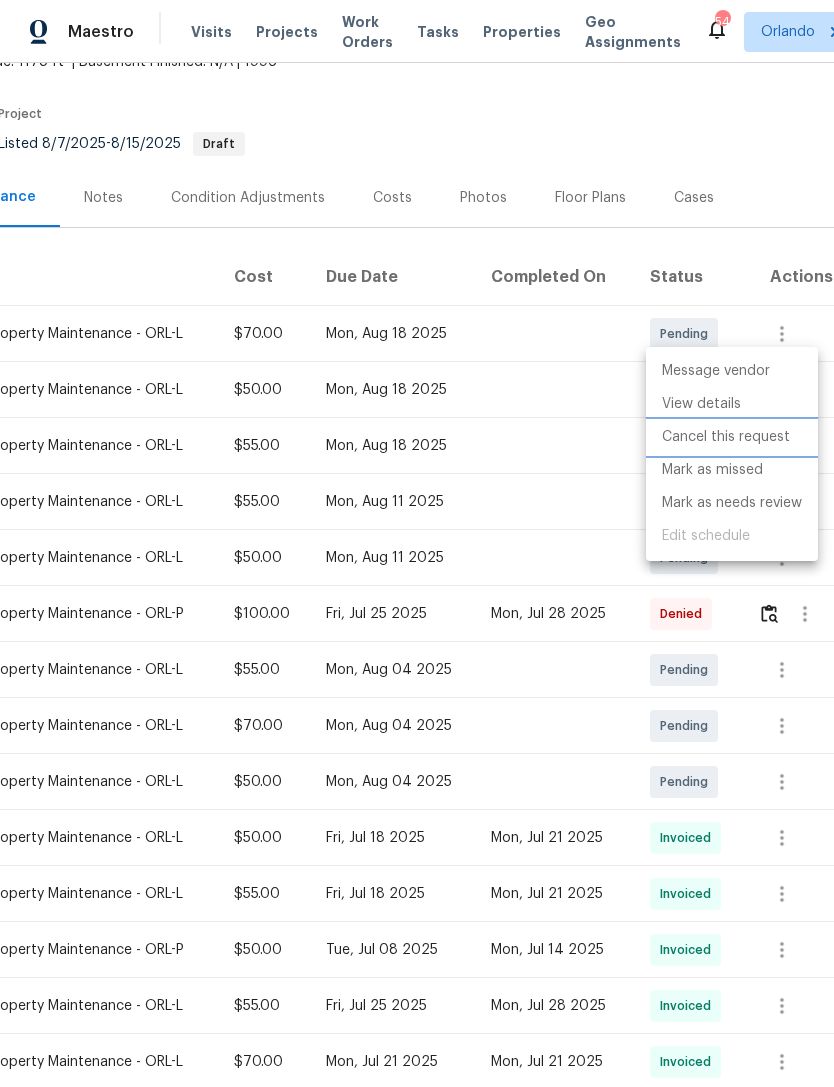 click on "Cancel this request" at bounding box center (732, 437) 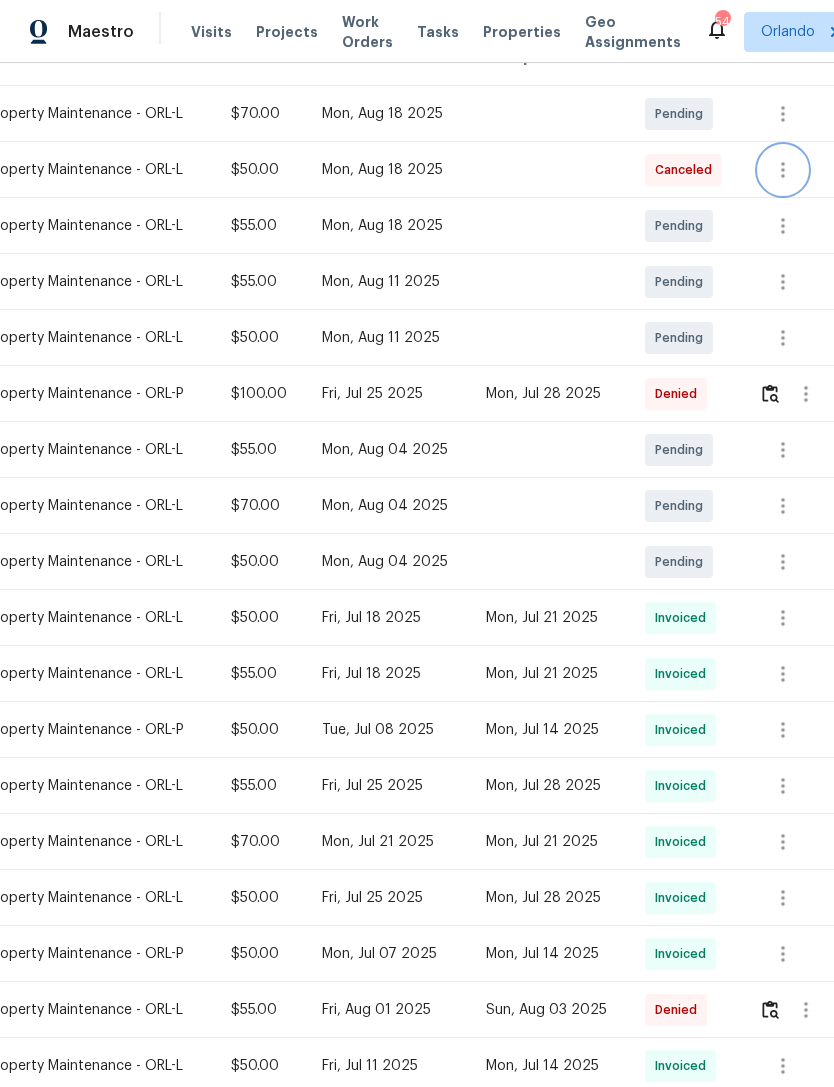 scroll, scrollTop: 375, scrollLeft: 296, axis: both 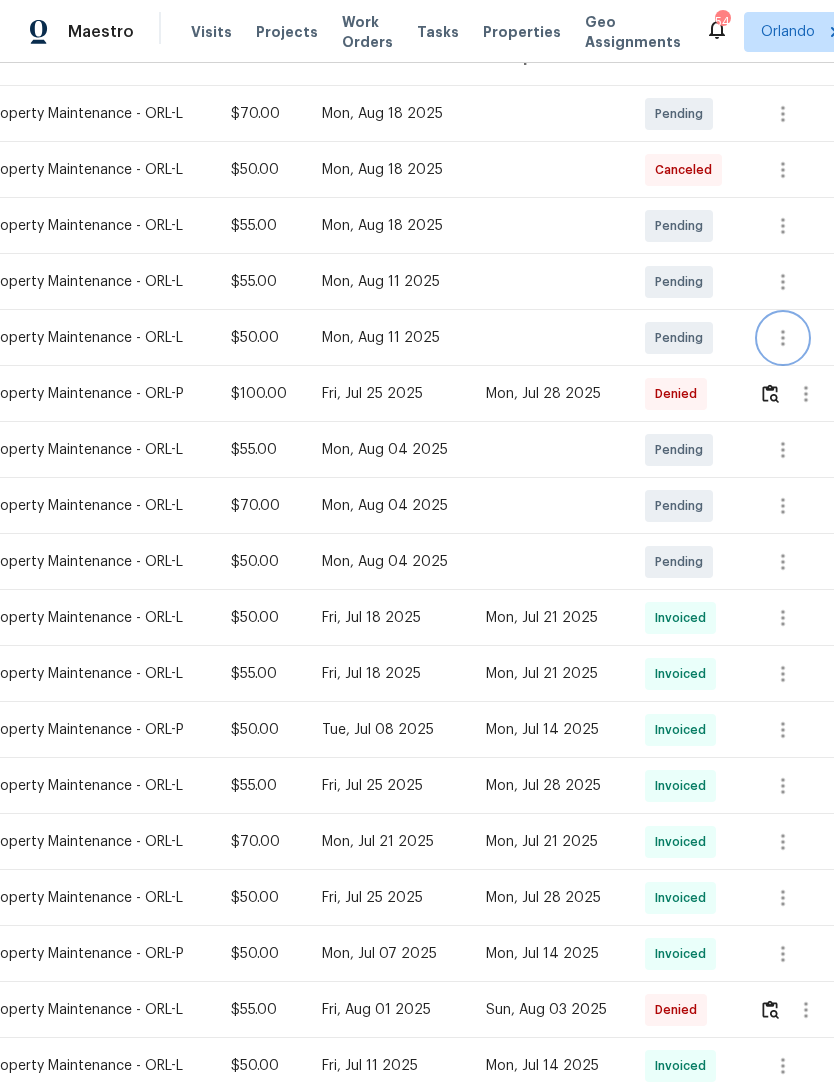 click 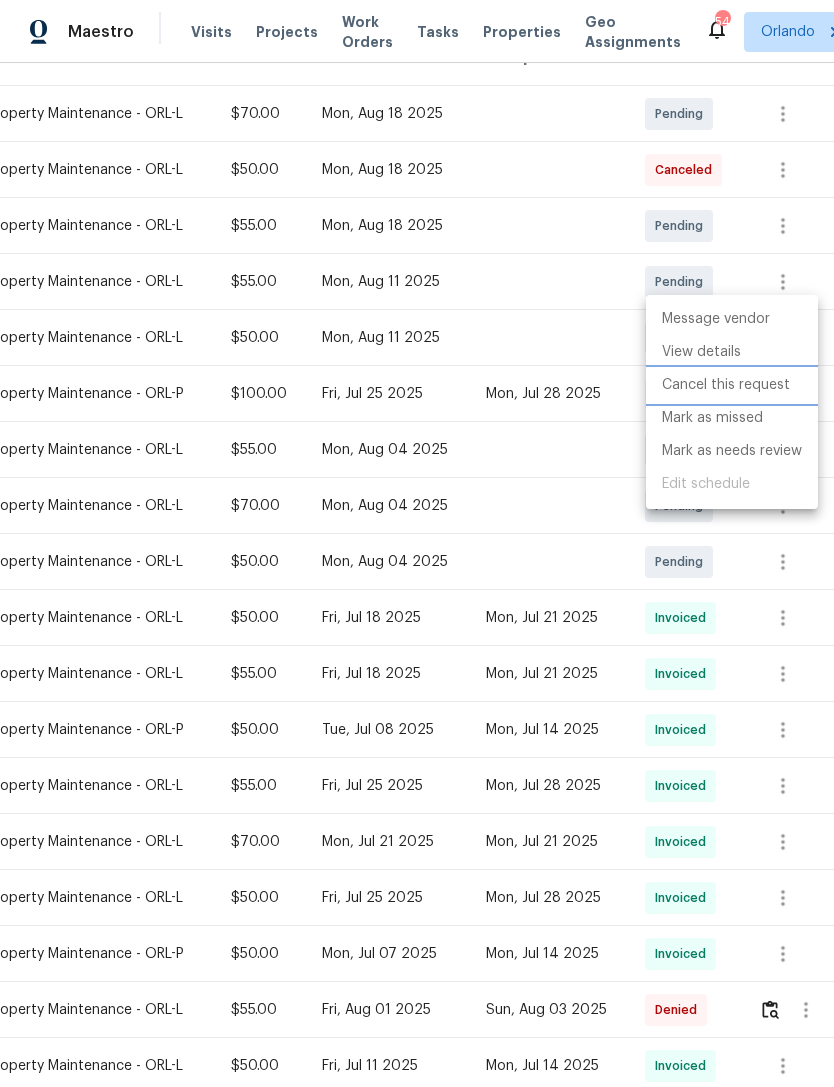 click on "Cancel this request" at bounding box center (732, 385) 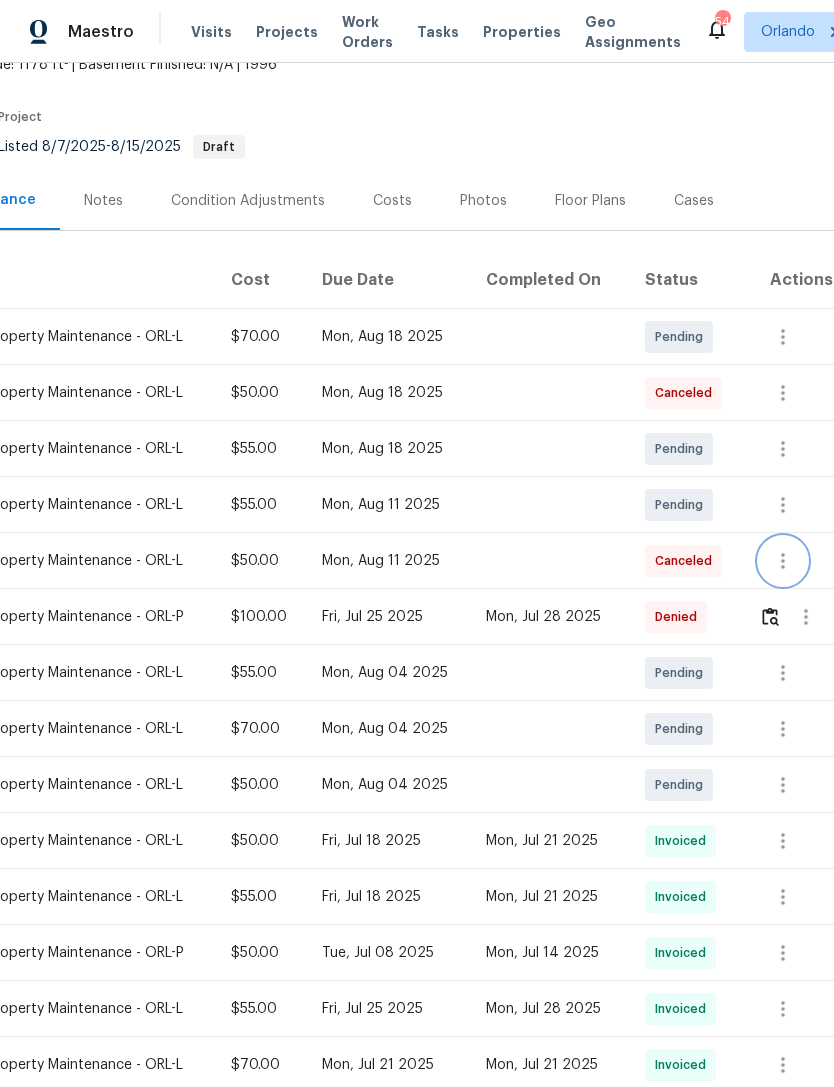 scroll, scrollTop: 151, scrollLeft: 296, axis: both 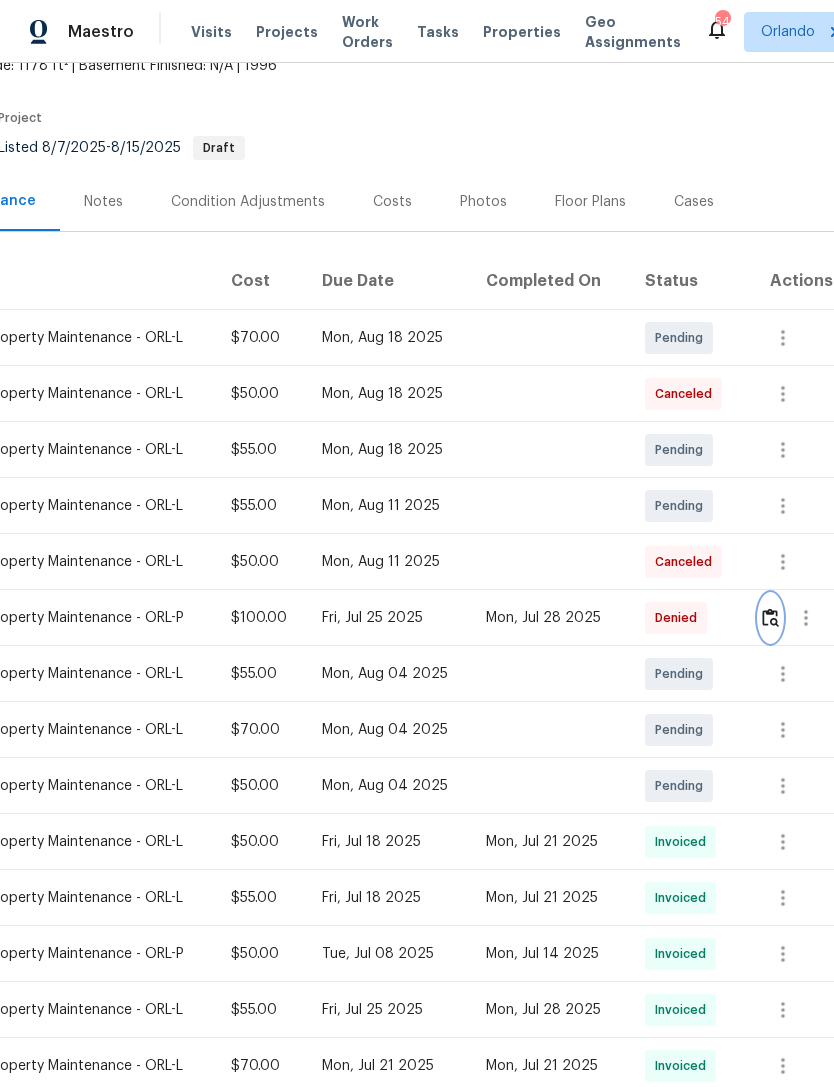 click at bounding box center [770, 617] 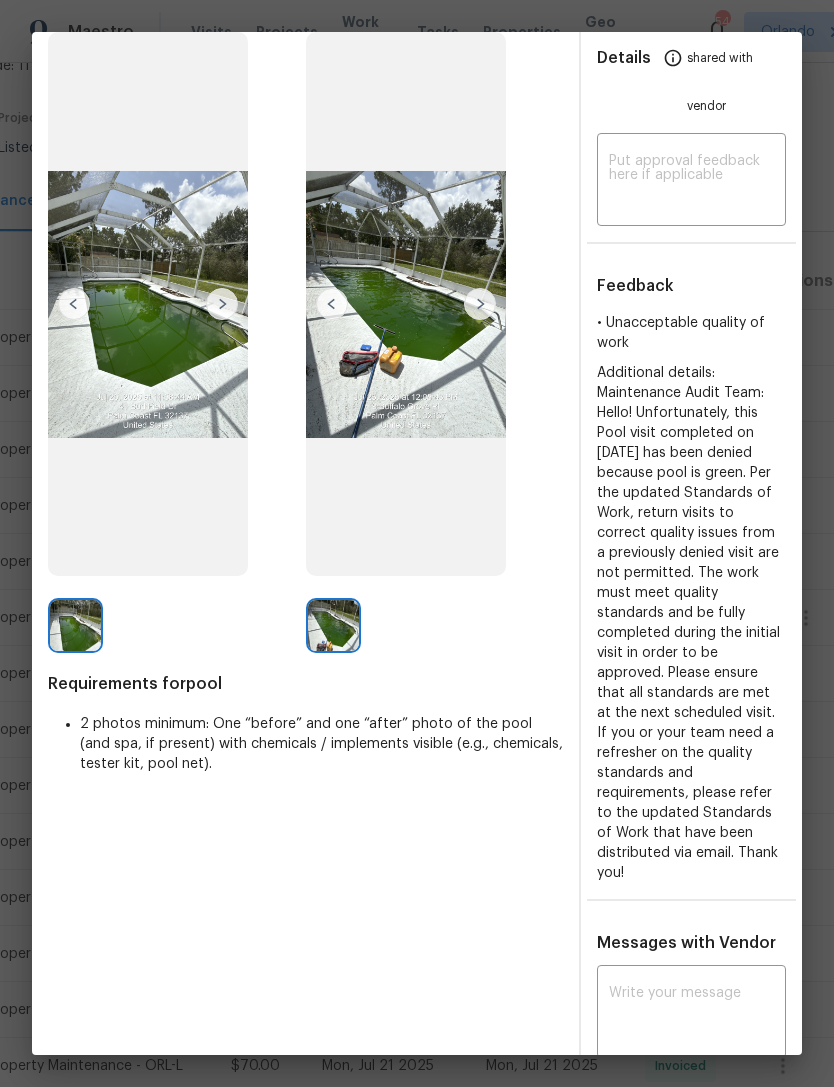 scroll, scrollTop: 127, scrollLeft: 0, axis: vertical 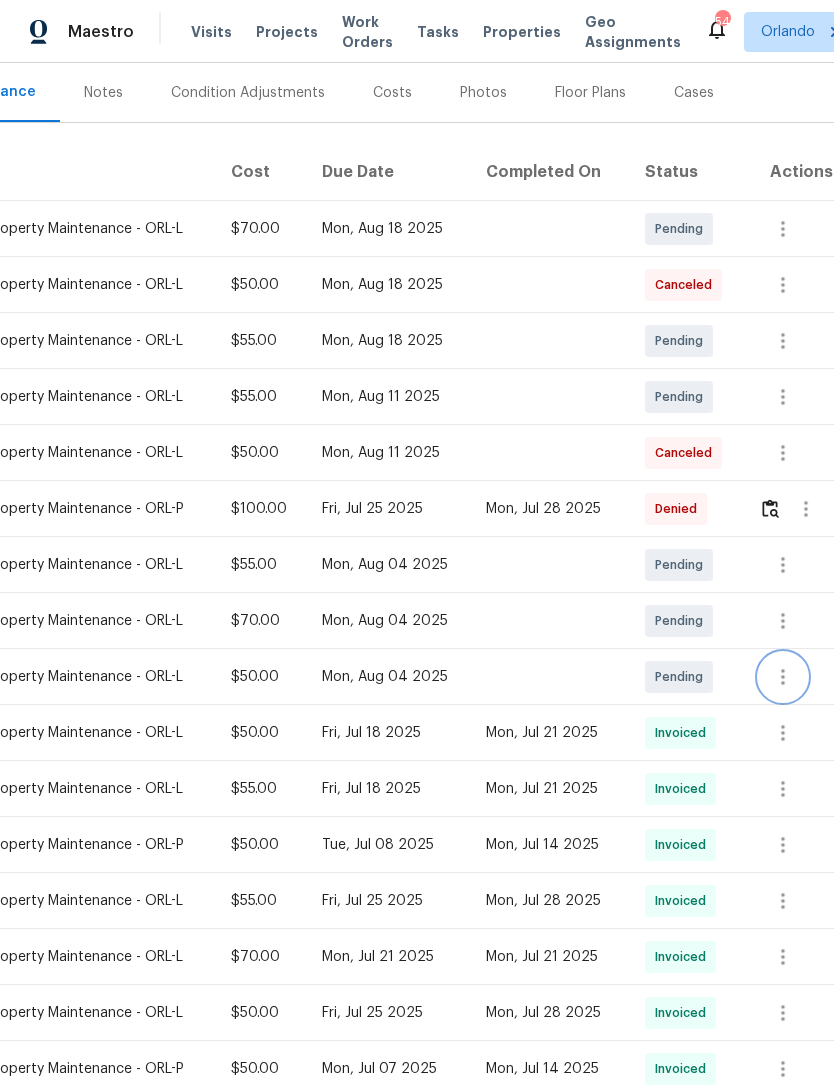 click 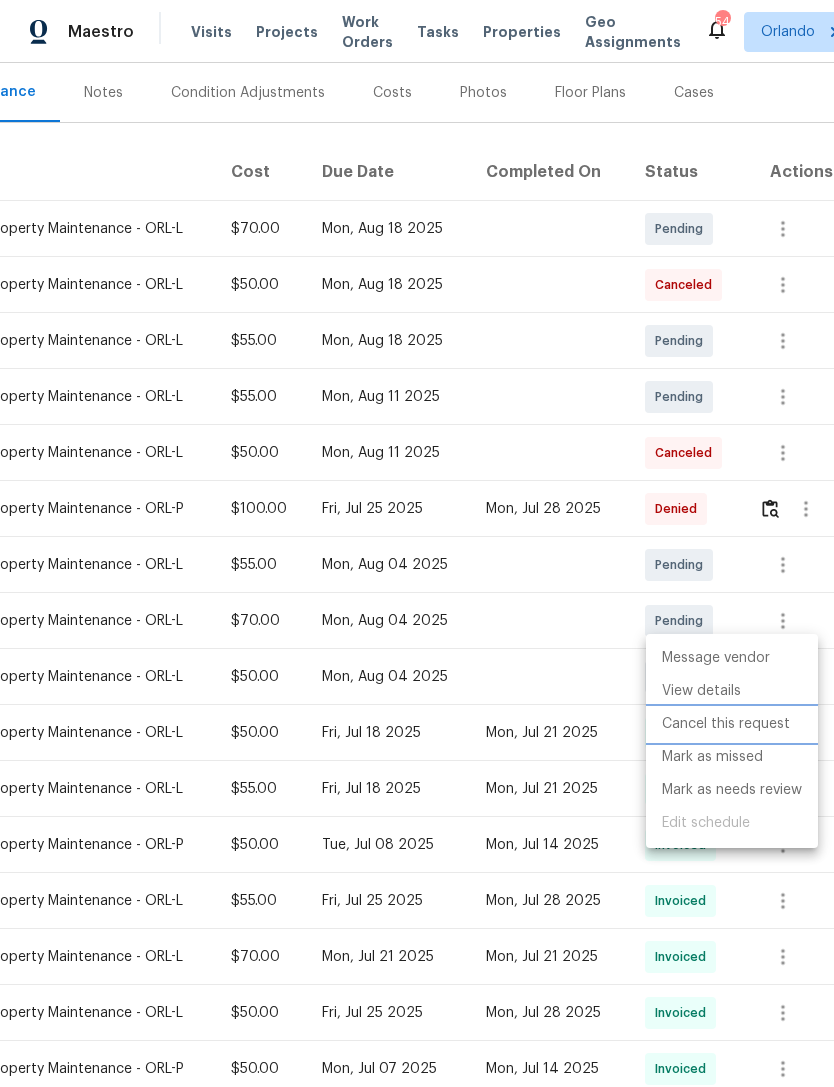 click on "Cancel this request" at bounding box center (732, 724) 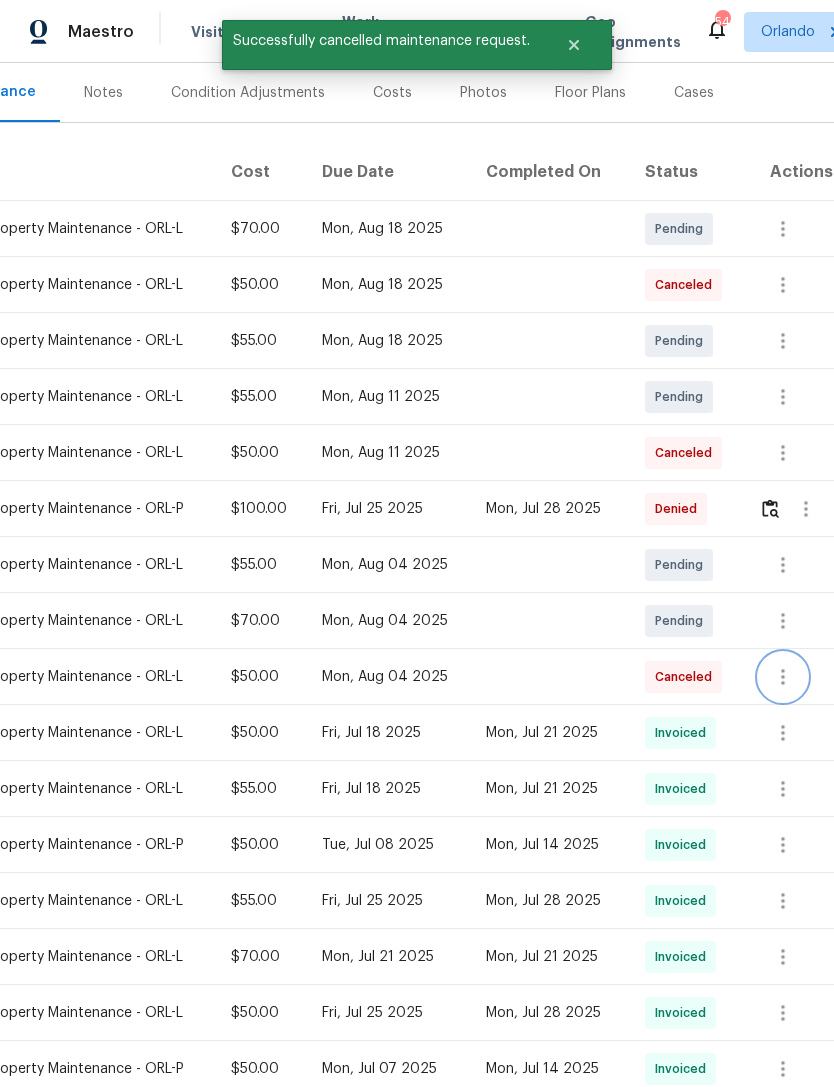 scroll, scrollTop: 64, scrollLeft: 0, axis: vertical 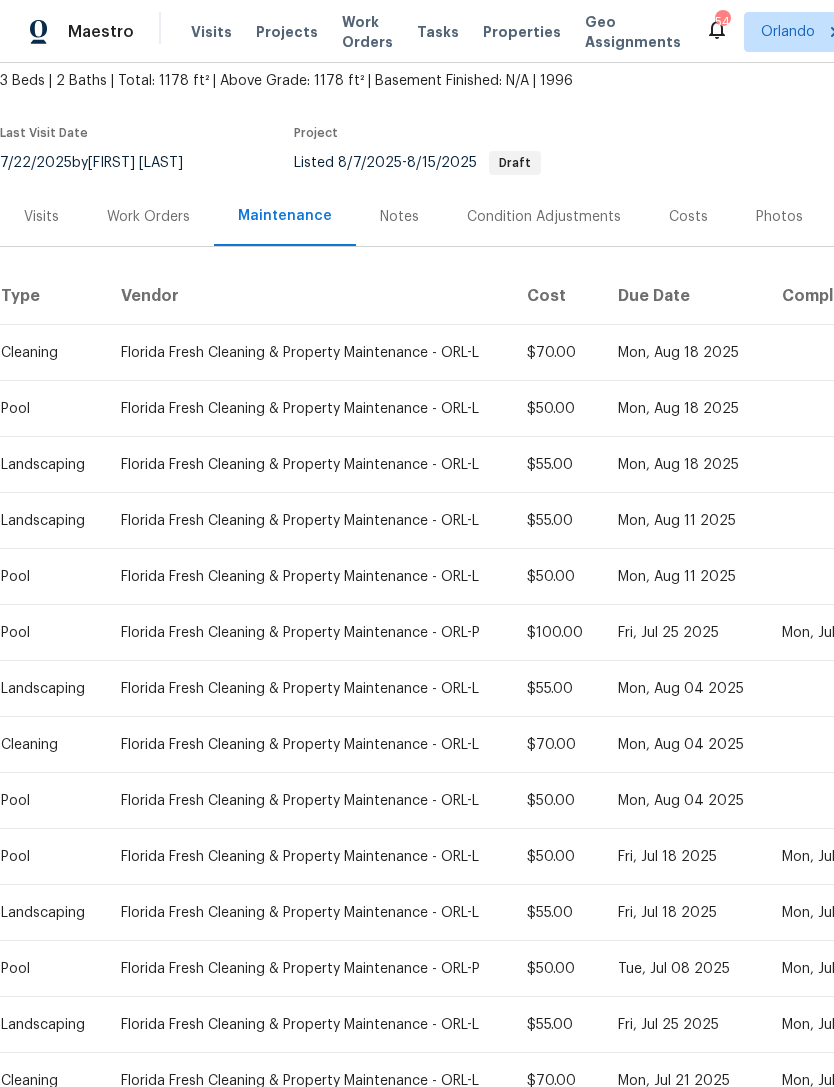 click on "Work Orders" at bounding box center (148, 217) 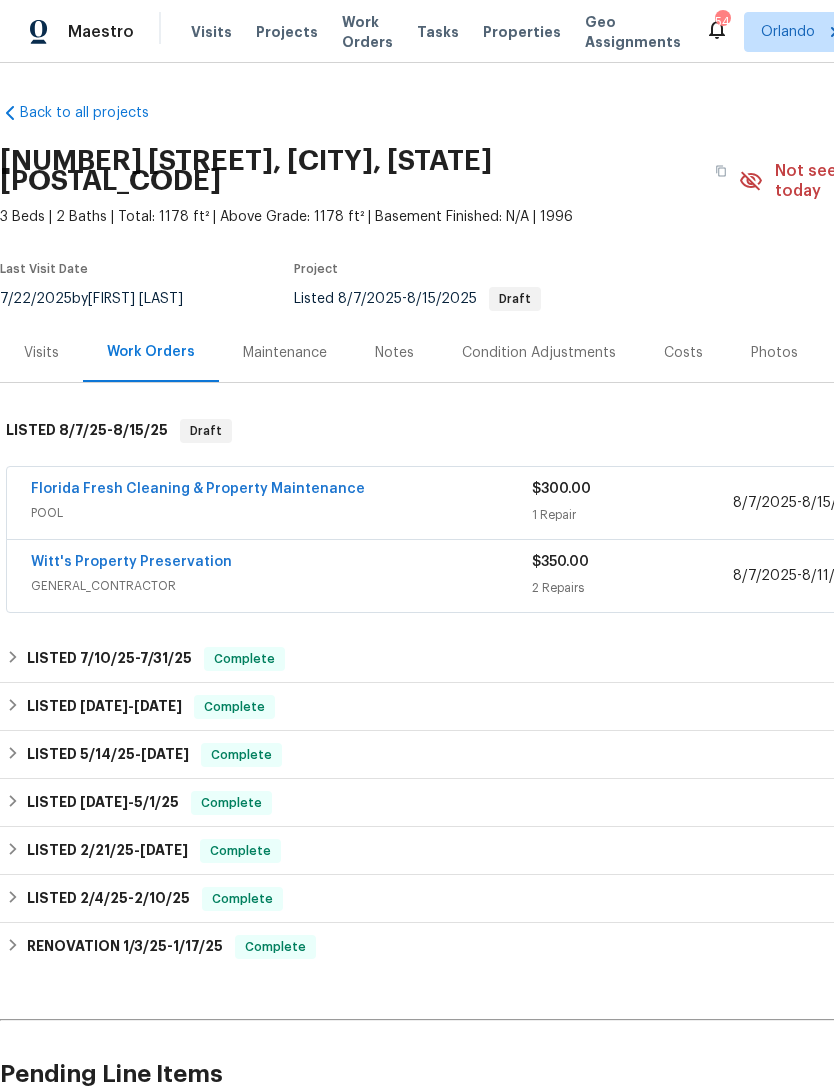scroll, scrollTop: 0, scrollLeft: 0, axis: both 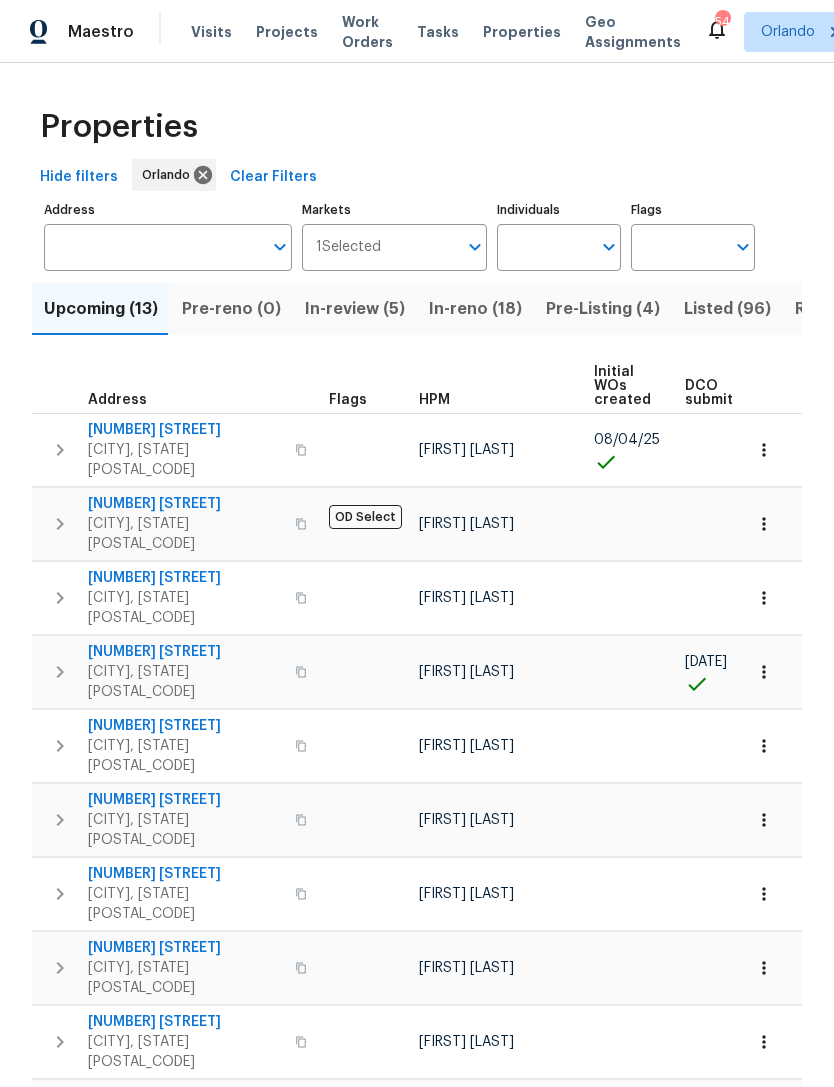 click on "Address" at bounding box center (153, 247) 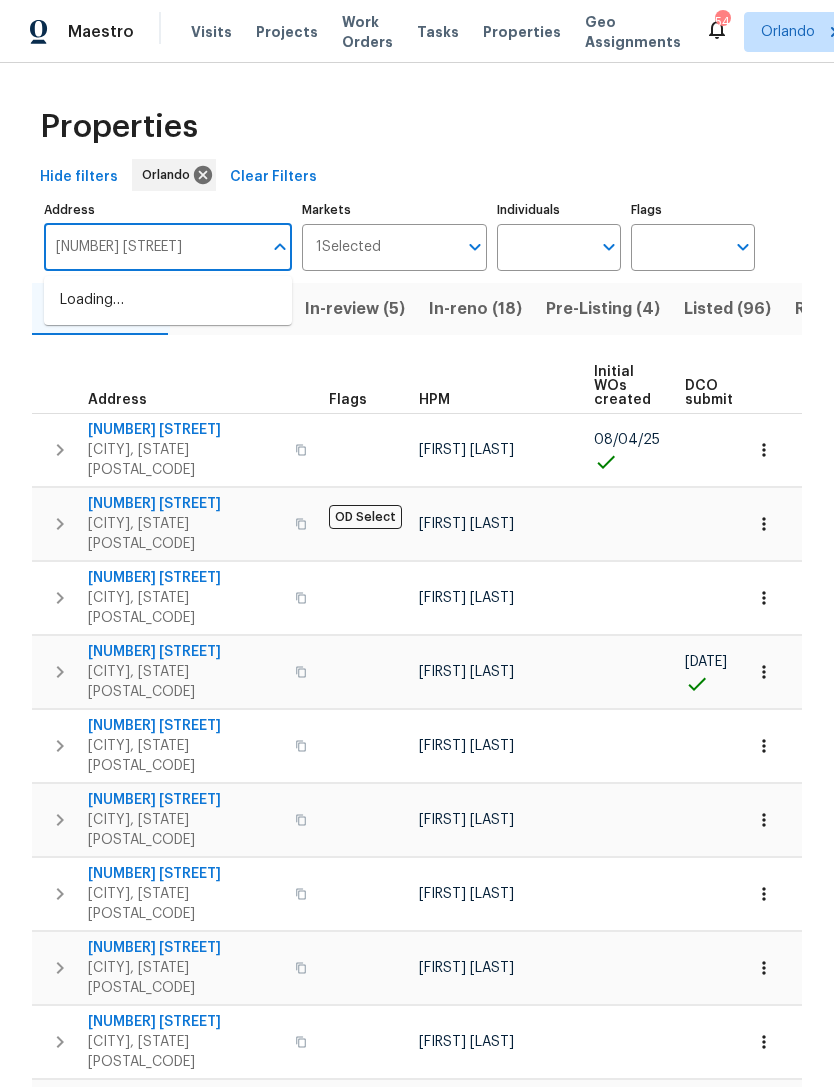 type on "[NUMBER] [STREET]" 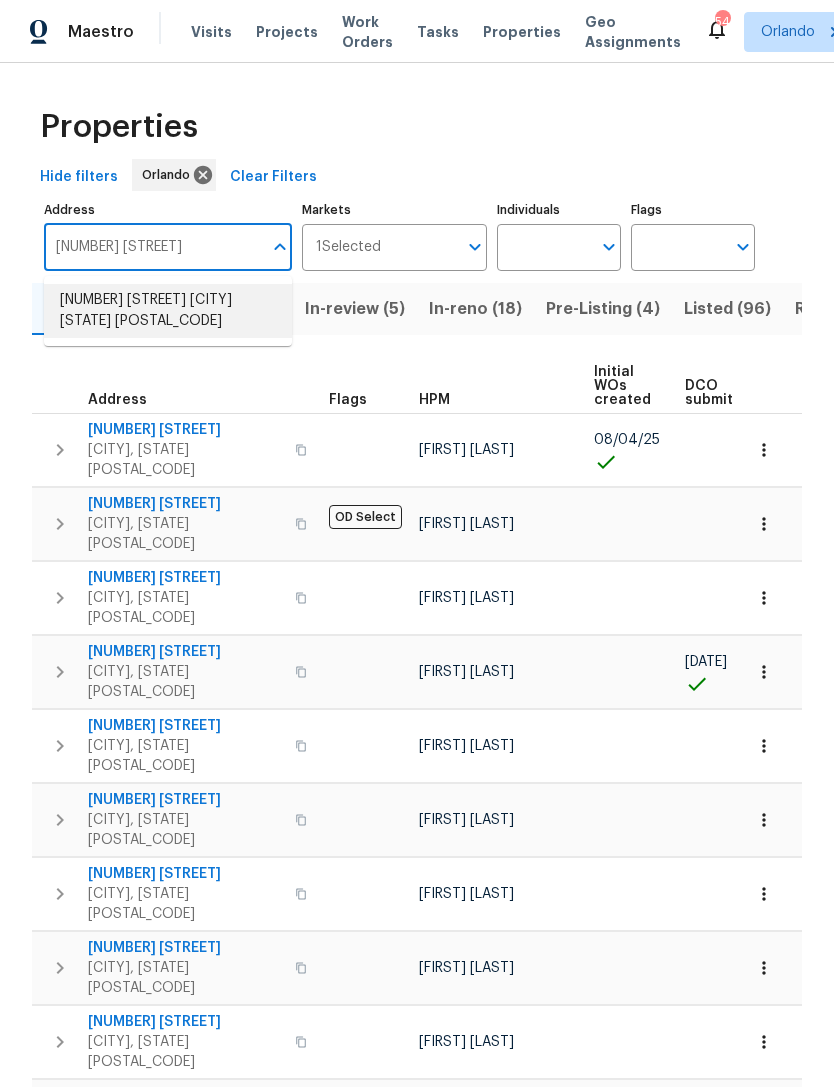 click on "[NUMBER] [STREET] [CITY] [STATE] [POSTAL_CODE]" at bounding box center [168, 311] 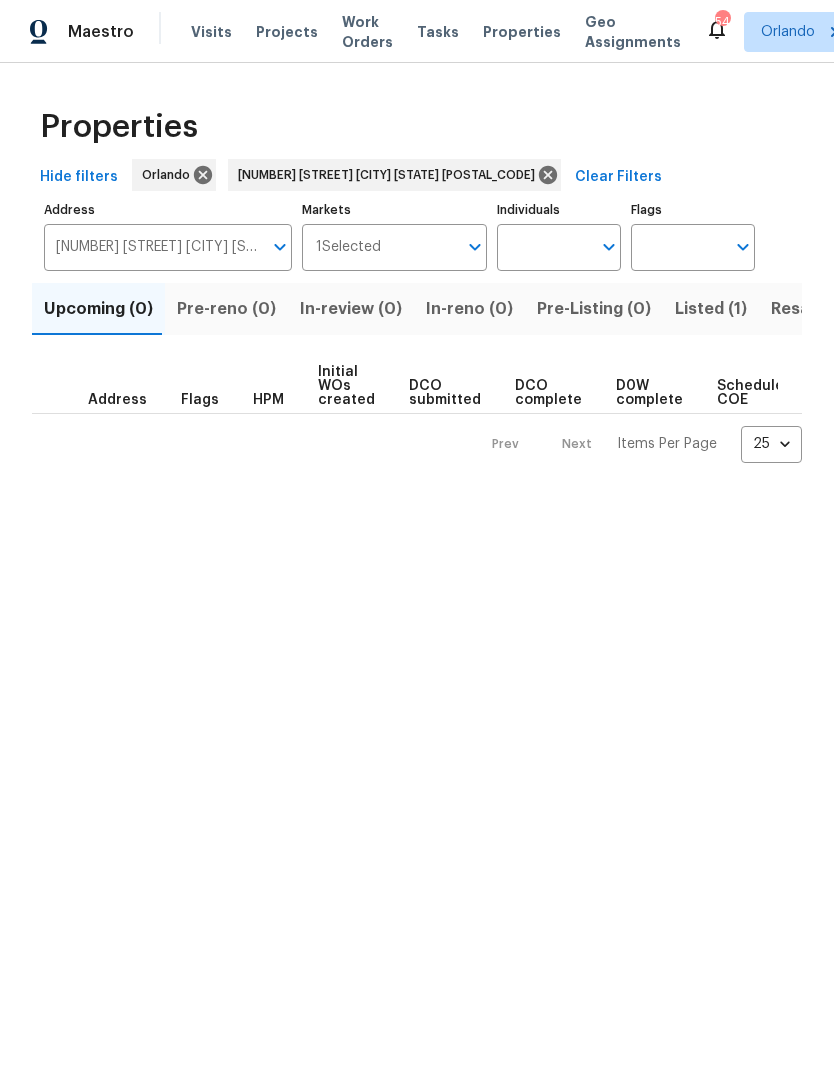 click on "Listed (1)" at bounding box center [711, 309] 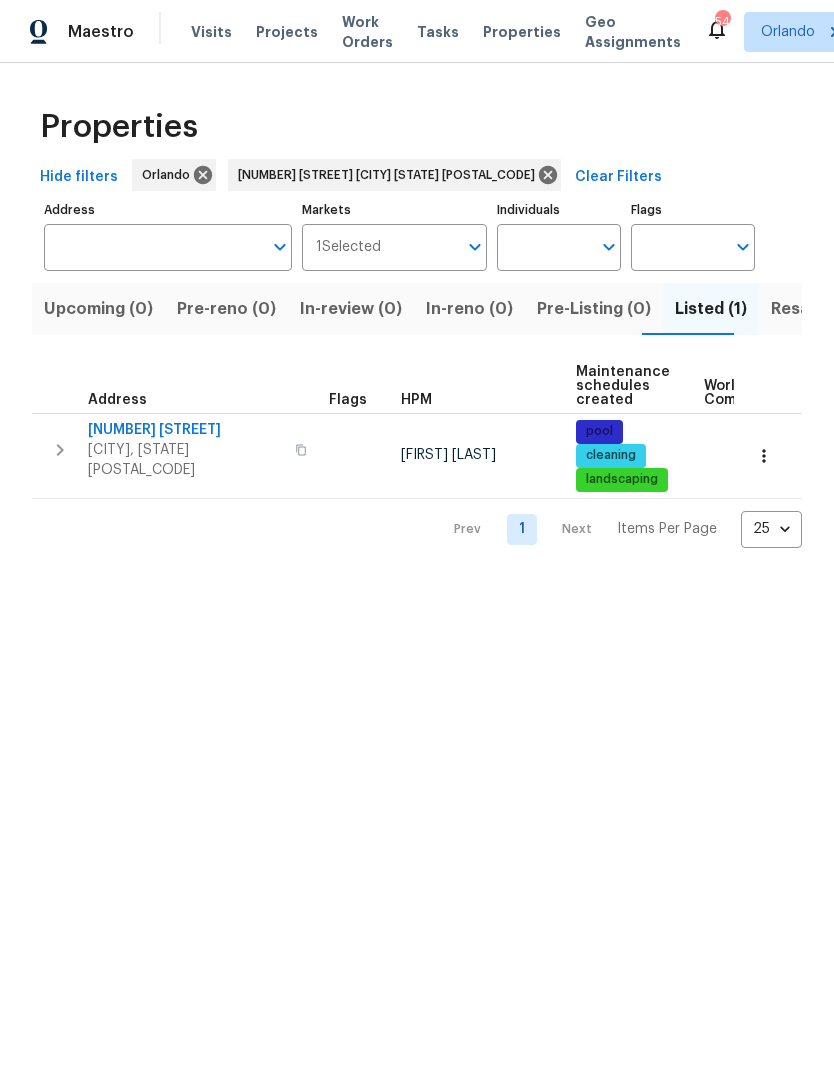 type on "[NUMBER] [STREET] [CITY] [STATE] [POSTAL_CODE]" 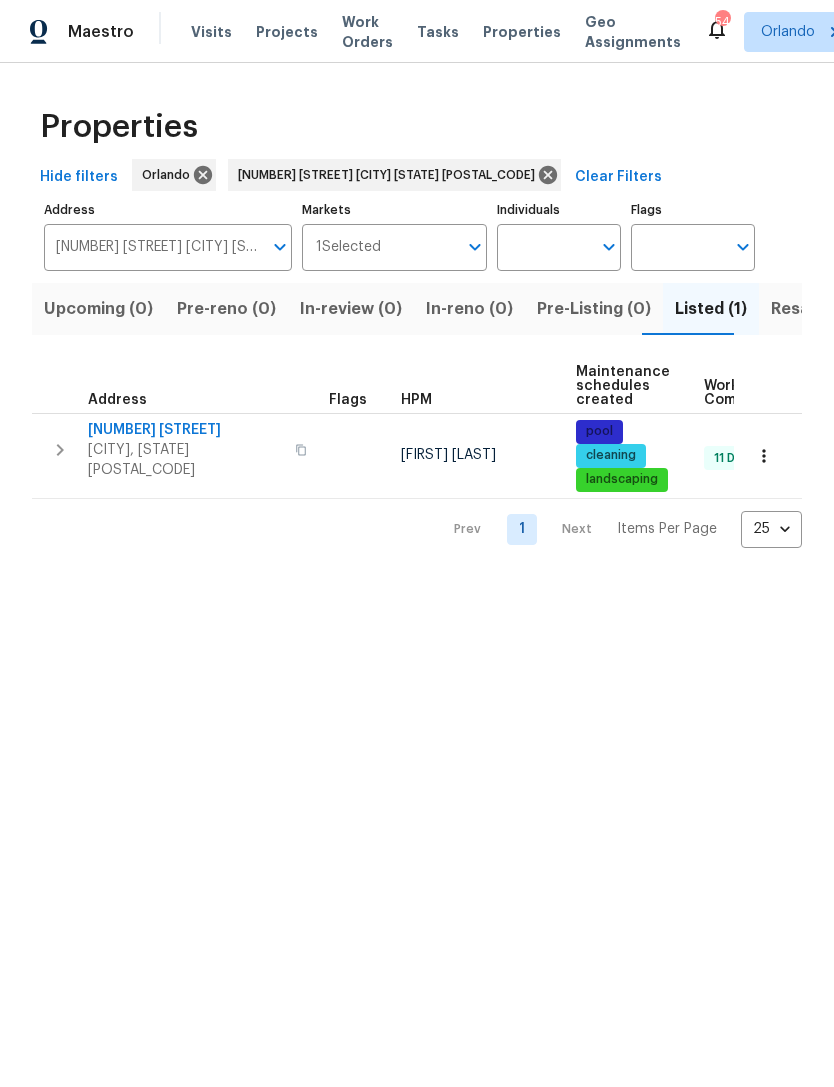 click 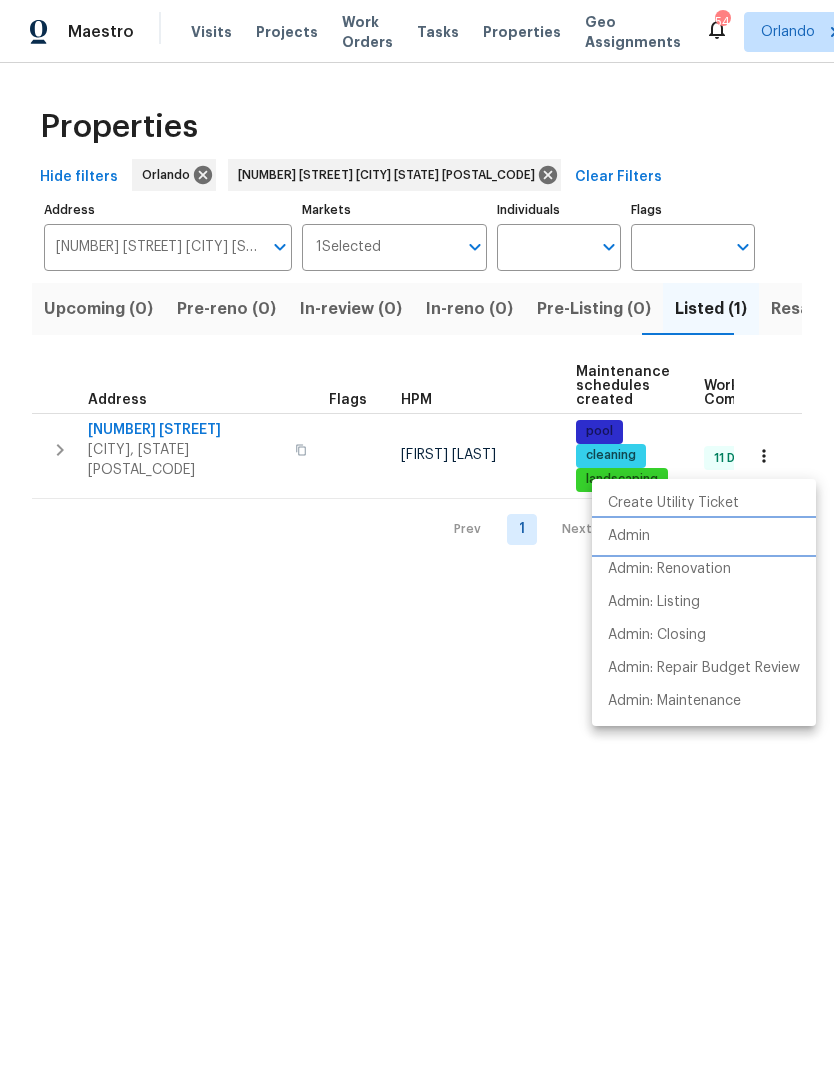 click on "Admin" at bounding box center (629, 536) 